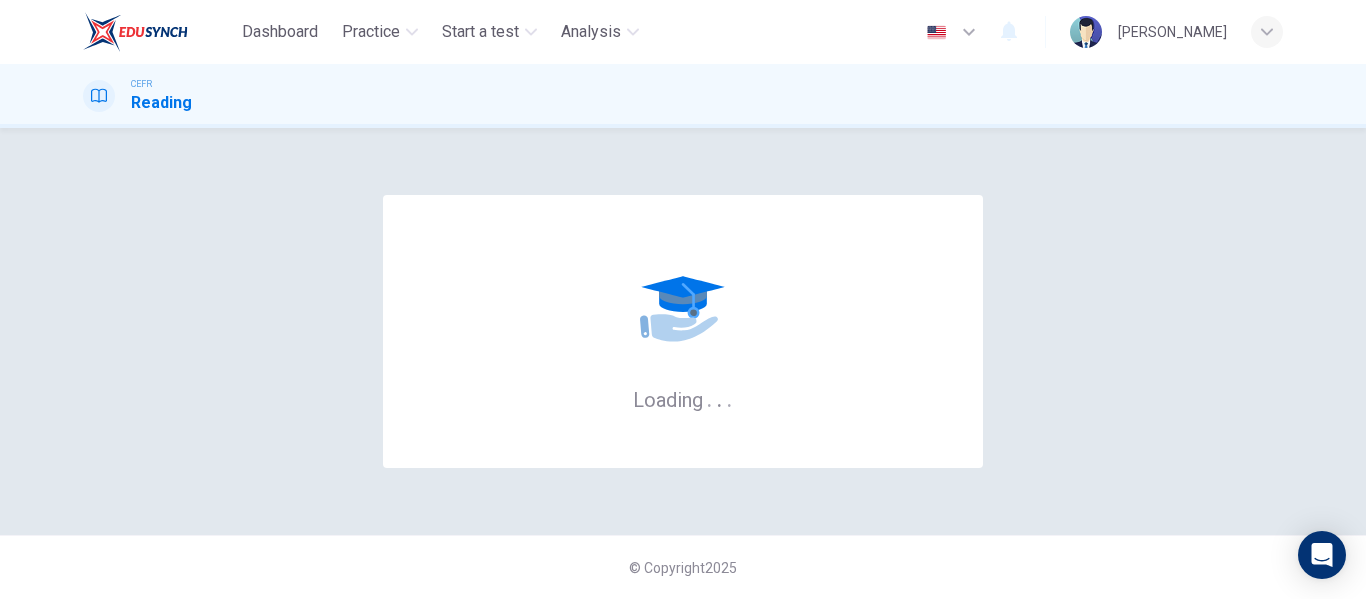 scroll, scrollTop: 0, scrollLeft: 0, axis: both 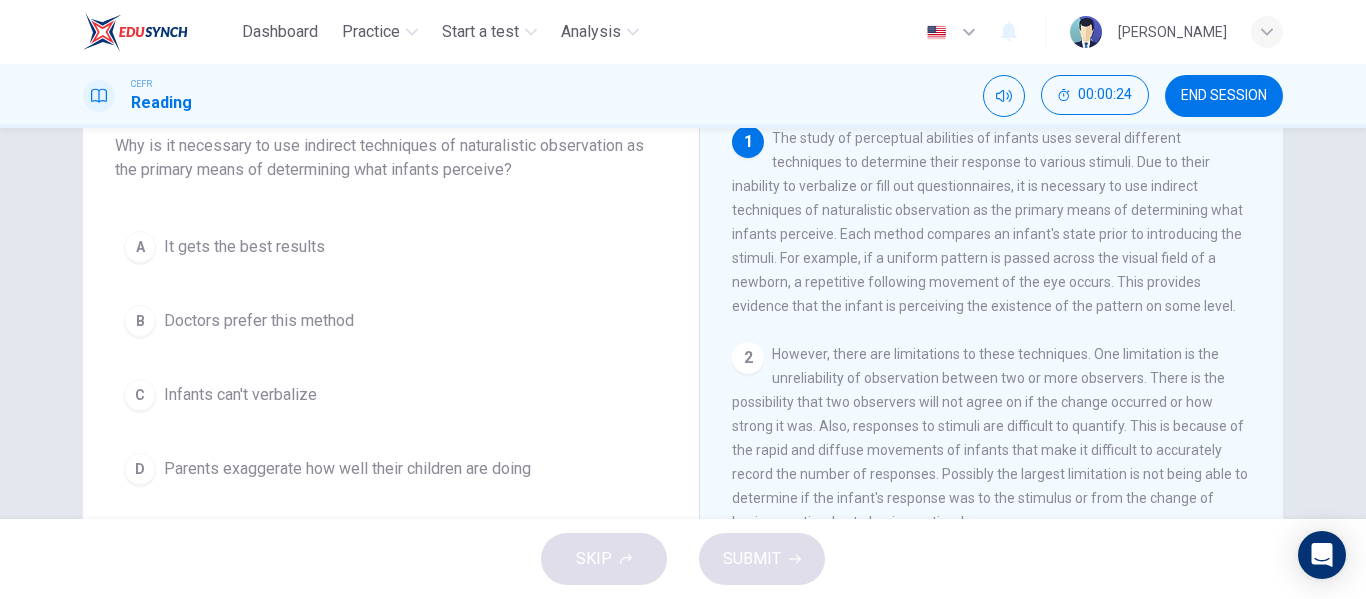 drag, startPoint x: 811, startPoint y: 136, endPoint x: 936, endPoint y: 145, distance: 125.32358 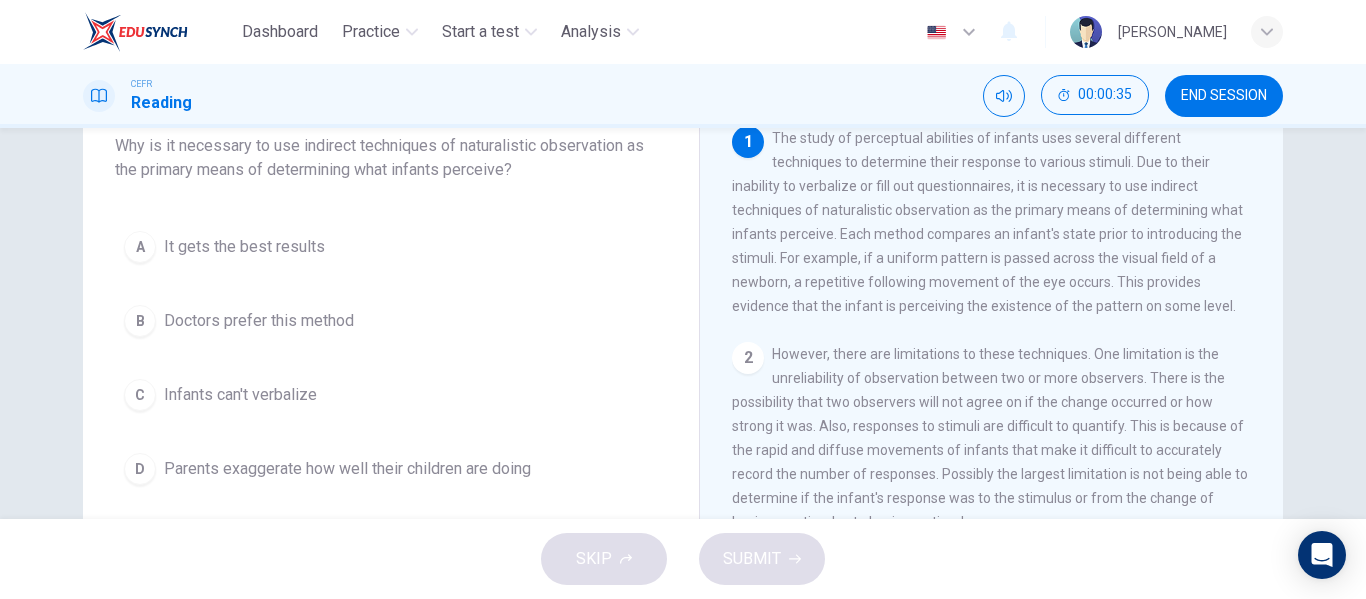 click on "Infants can't verbalize" at bounding box center (240, 395) 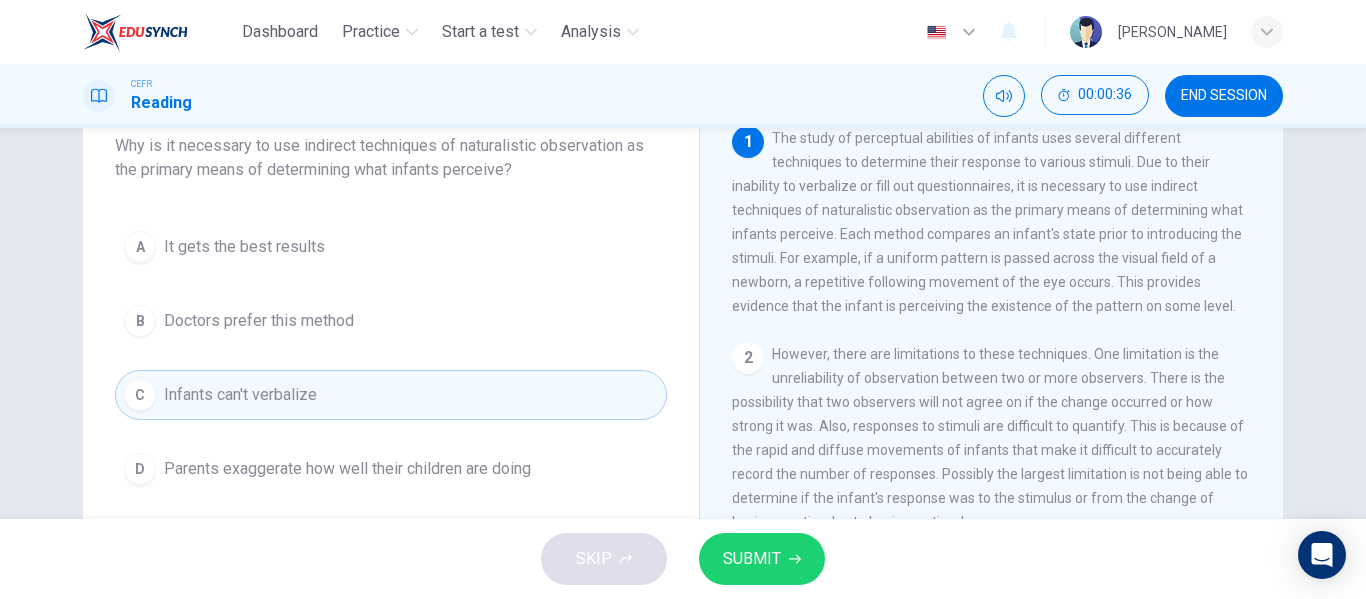 click on "SUBMIT" at bounding box center (762, 559) 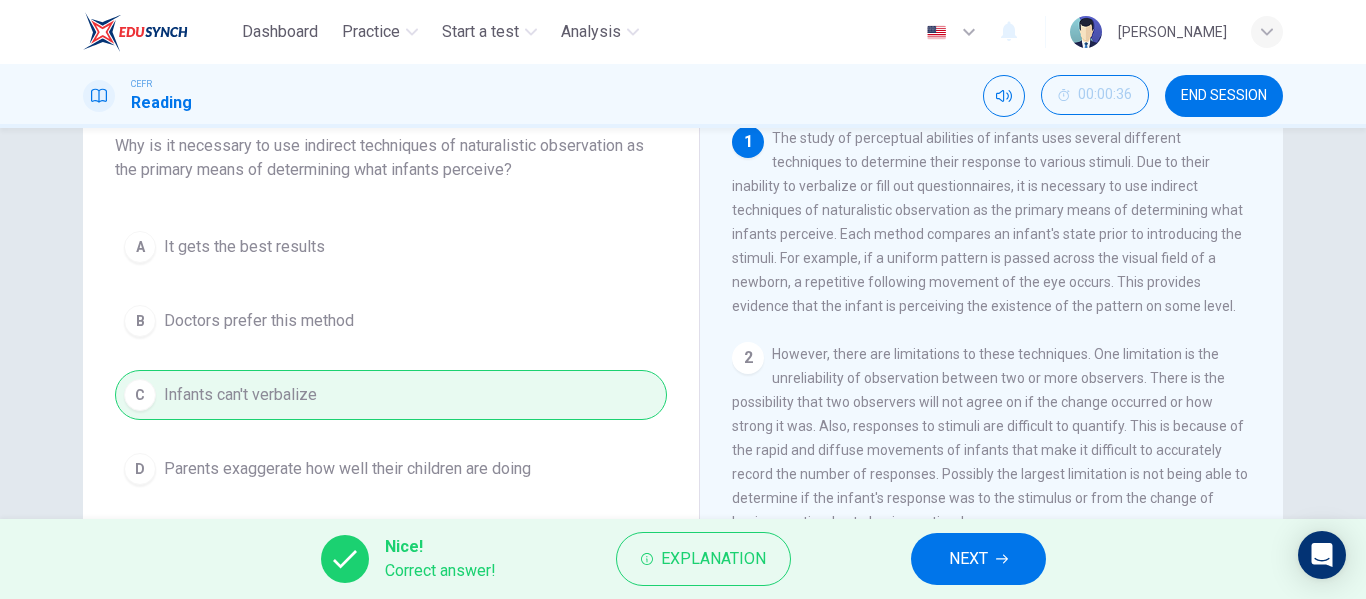 click on "NEXT" at bounding box center (978, 559) 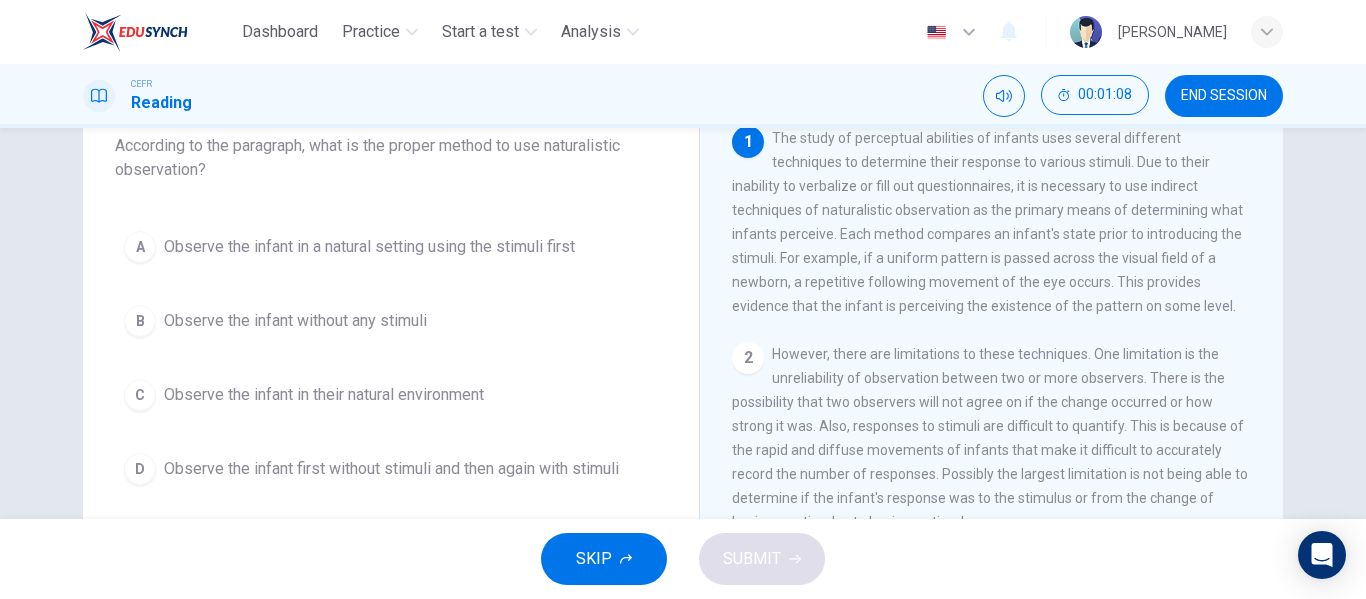 click on "A Observe the infant in a natural setting using the stimuli first" at bounding box center [391, 247] 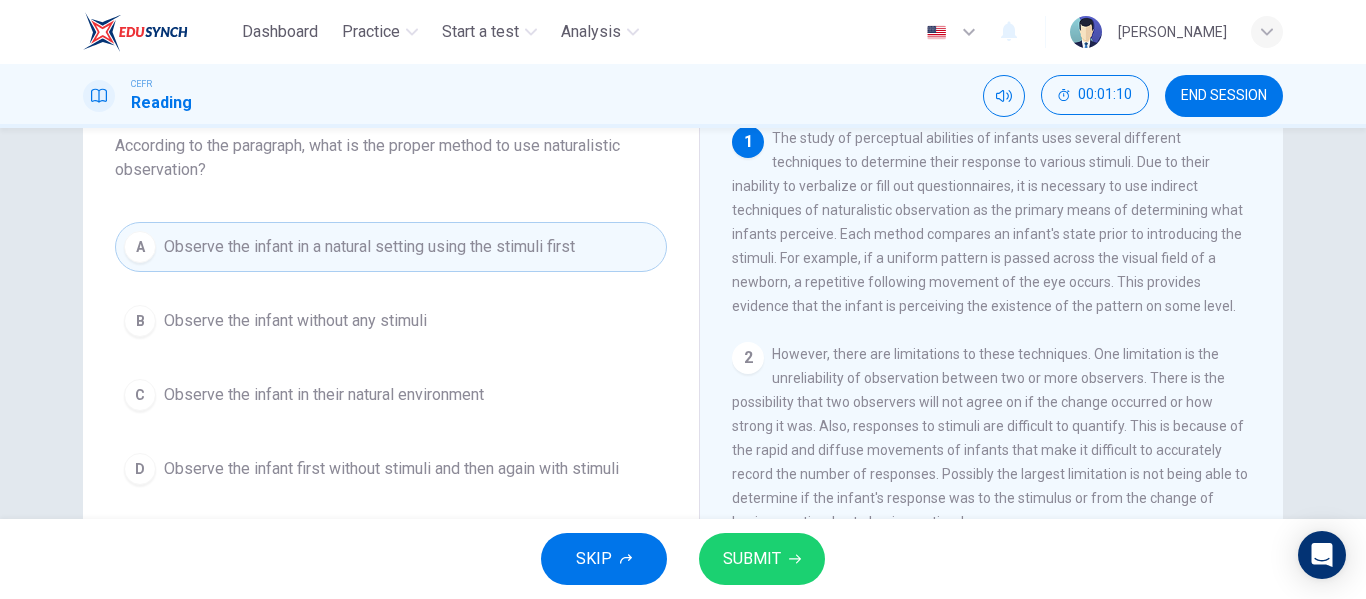 click on "D Observe the infant first without stimuli and then again with stimuli" at bounding box center [391, 469] 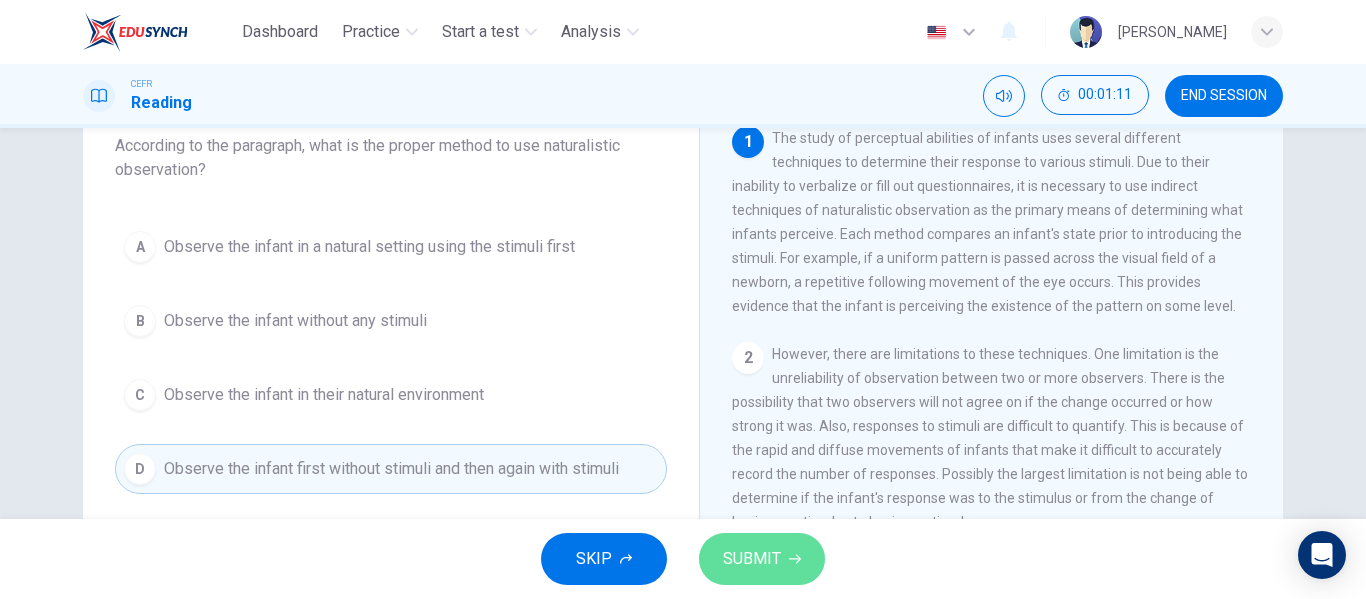 click on "SUBMIT" at bounding box center [762, 559] 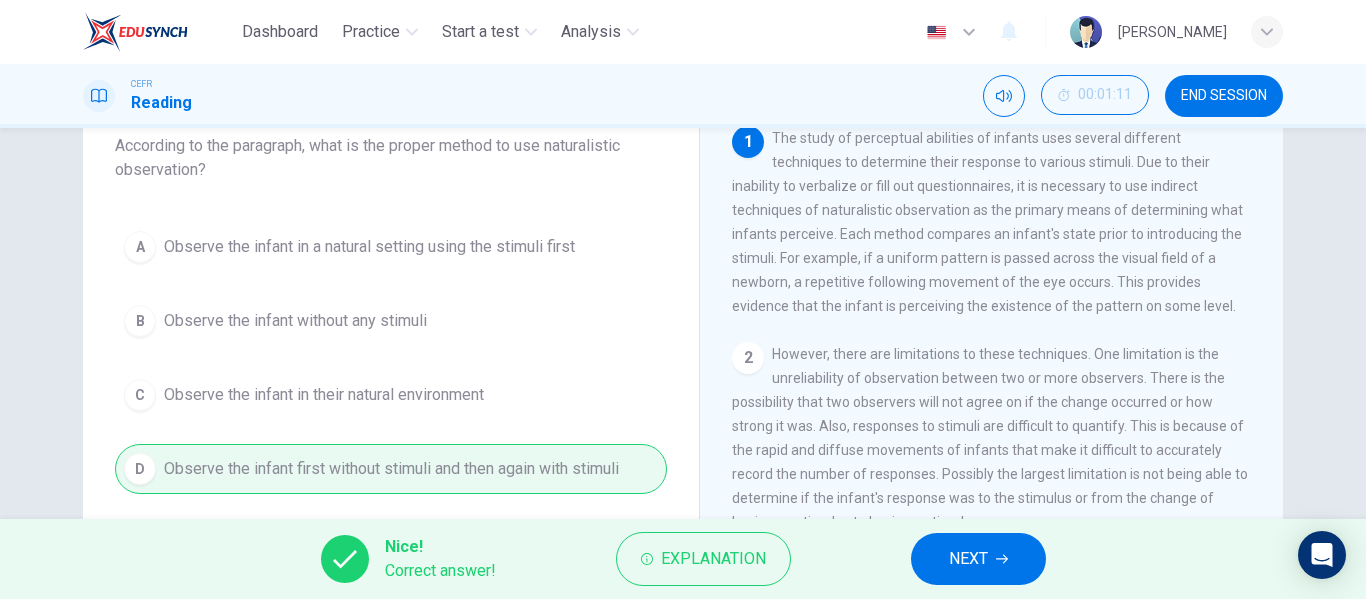 click on "NEXT" at bounding box center [978, 559] 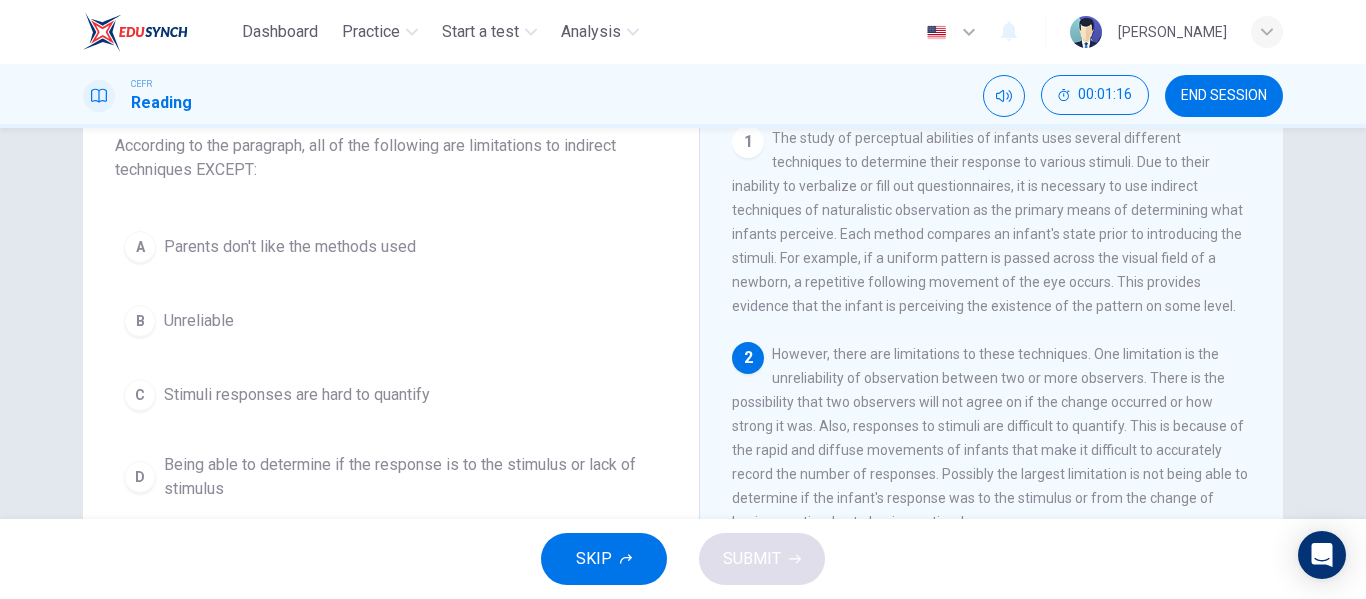 scroll, scrollTop: 100, scrollLeft: 0, axis: vertical 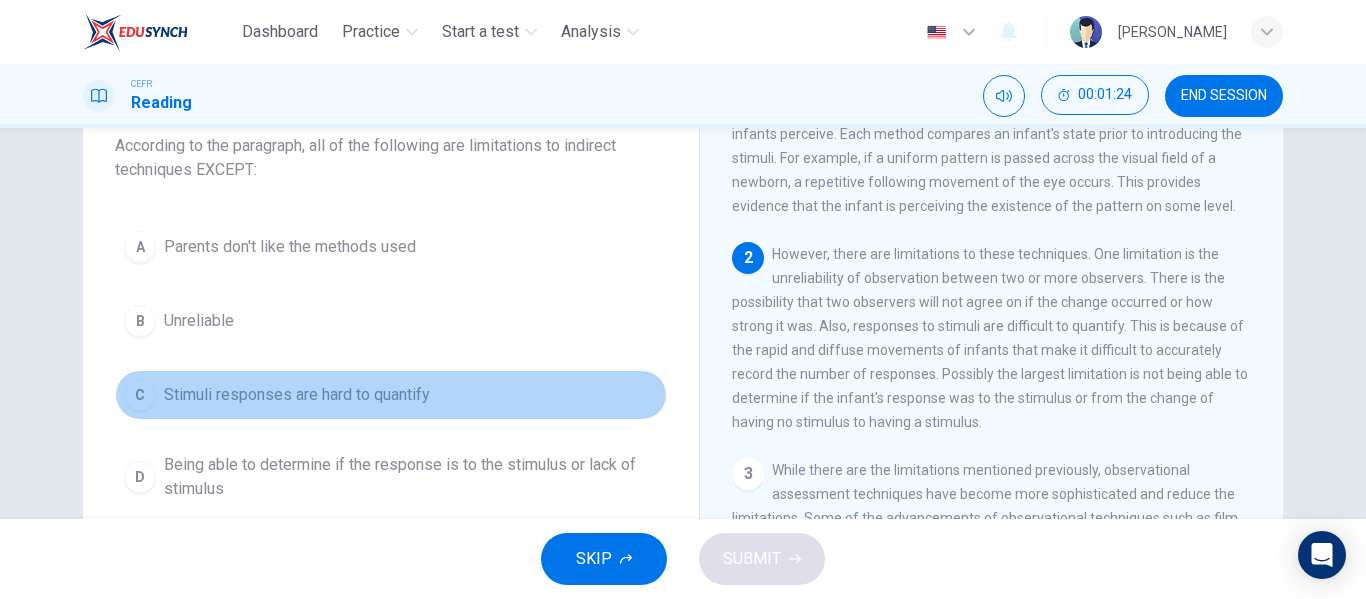 click on "C Stimuli responses are hard to quantify" at bounding box center [391, 395] 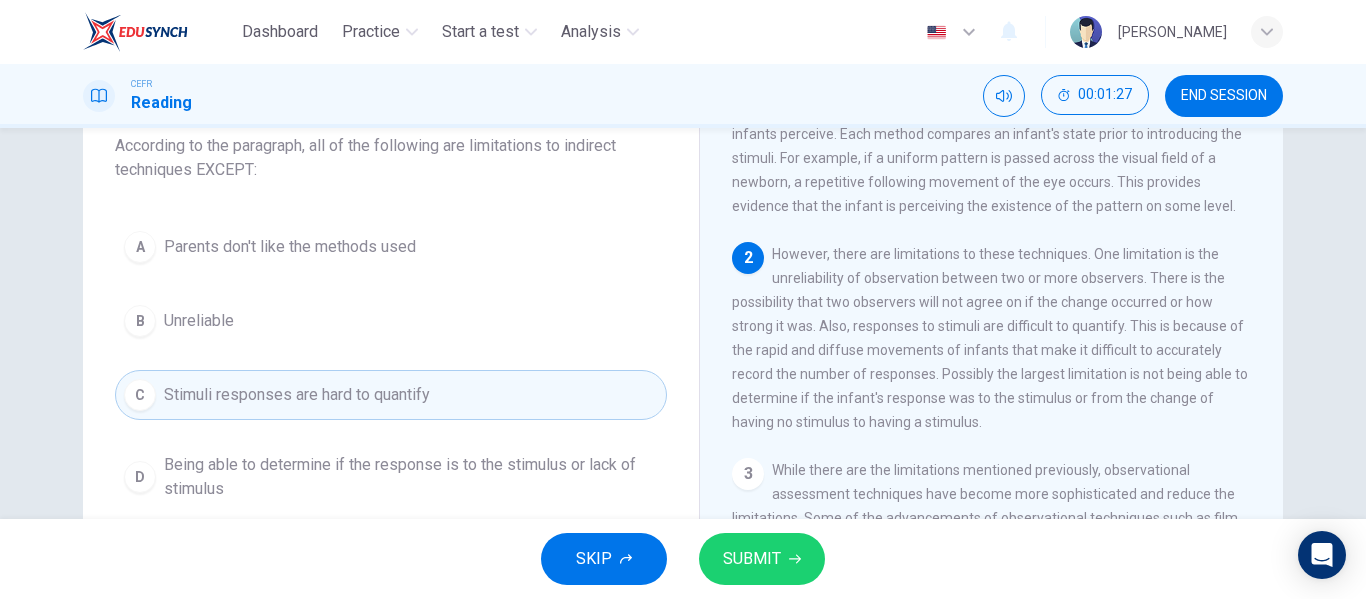 click on "B Unreliable" at bounding box center [391, 321] 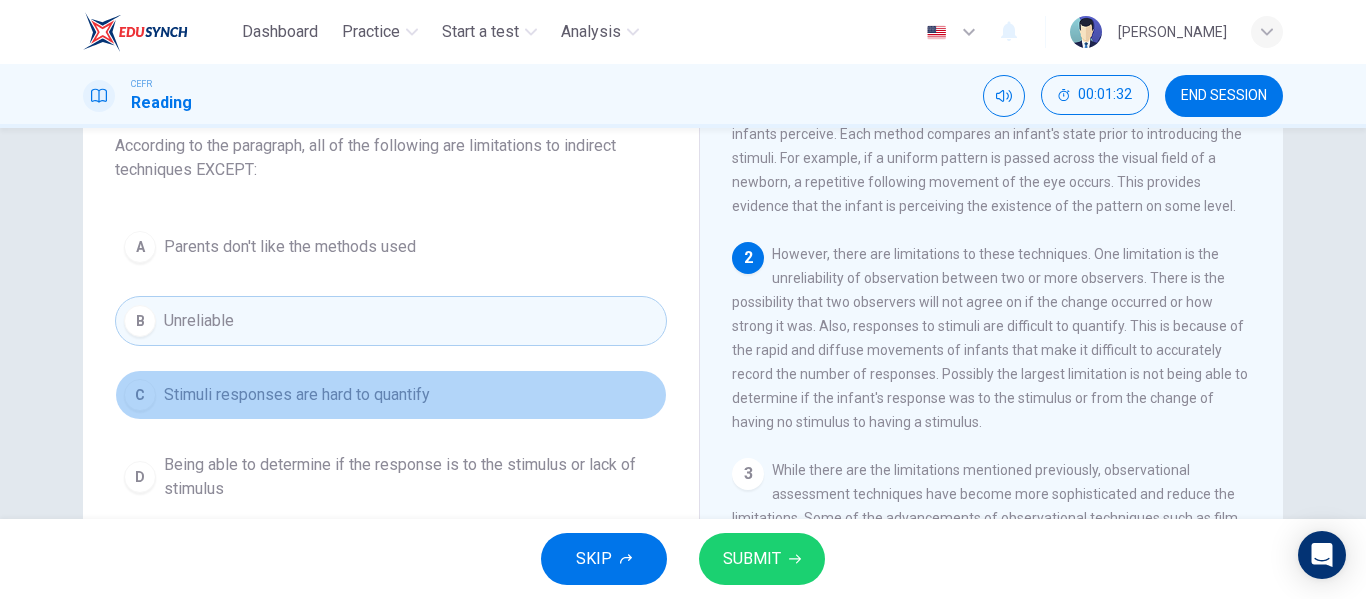 click on "C Stimuli responses are hard to quantify" at bounding box center [391, 395] 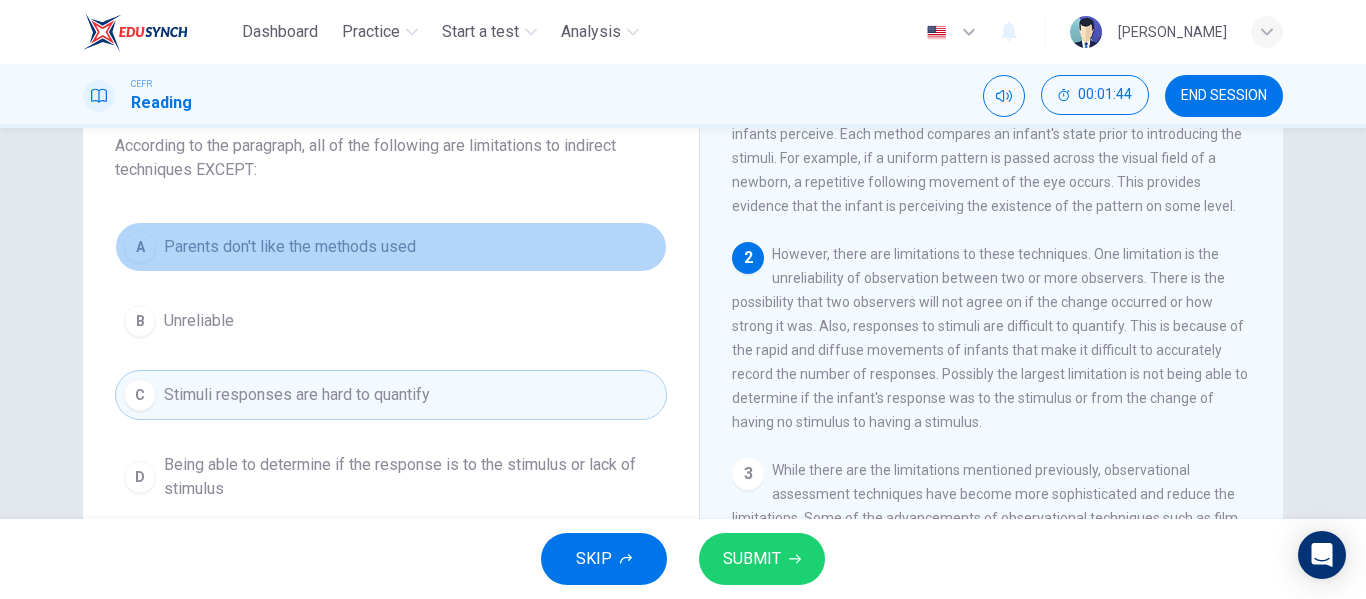 click on "A Parents don't like the methods used" at bounding box center [391, 247] 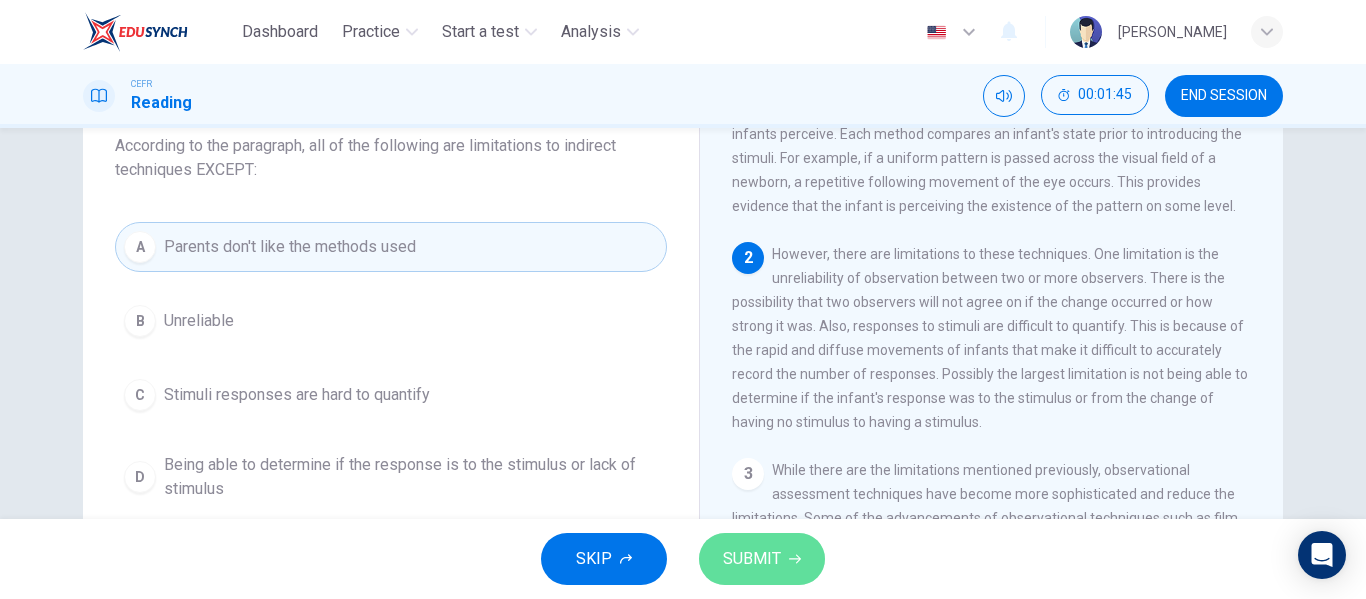 click on "SUBMIT" at bounding box center (762, 559) 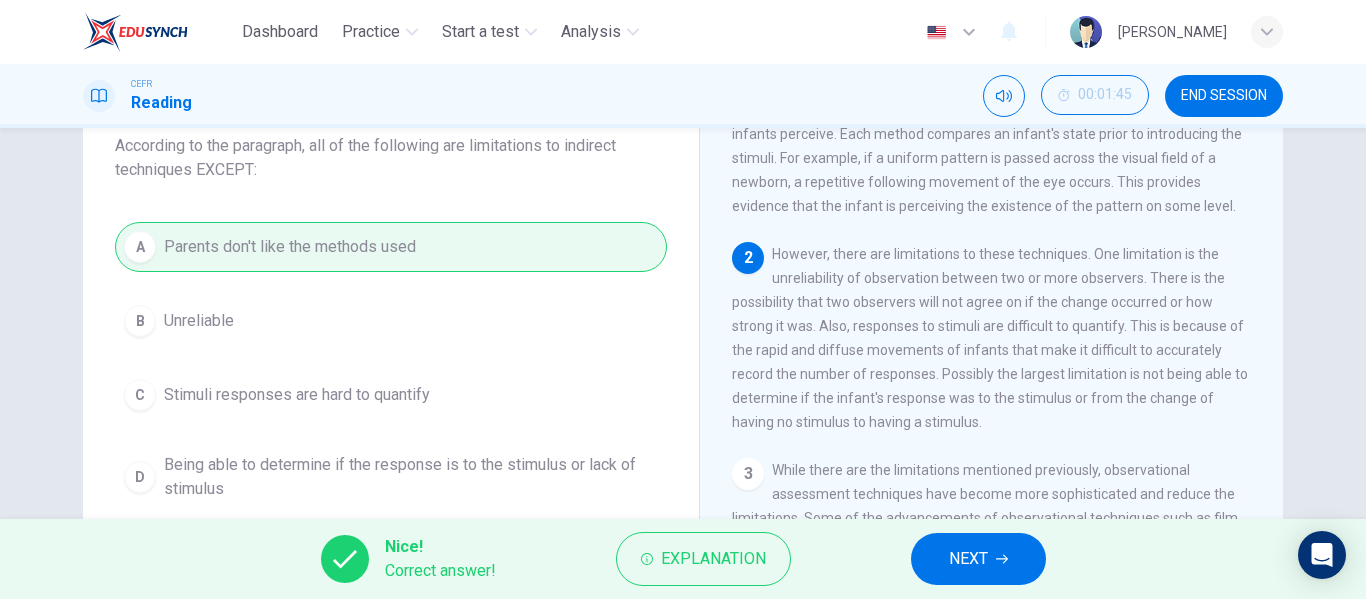 click on "NEXT" at bounding box center [978, 559] 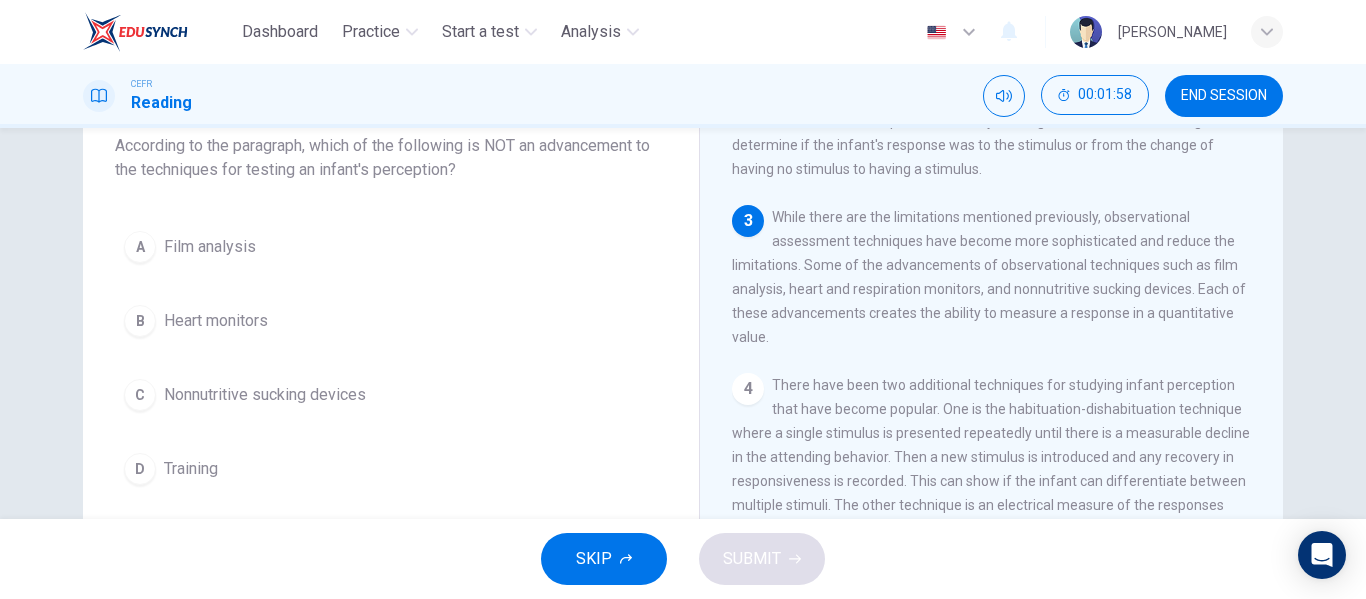 scroll, scrollTop: 400, scrollLeft: 0, axis: vertical 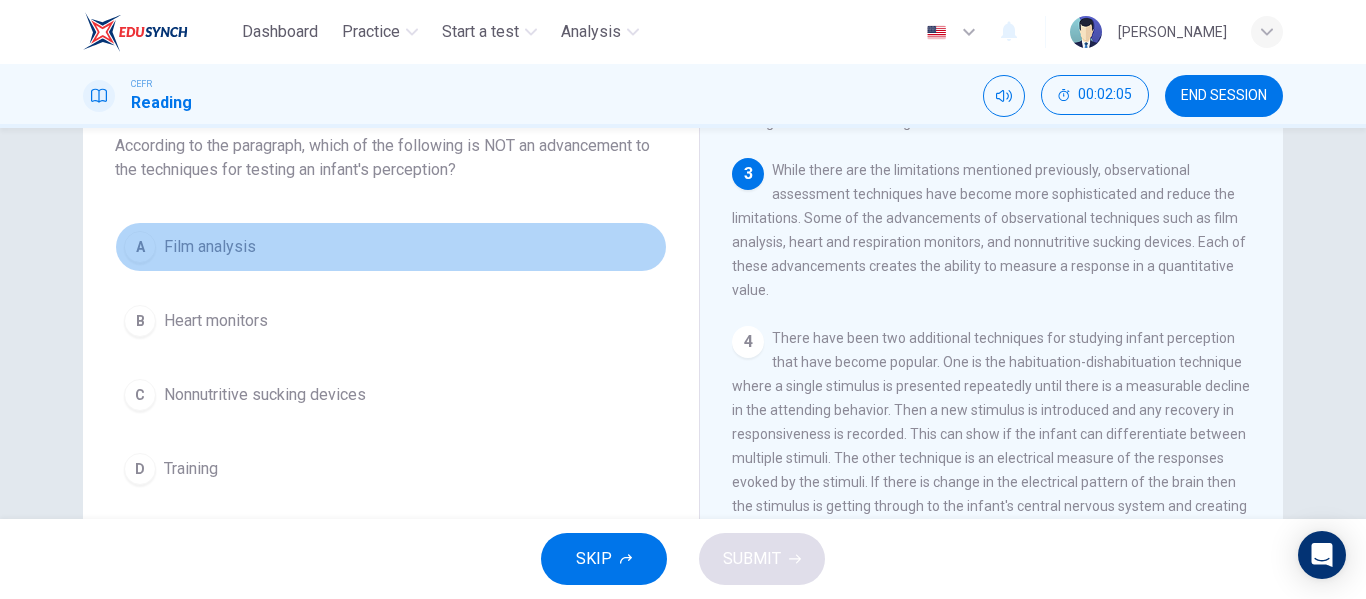 click on "Film analysis" at bounding box center (210, 247) 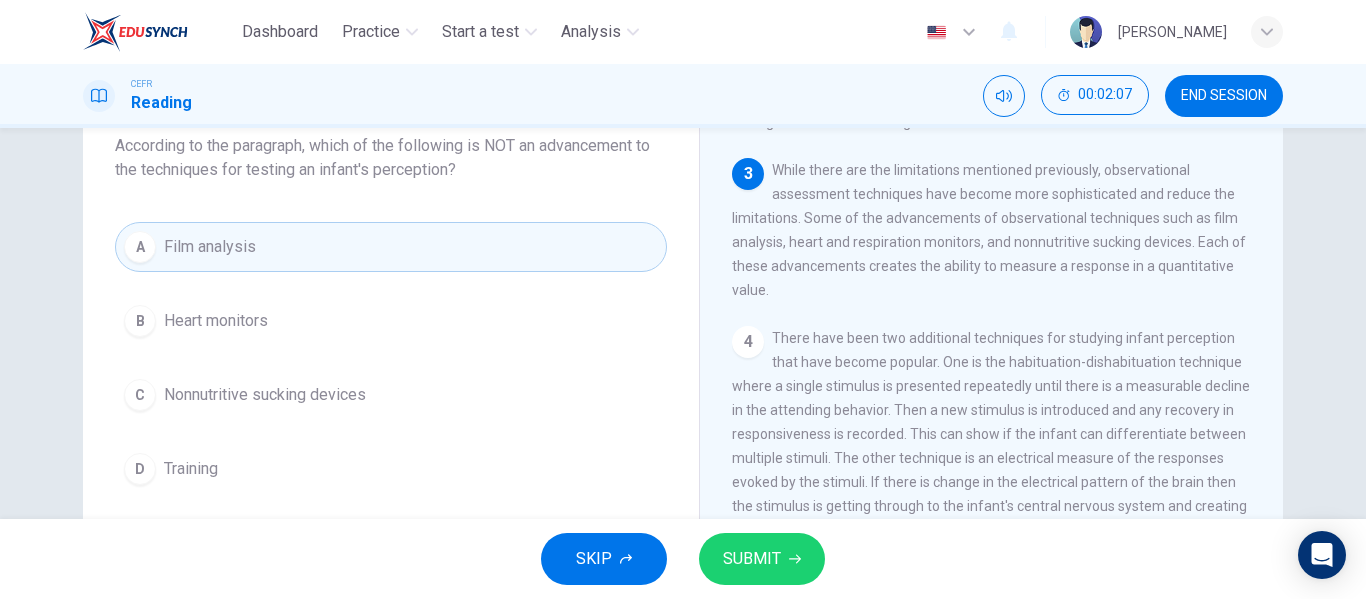 click on "B Heart monitors" at bounding box center (391, 321) 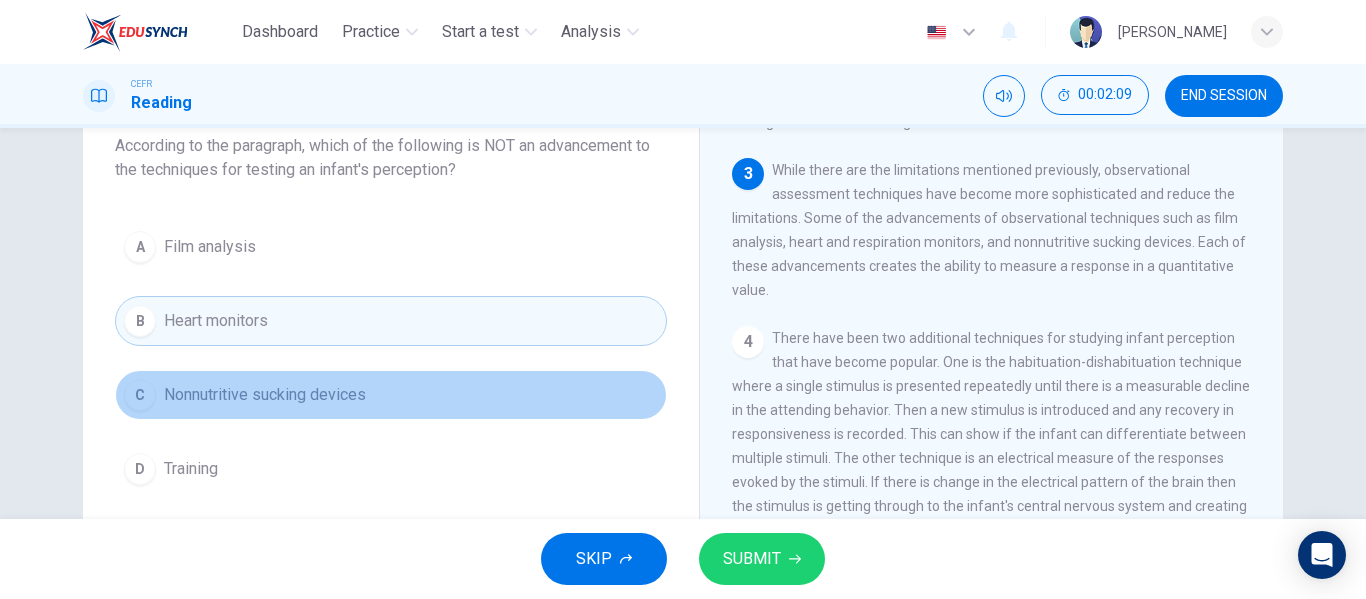 click on "Nonnutritive sucking devices" at bounding box center (265, 395) 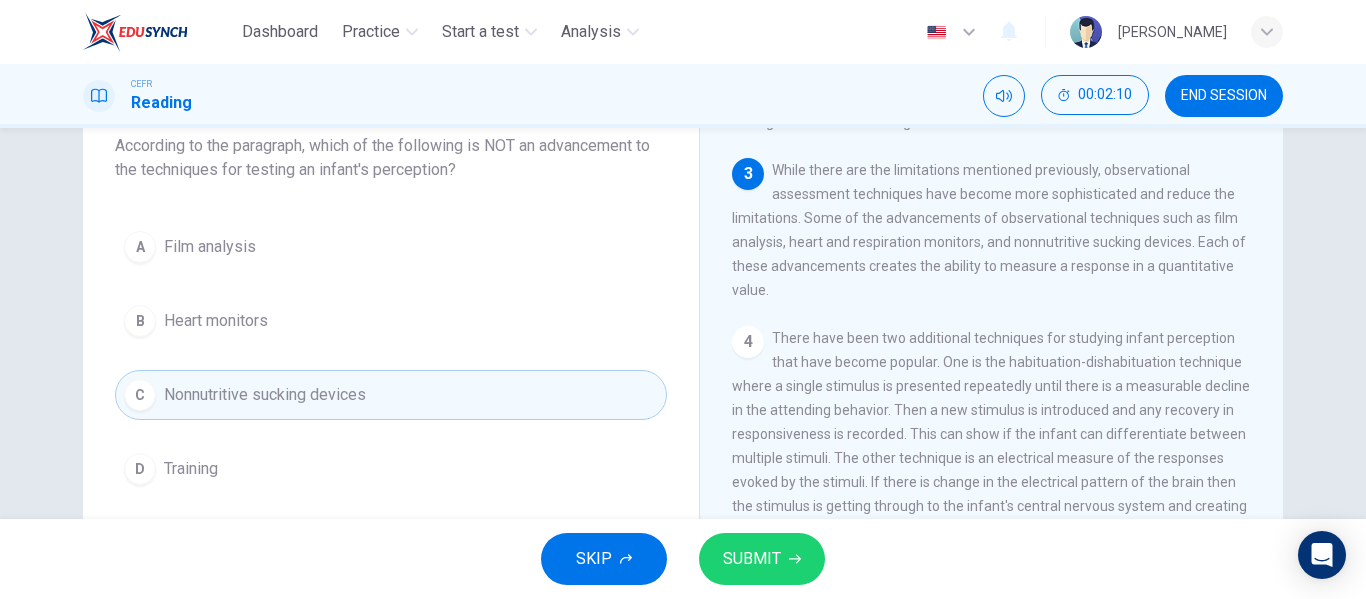 click on "D Training" at bounding box center (391, 469) 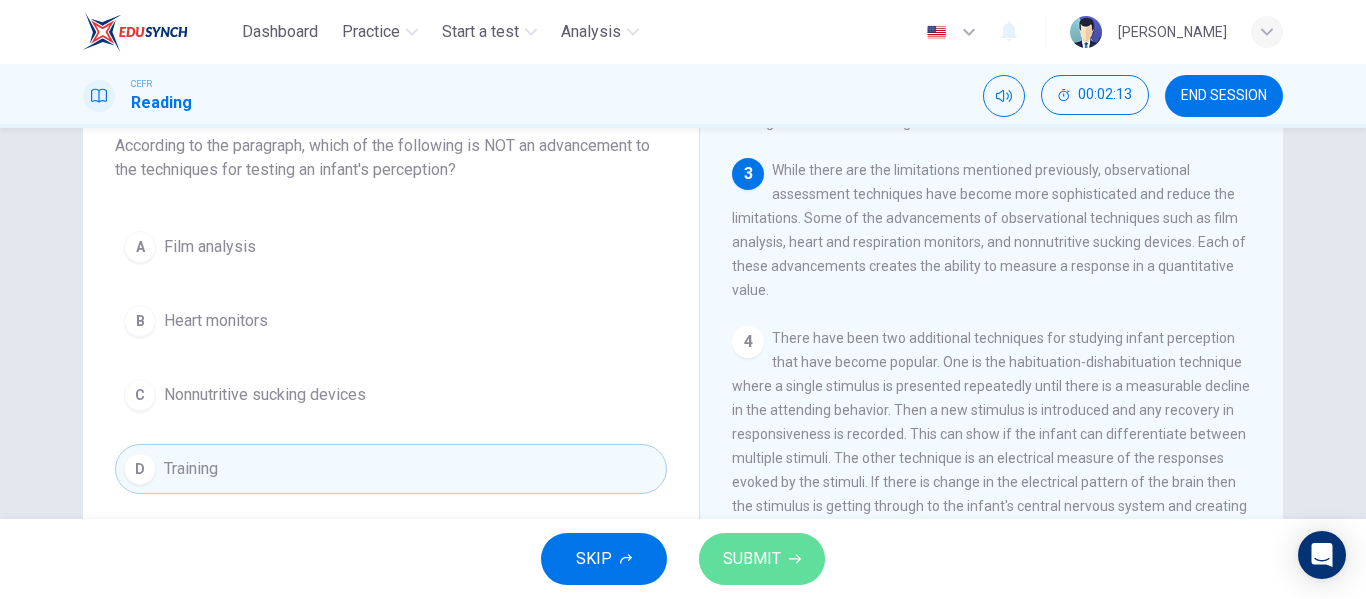click on "SUBMIT" at bounding box center [762, 559] 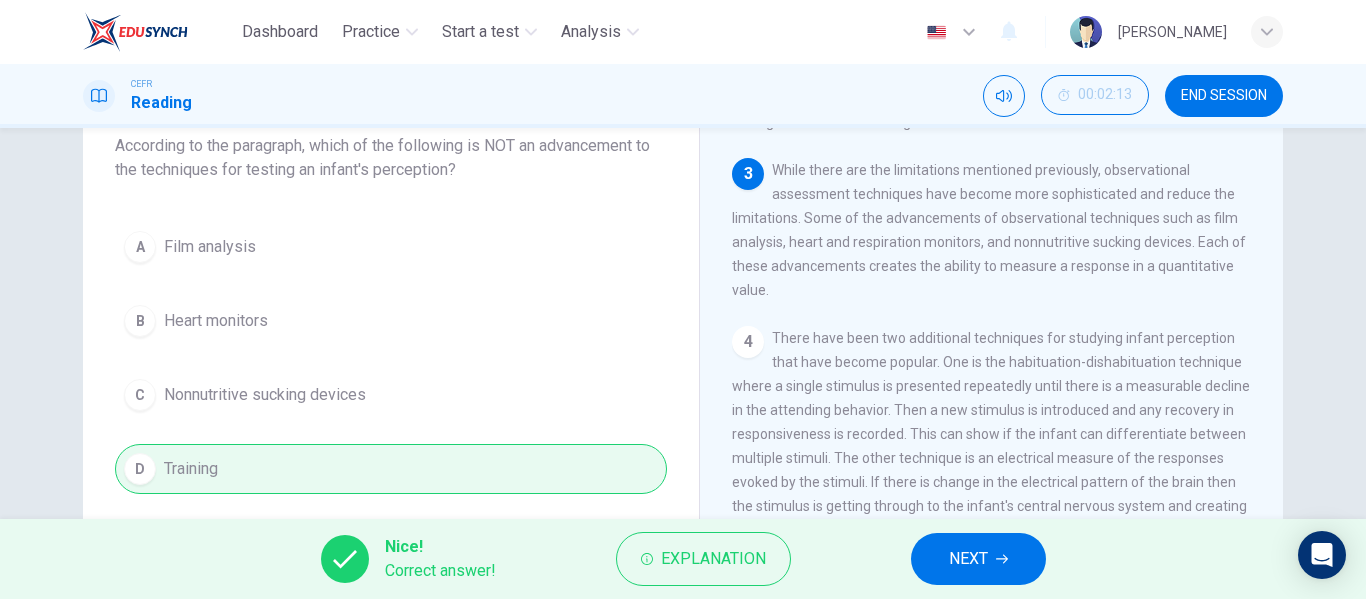 click on "NEXT" at bounding box center [968, 559] 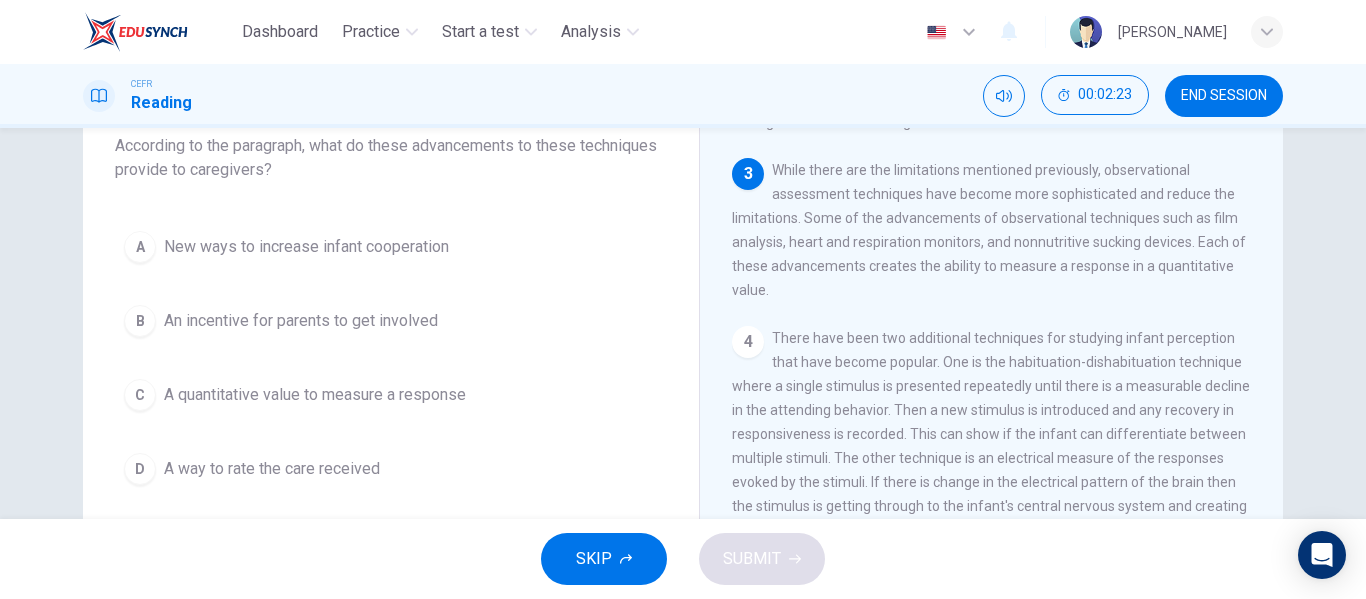 click on "New ways to increase infant cooperation" at bounding box center (306, 247) 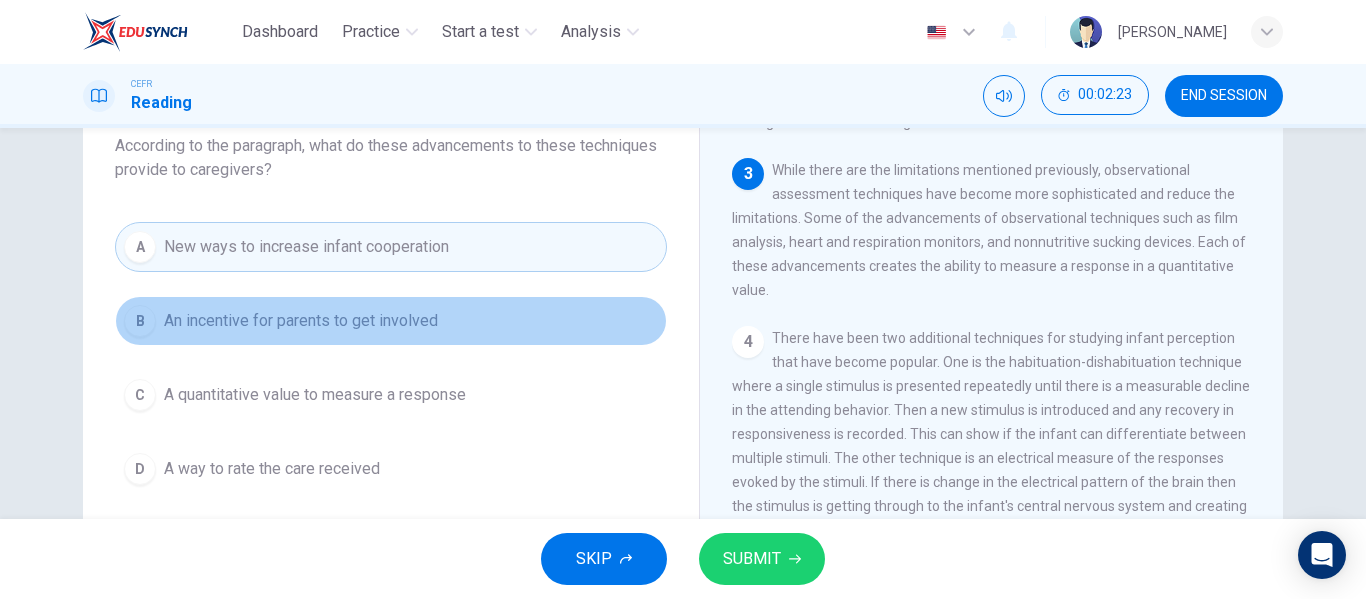 click on "An incentive for parents to get involved" at bounding box center (301, 321) 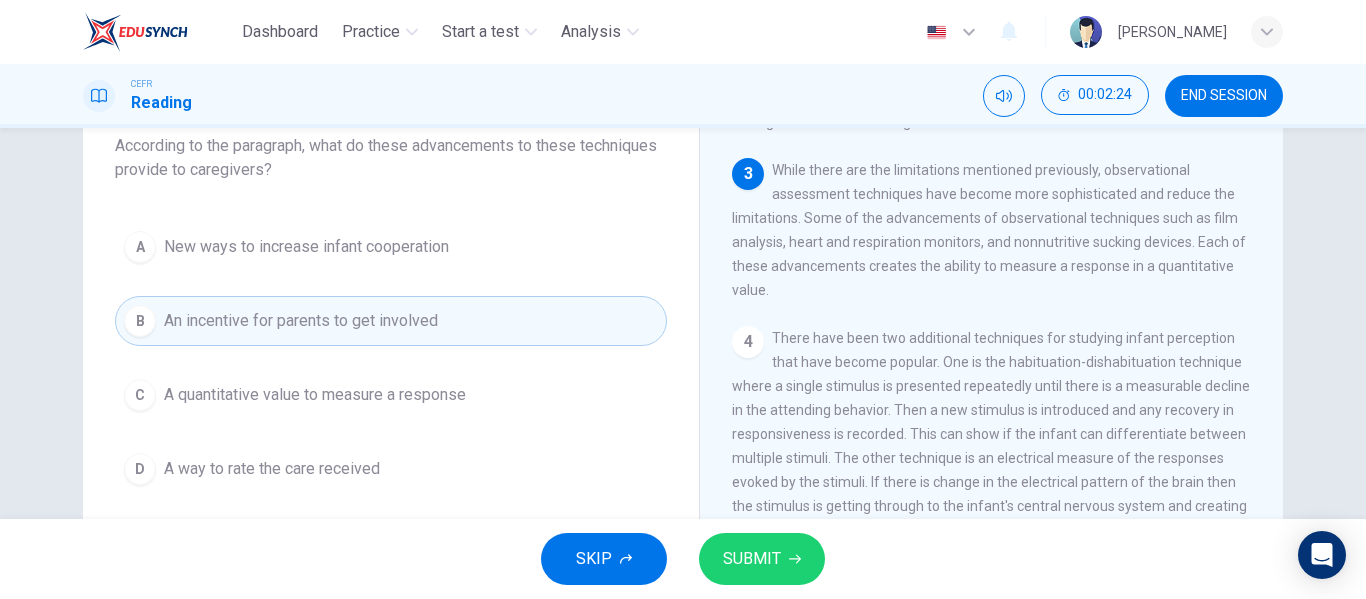 click on "C A quantitative value to measure a response" at bounding box center [391, 395] 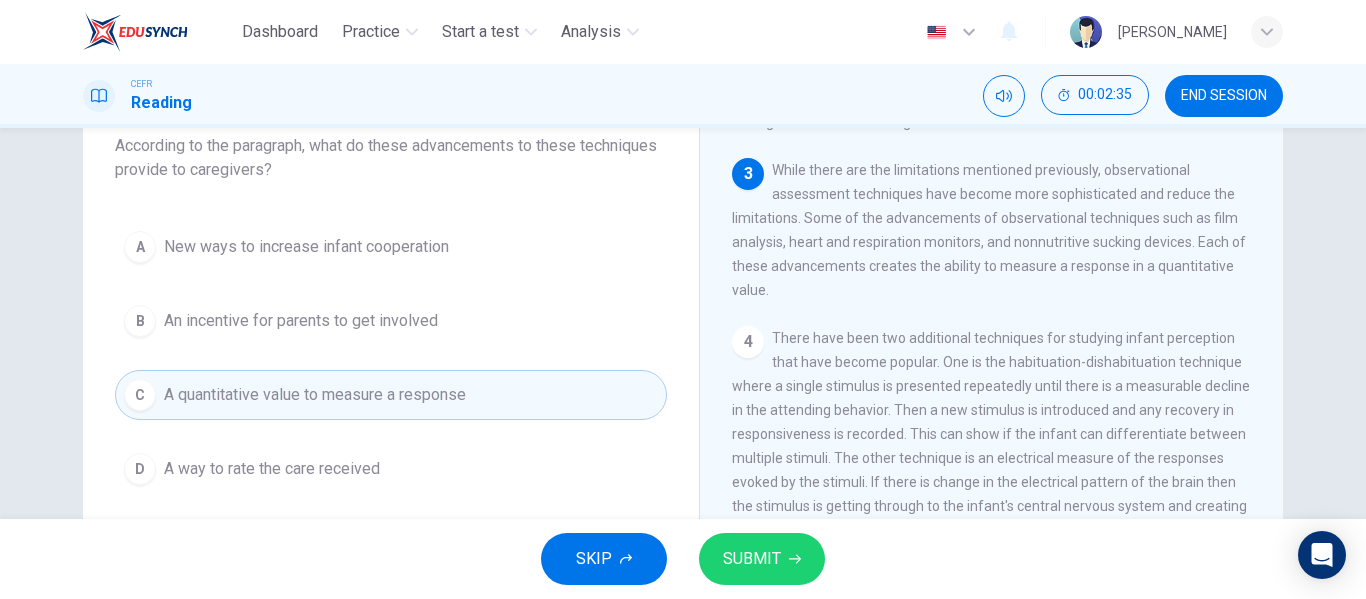 click on "SUBMIT" at bounding box center (752, 559) 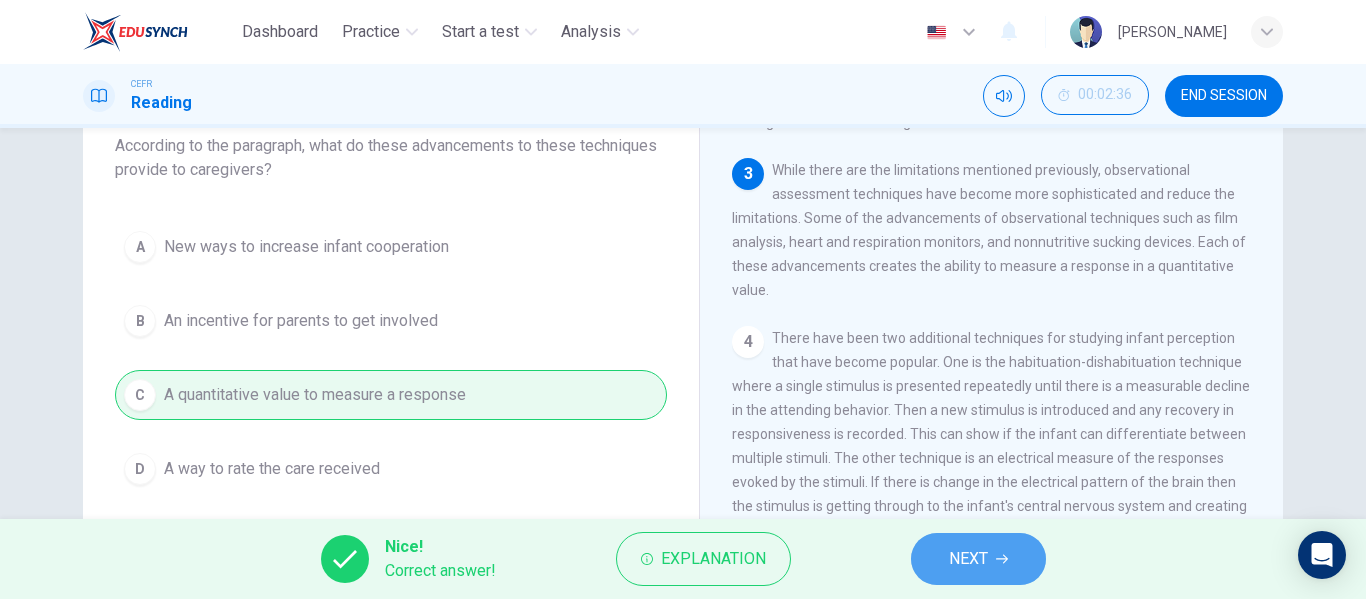 click on "NEXT" at bounding box center (978, 559) 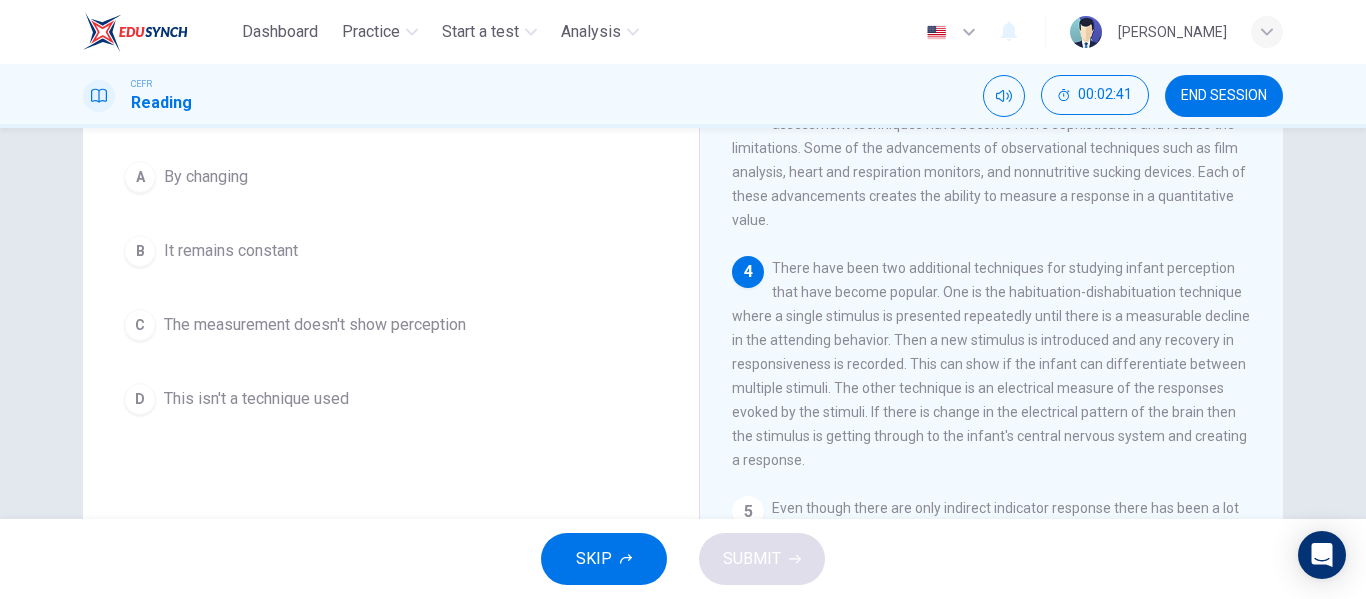 scroll, scrollTop: 100, scrollLeft: 0, axis: vertical 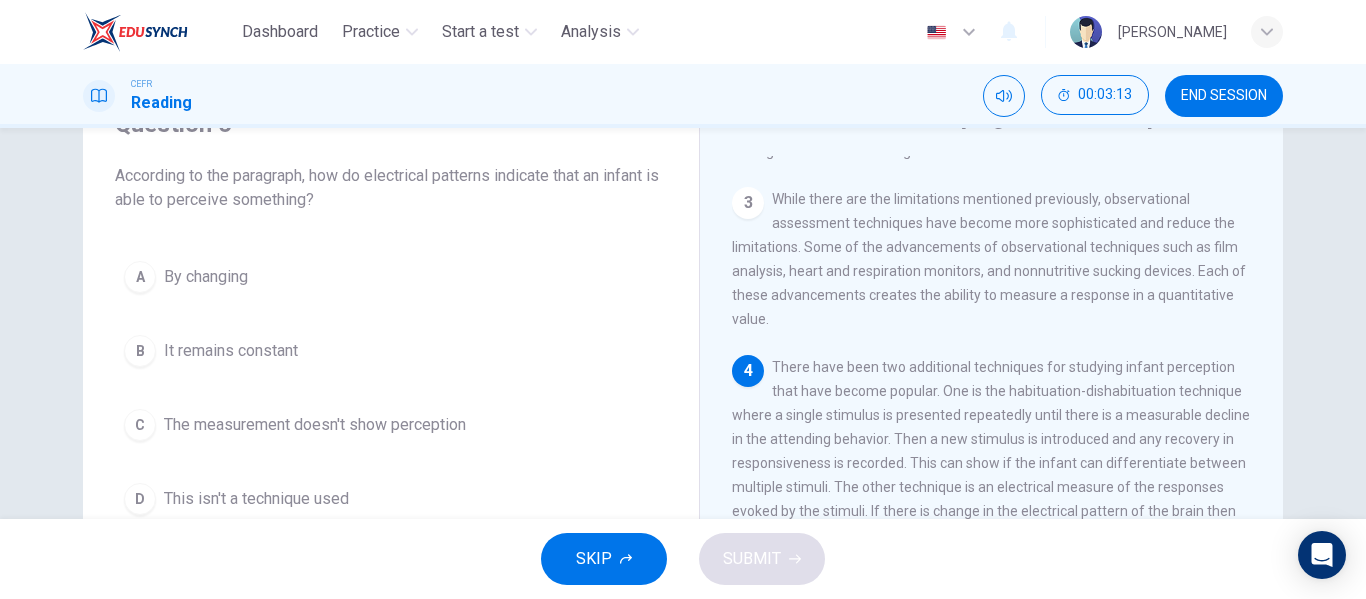 click on "A By changing" at bounding box center (391, 277) 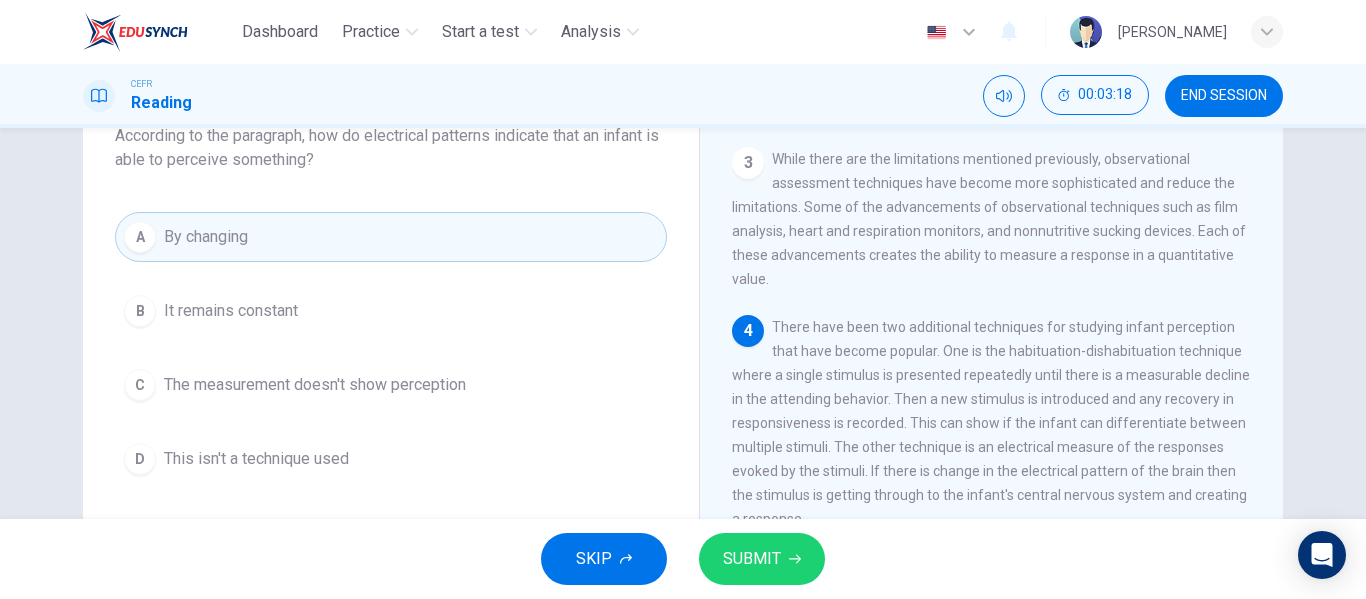 scroll, scrollTop: 142, scrollLeft: 0, axis: vertical 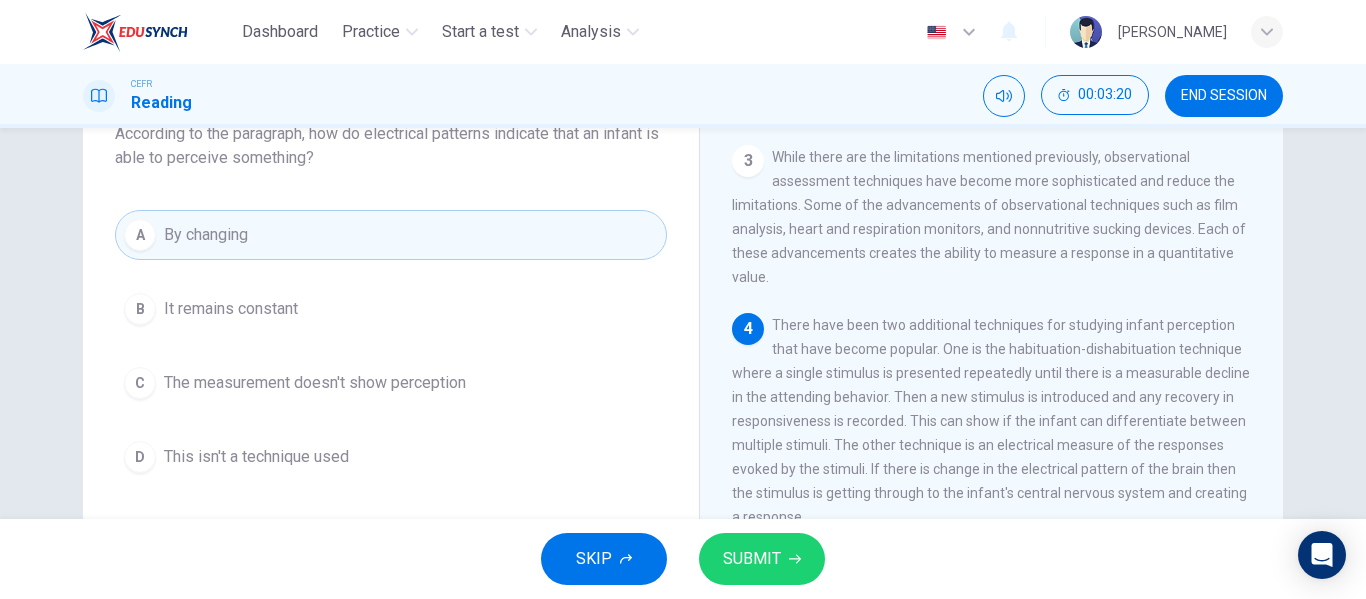 click on "SKIP SUBMIT" at bounding box center (683, 559) 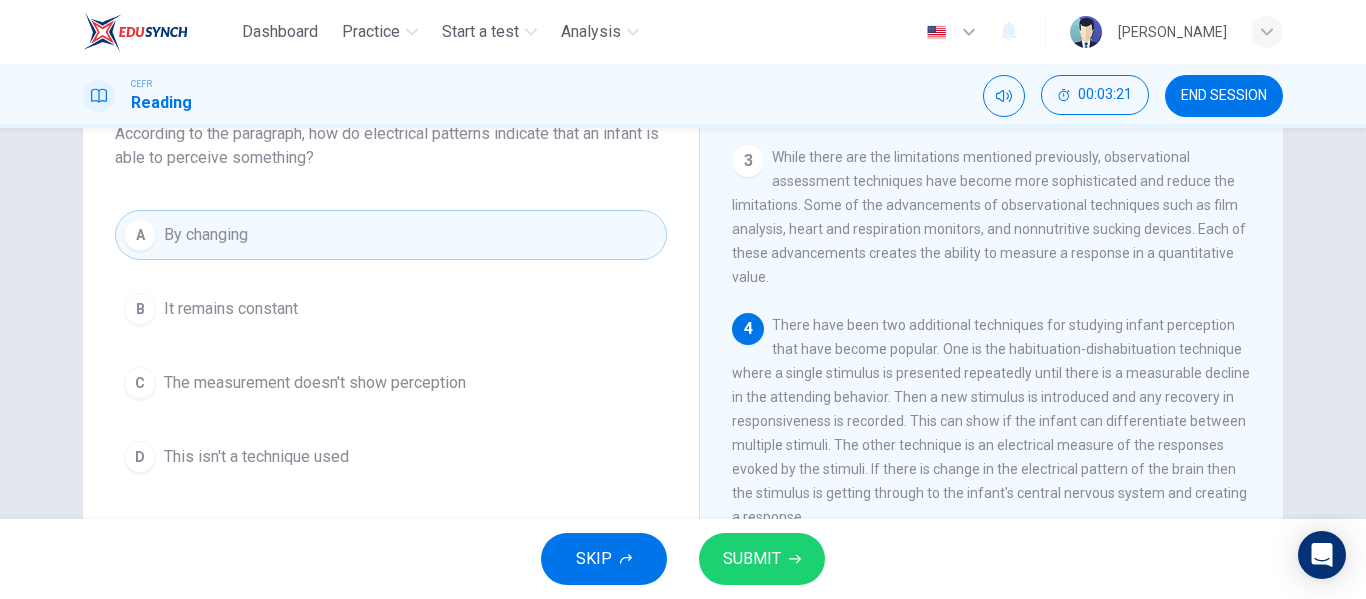 click on "SUBMIT" at bounding box center (762, 559) 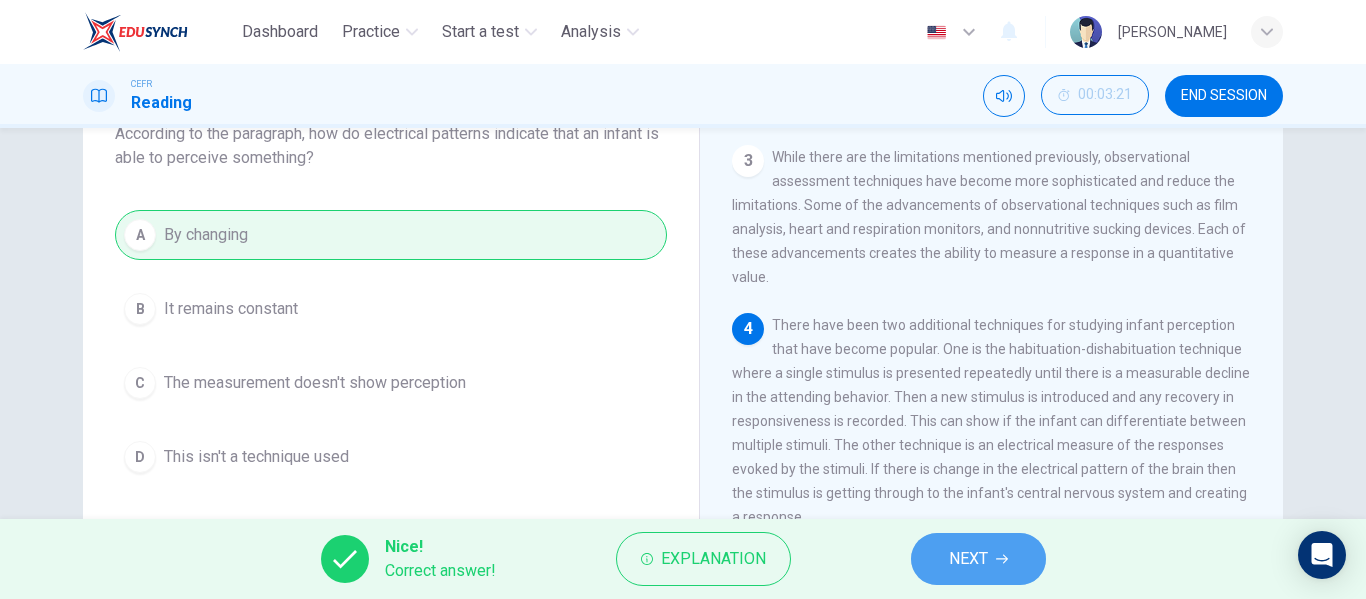 click 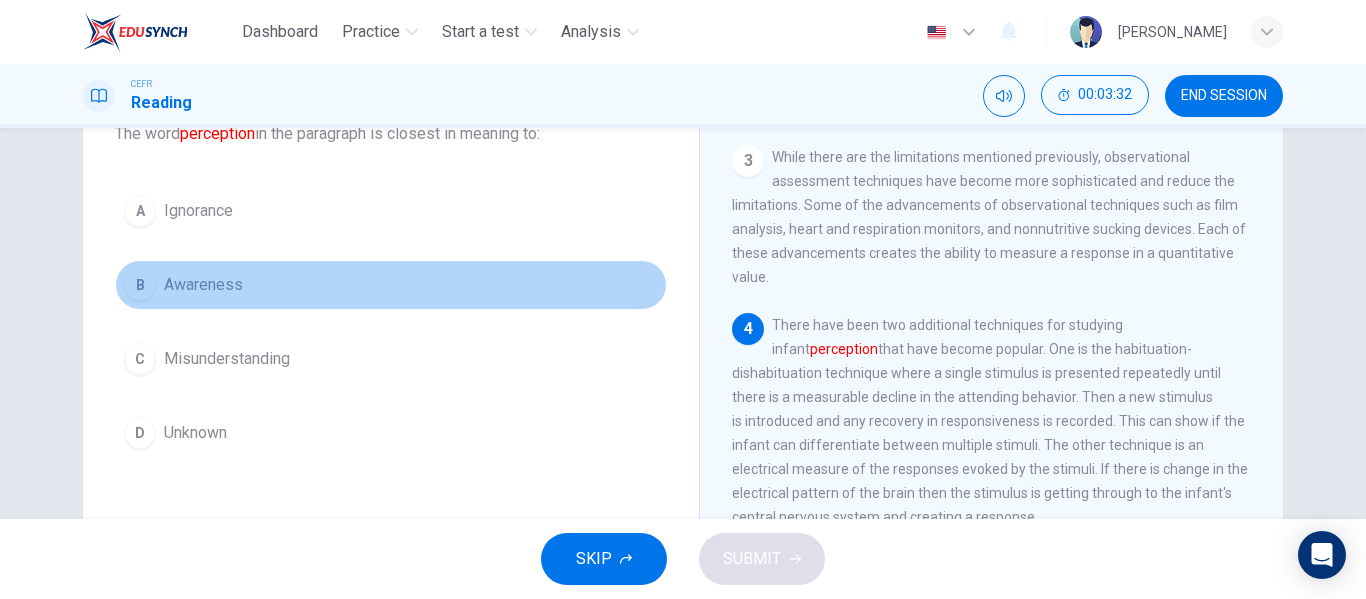 click on "B Awareness" at bounding box center [391, 285] 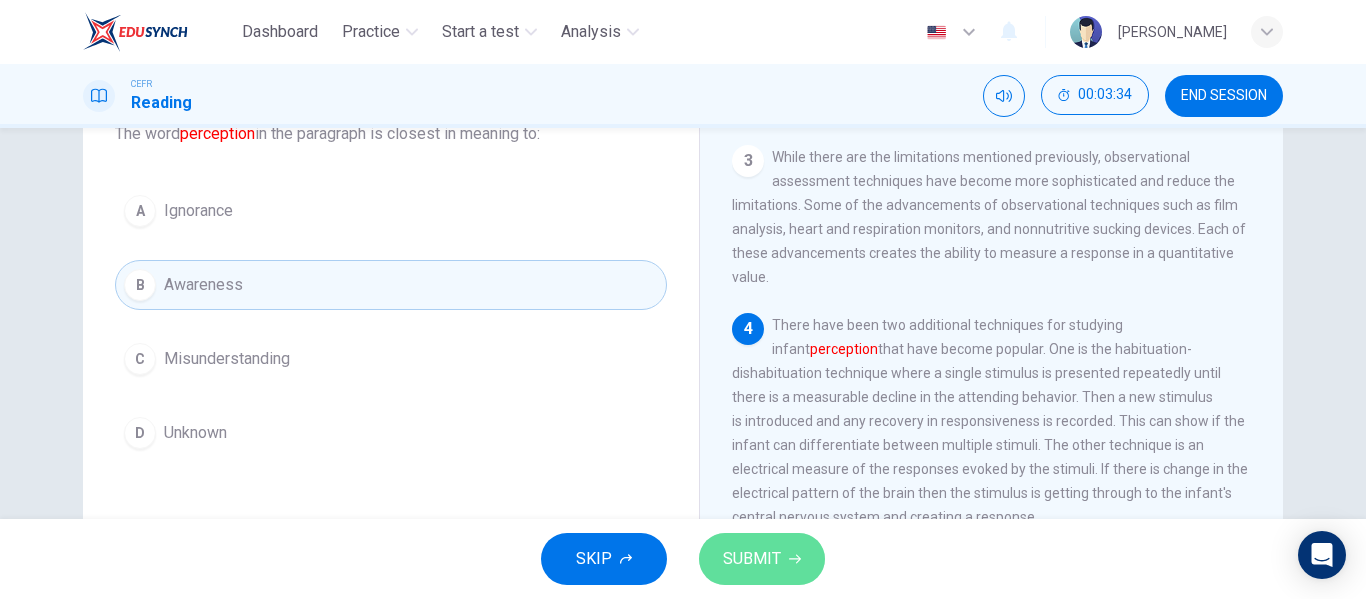 click on "SUBMIT" at bounding box center [752, 559] 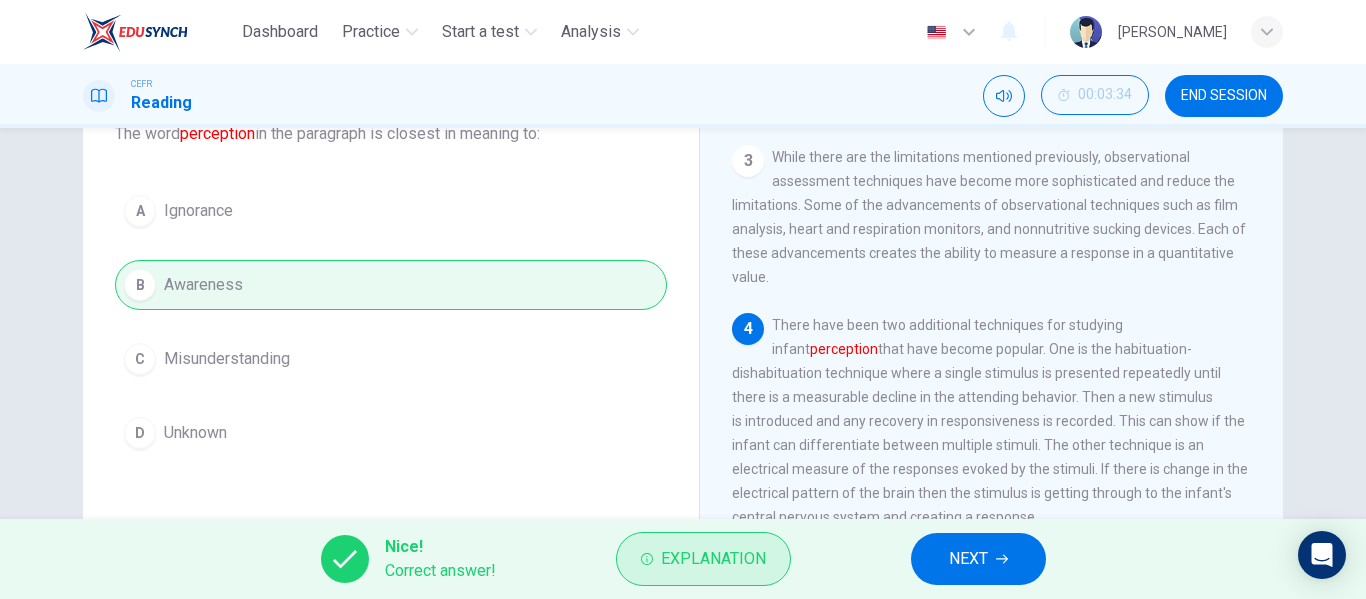 click on "Explanation" at bounding box center (703, 559) 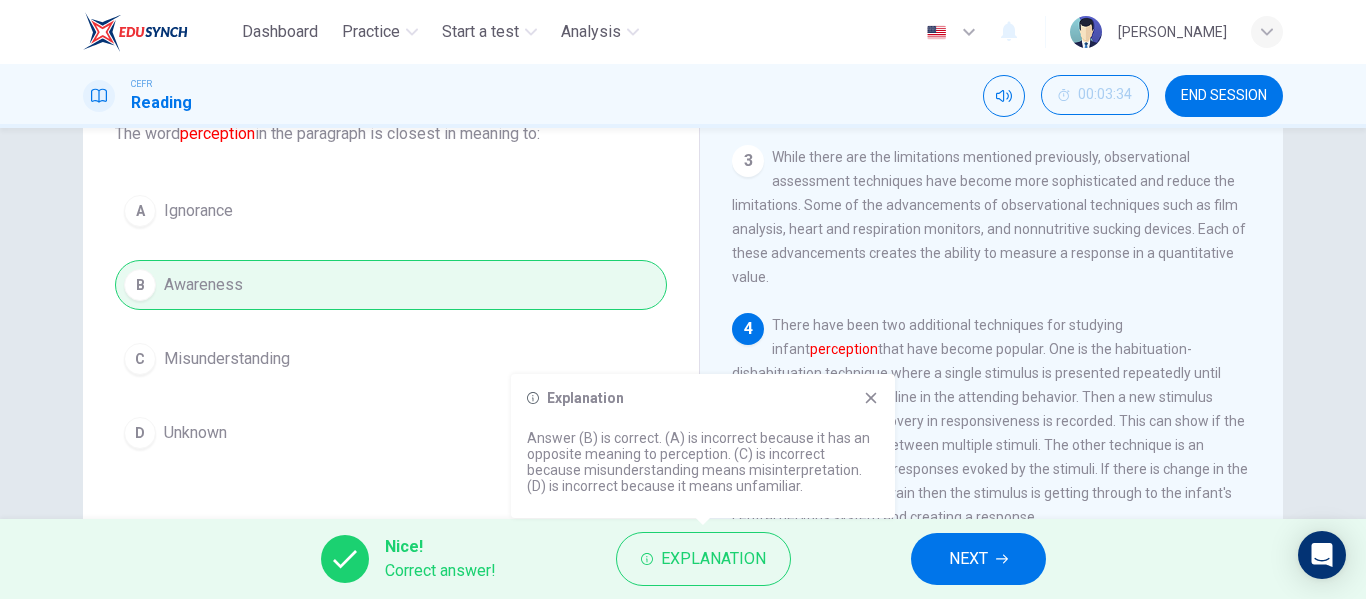 click on "Explanation Answer (B) is correct. (A) is incorrect because it has an opposite meaning to perception. (C) is incorrect because misunderstanding means misinterpretation. (D) is incorrect because it means unfamiliar." at bounding box center (703, 446) 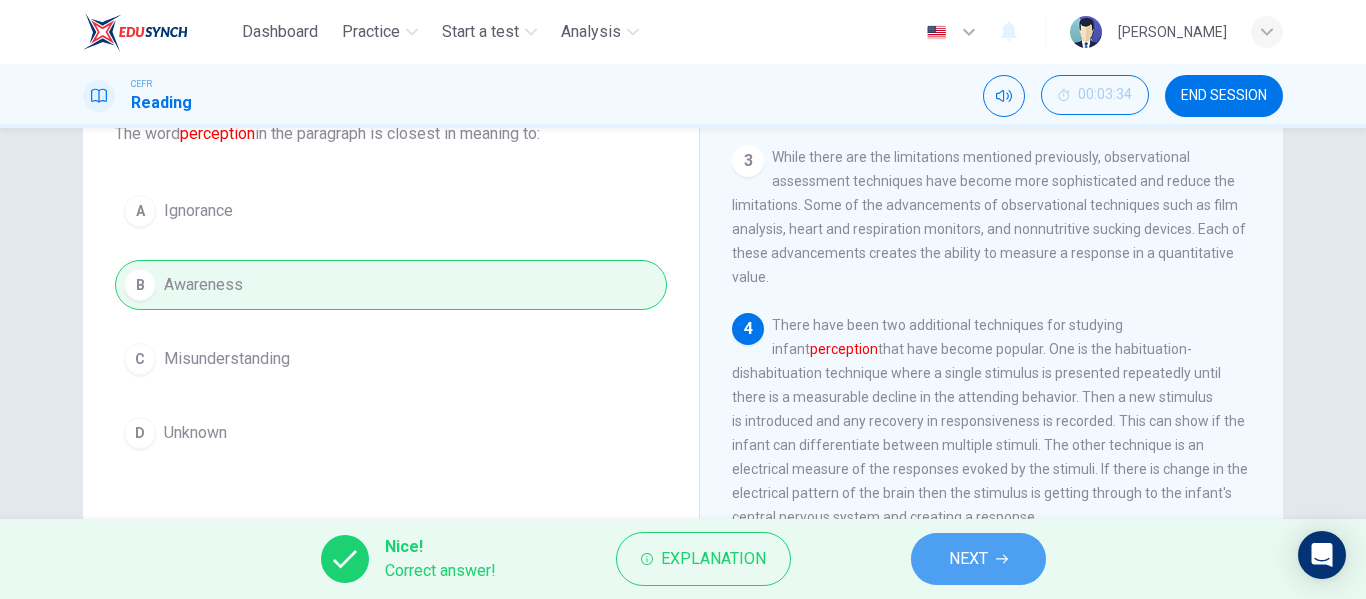 click on "NEXT" at bounding box center (978, 559) 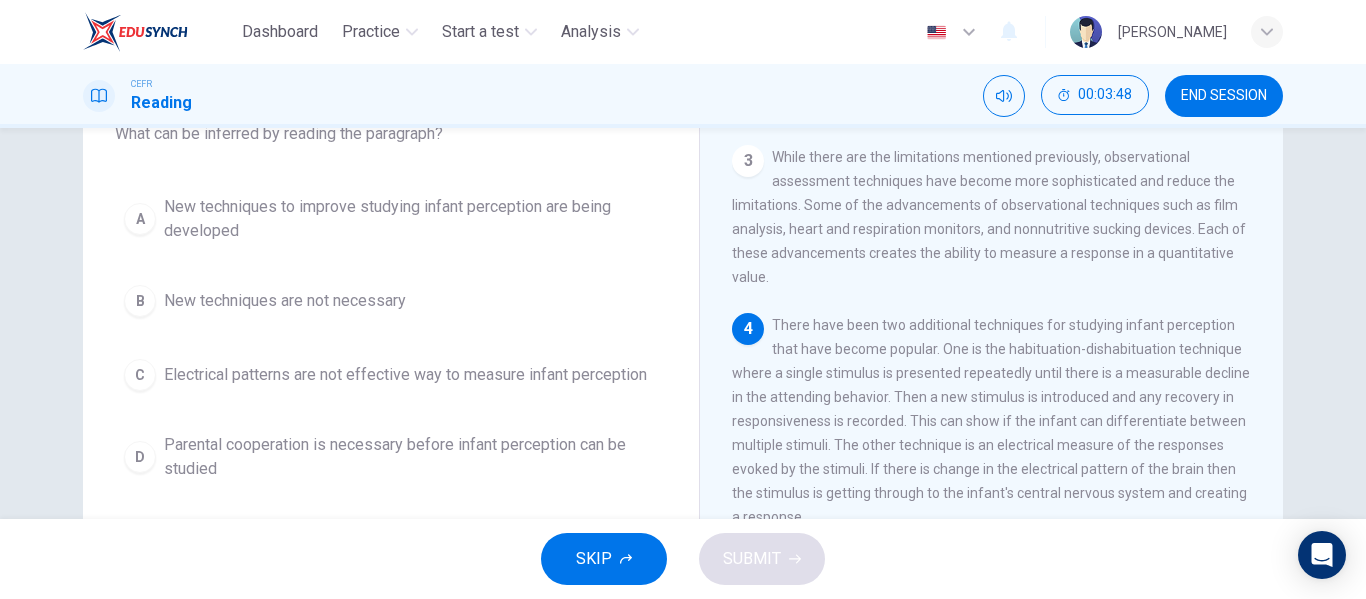 click on "New techniques to improve studying infant perception are being developed" at bounding box center [411, 219] 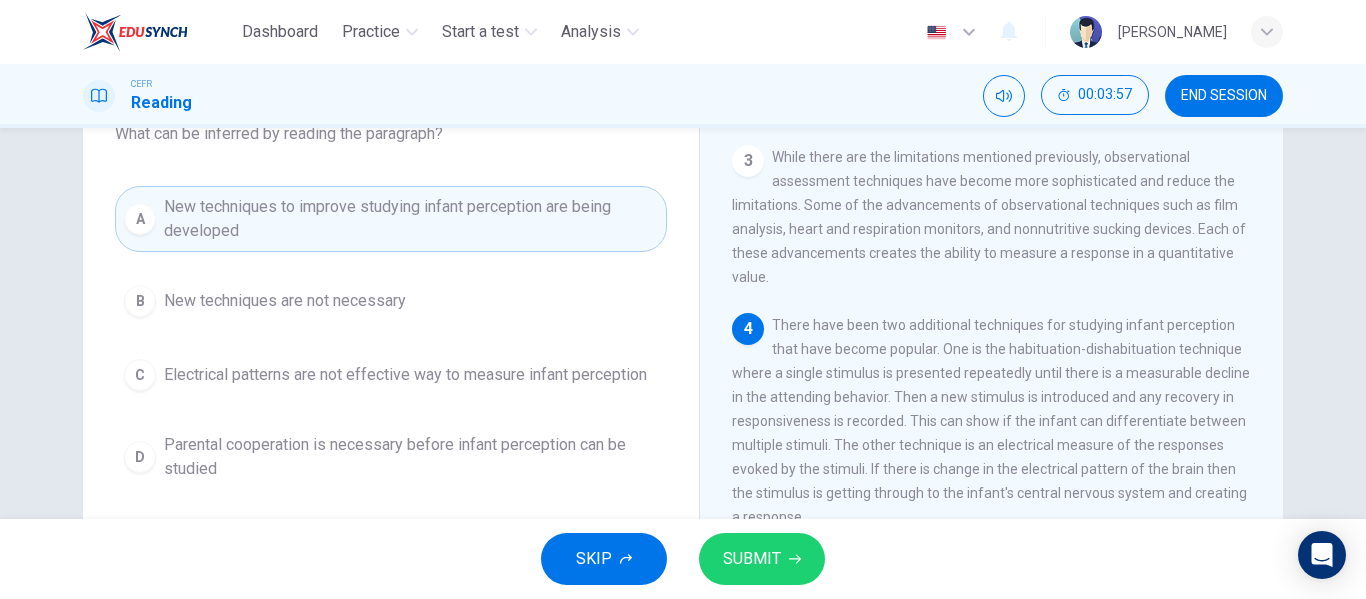 click on "SUBMIT" at bounding box center (762, 559) 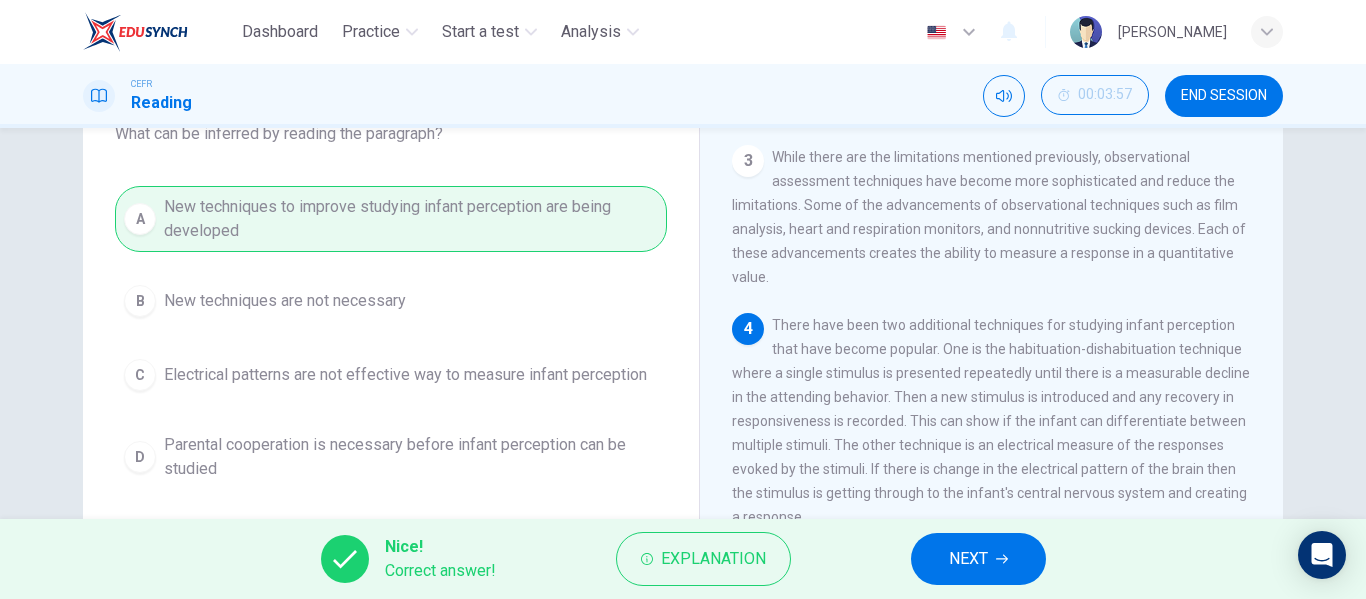 click on "NEXT" at bounding box center (968, 559) 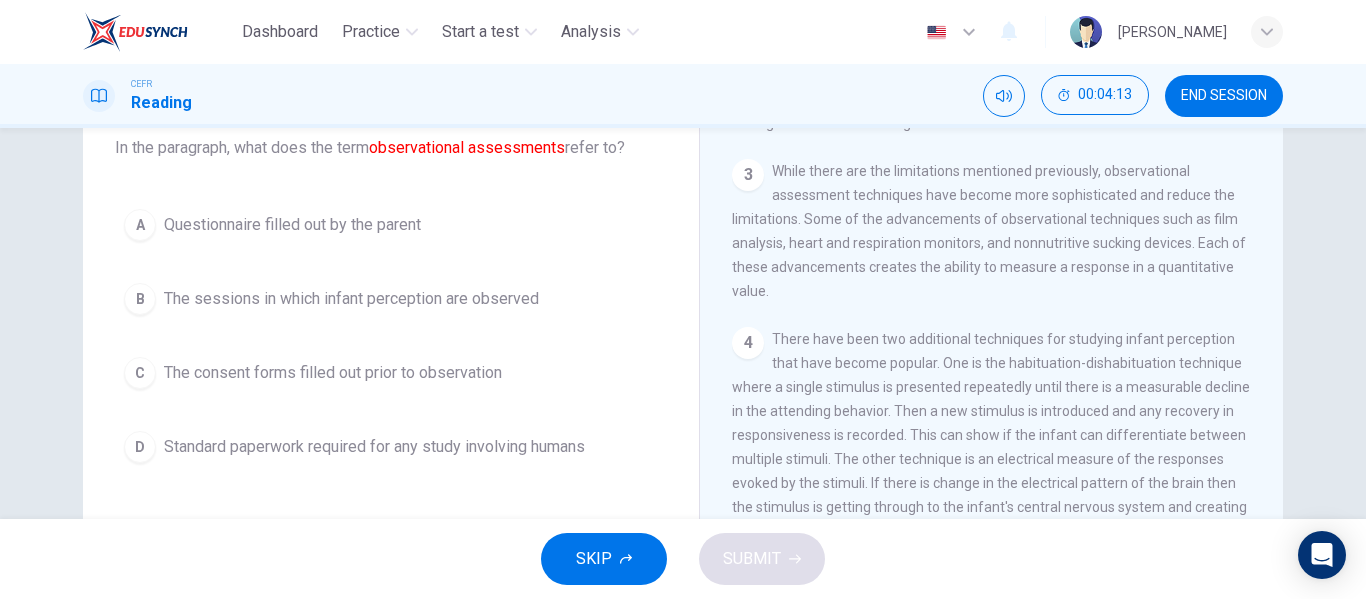 scroll, scrollTop: 84, scrollLeft: 0, axis: vertical 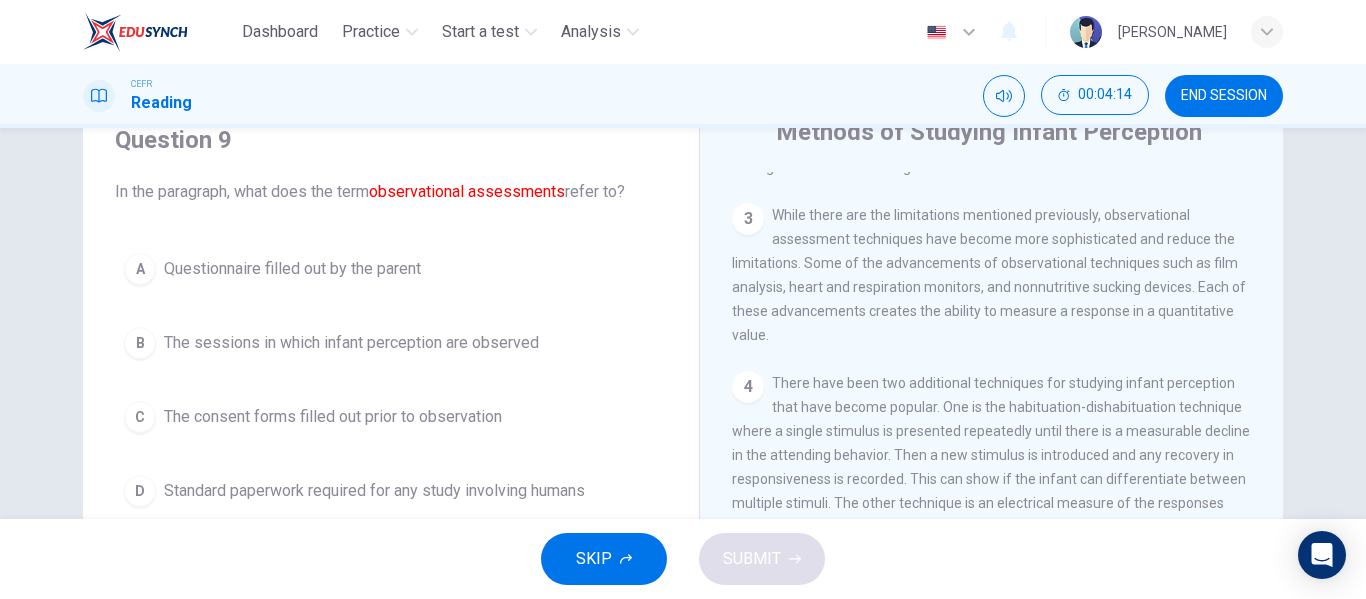 click on "B The sessions in which infant perception are observed" at bounding box center [391, 343] 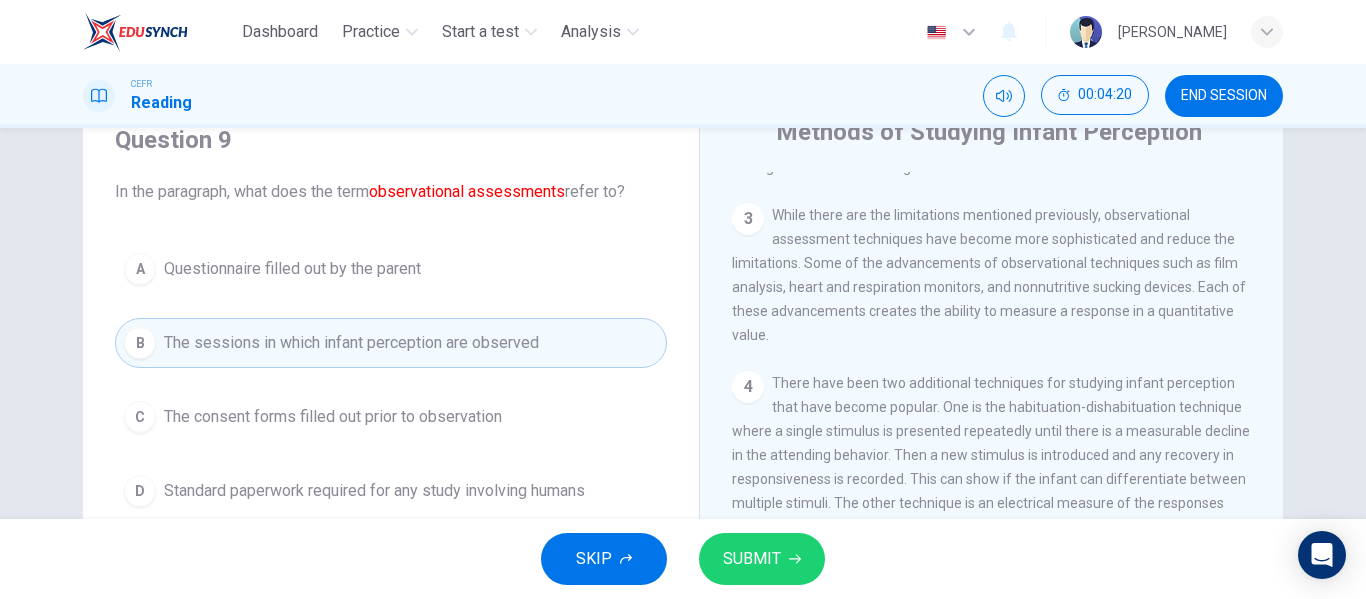 click on "SKIP SUBMIT" at bounding box center (683, 559) 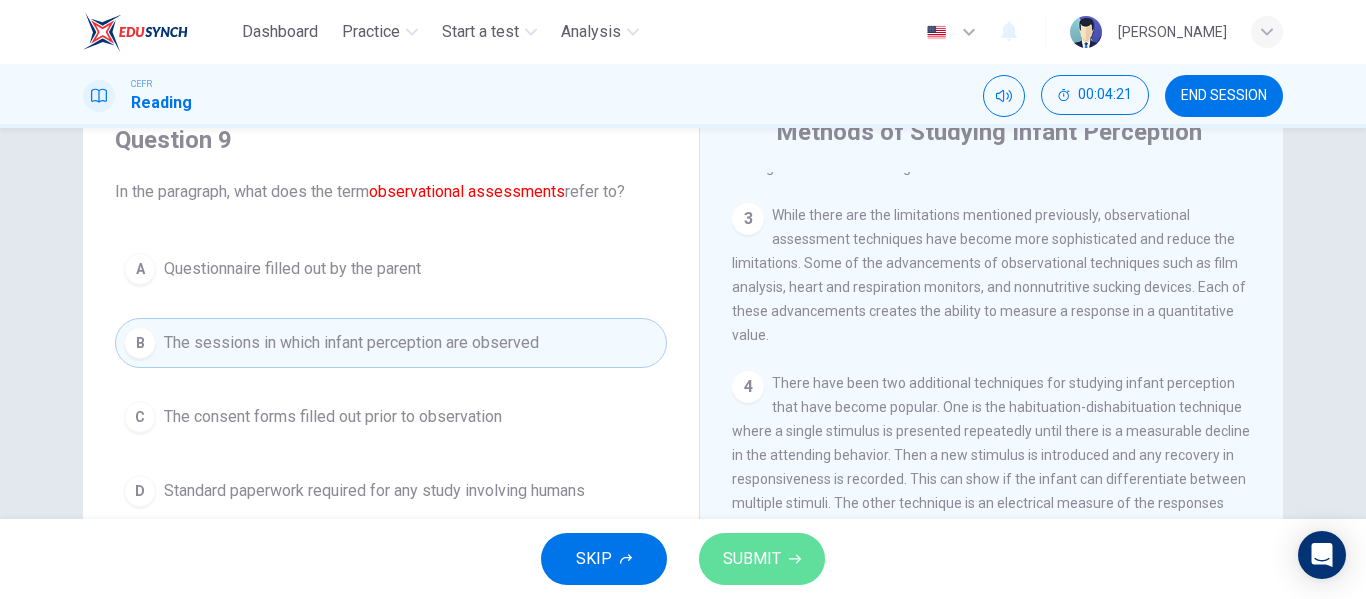 click on "SUBMIT" at bounding box center (762, 559) 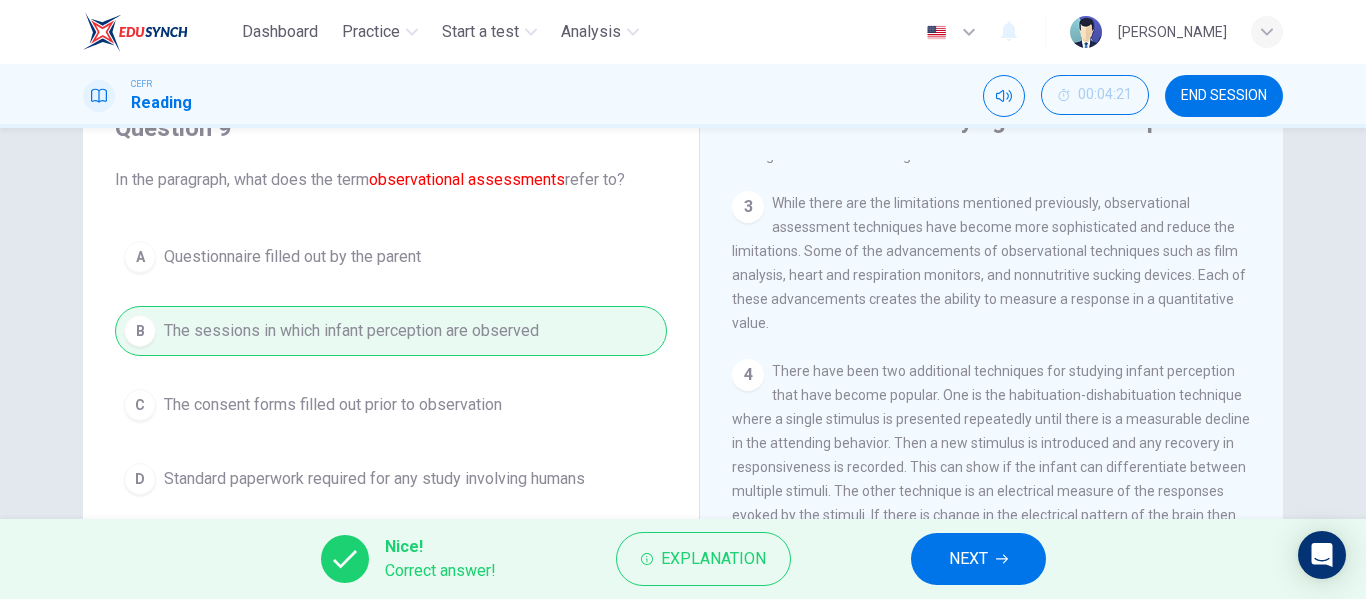 scroll, scrollTop: 84, scrollLeft: 0, axis: vertical 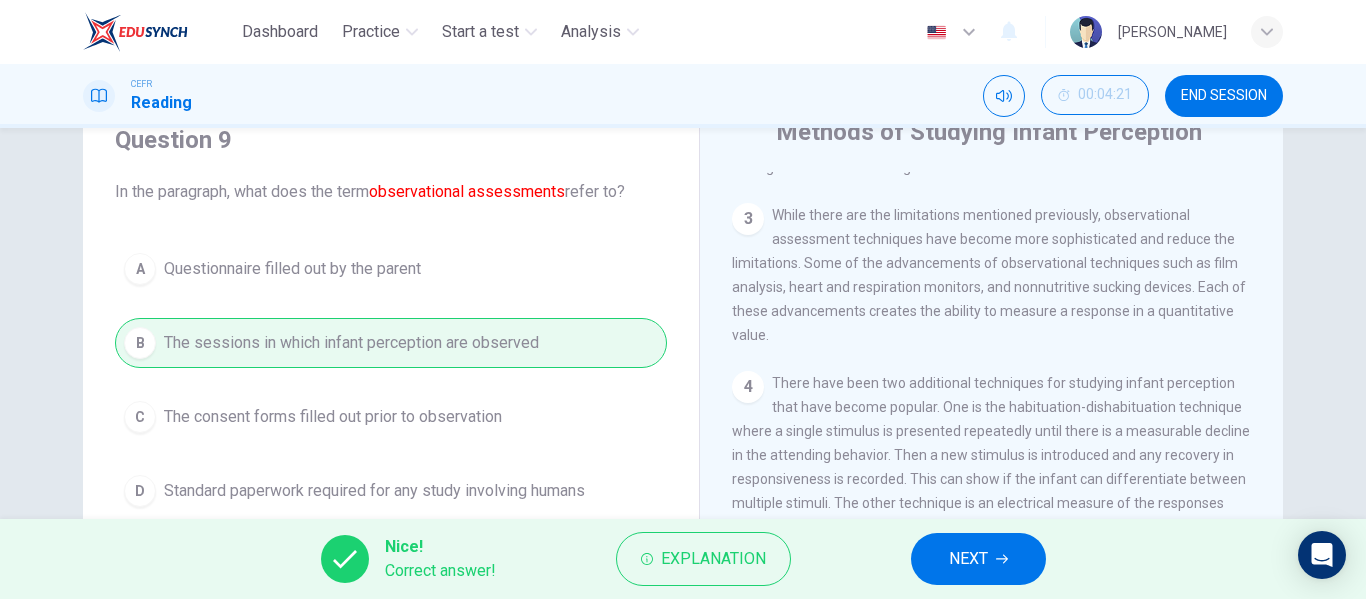 click on "NEXT" at bounding box center [978, 559] 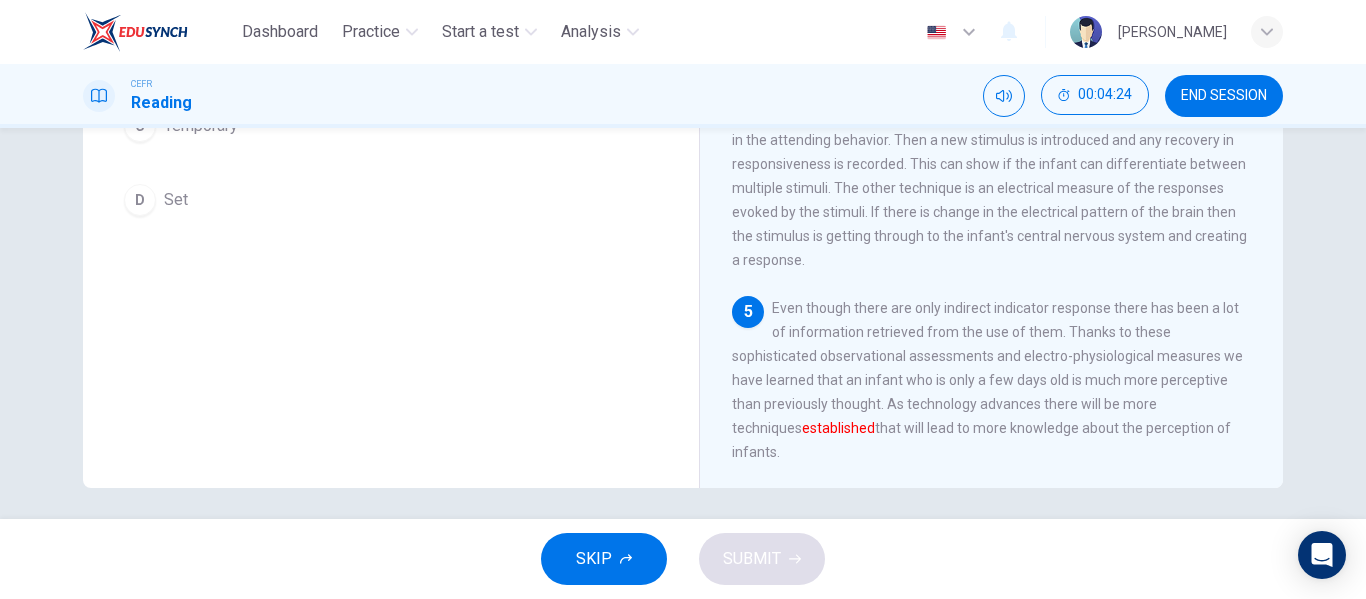 scroll, scrollTop: 384, scrollLeft: 0, axis: vertical 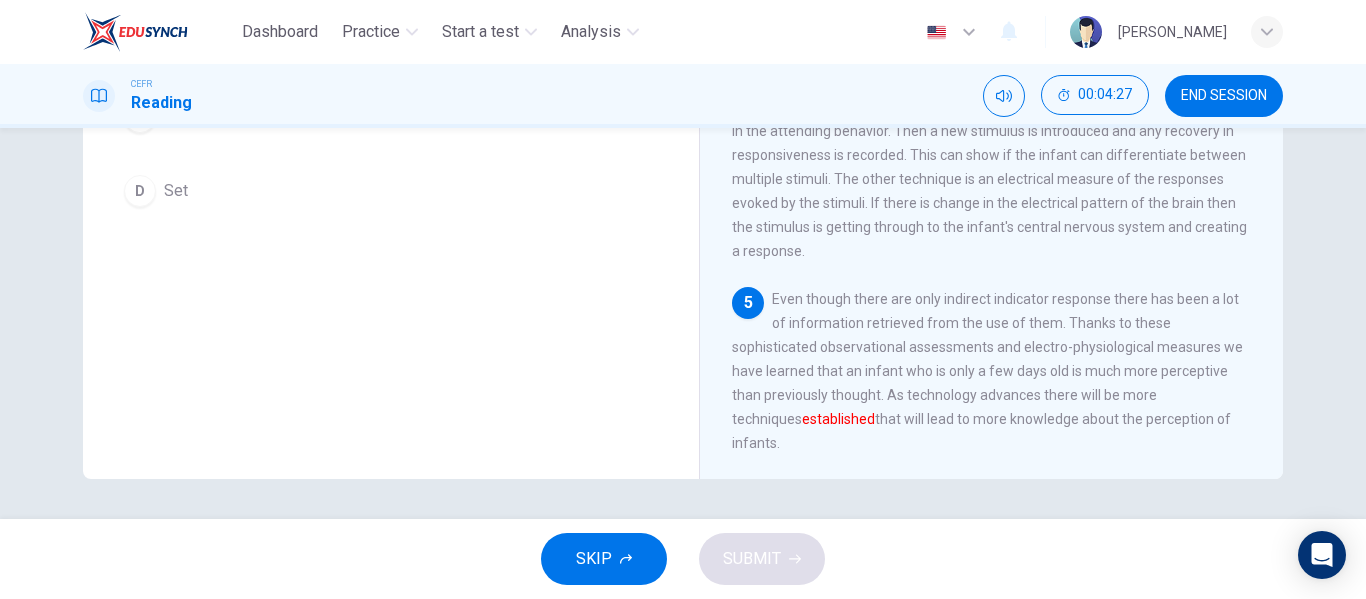 drag, startPoint x: 911, startPoint y: 419, endPoint x: 1037, endPoint y: 390, distance: 129.29424 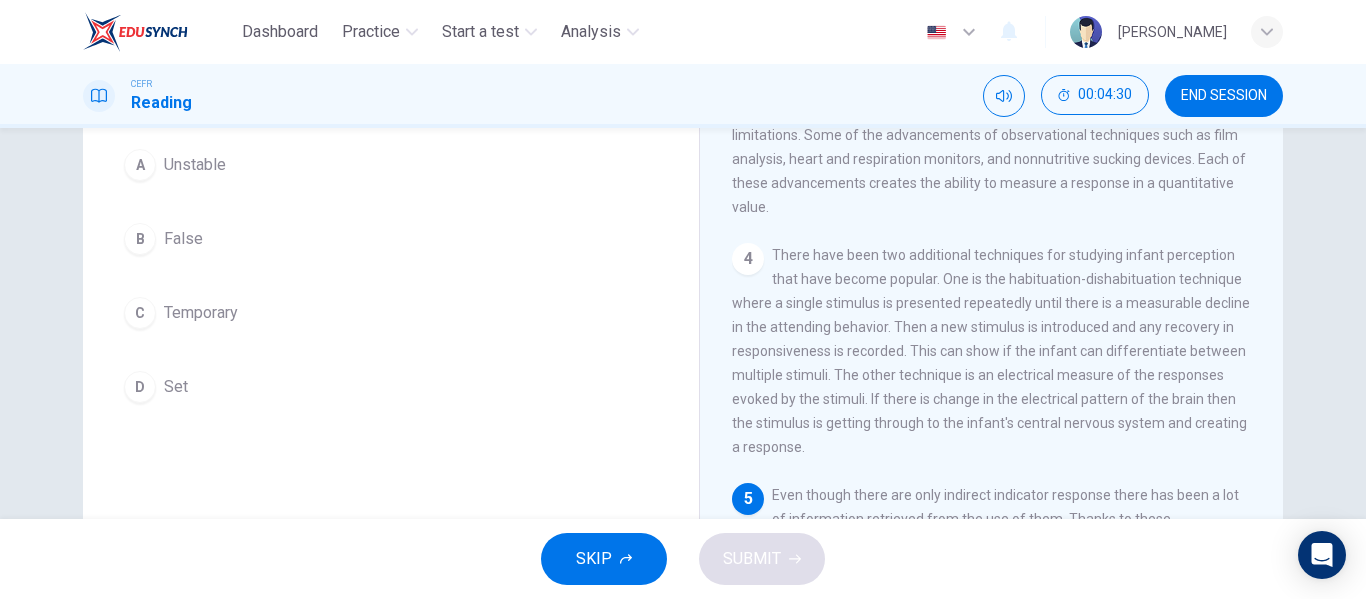scroll, scrollTop: 184, scrollLeft: 0, axis: vertical 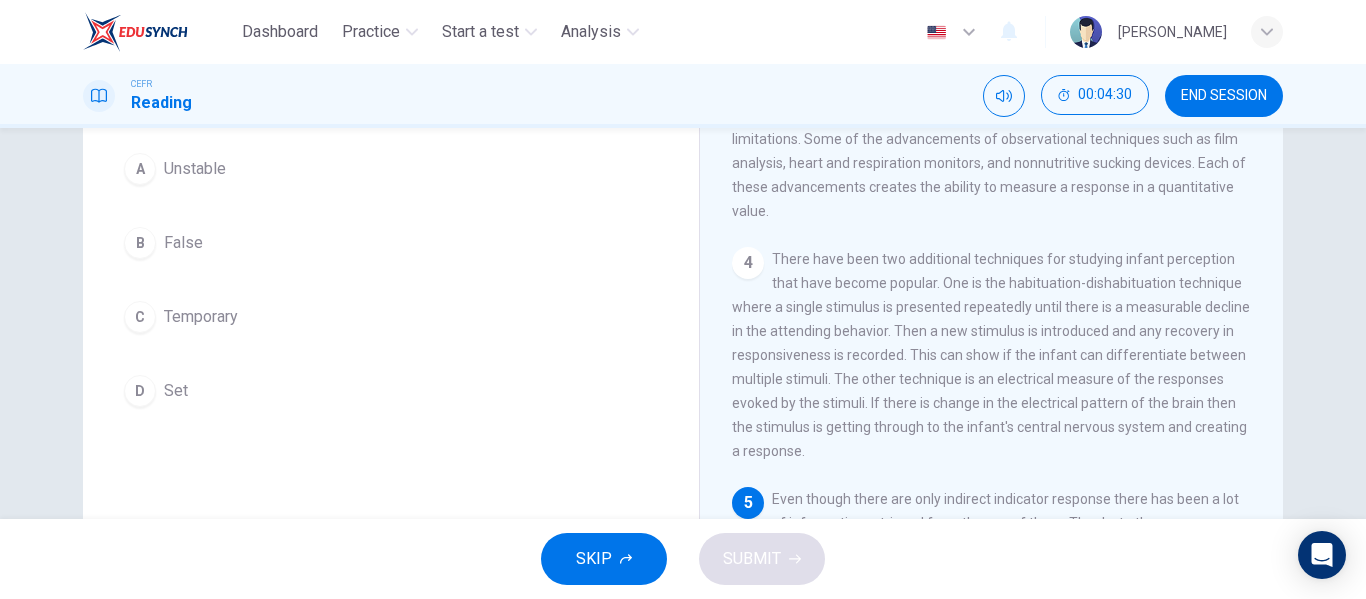 click on "D Set" at bounding box center (391, 391) 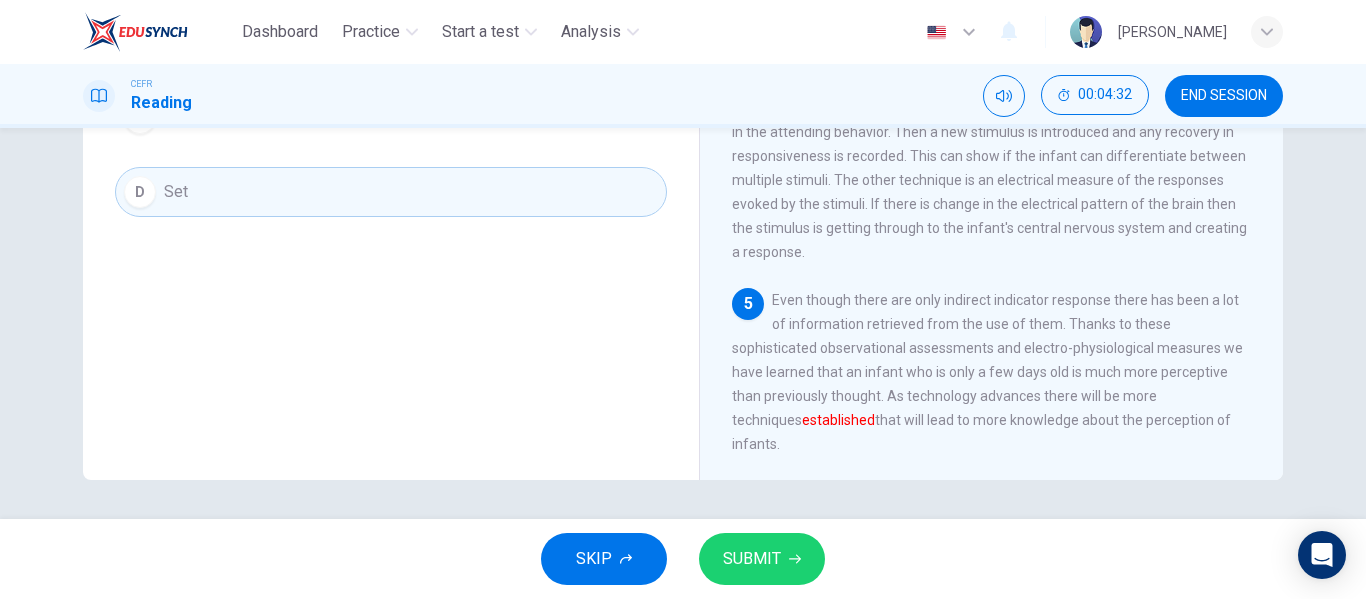 scroll, scrollTop: 384, scrollLeft: 0, axis: vertical 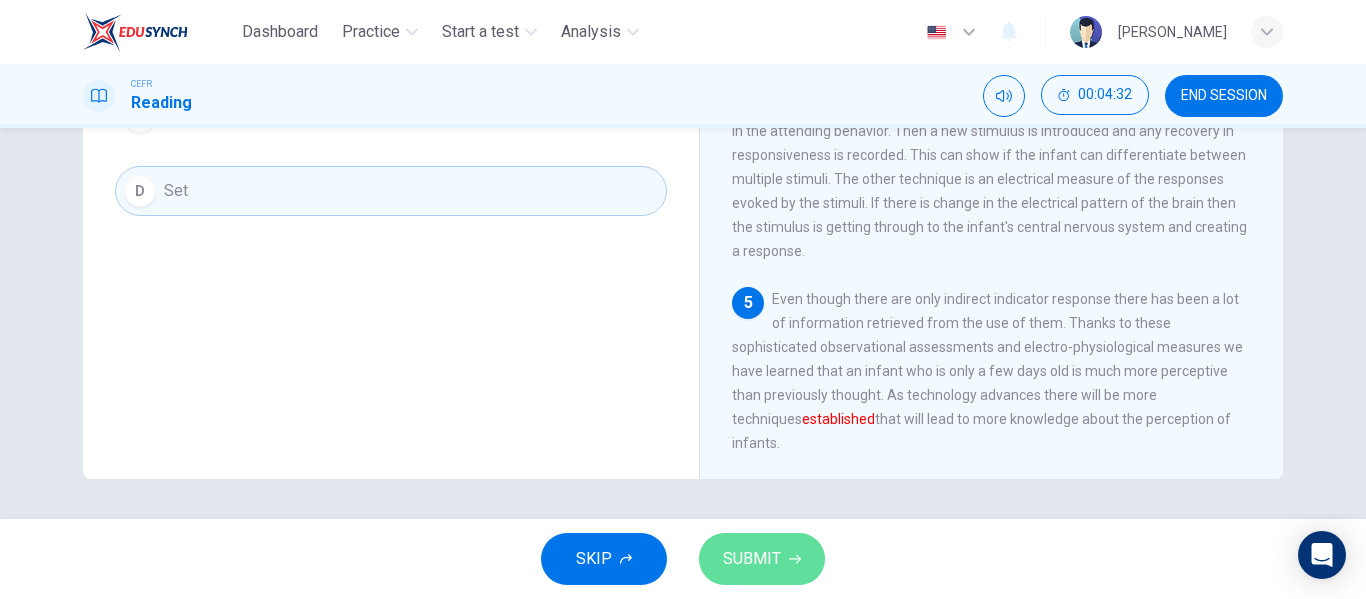 click on "SUBMIT" at bounding box center (762, 559) 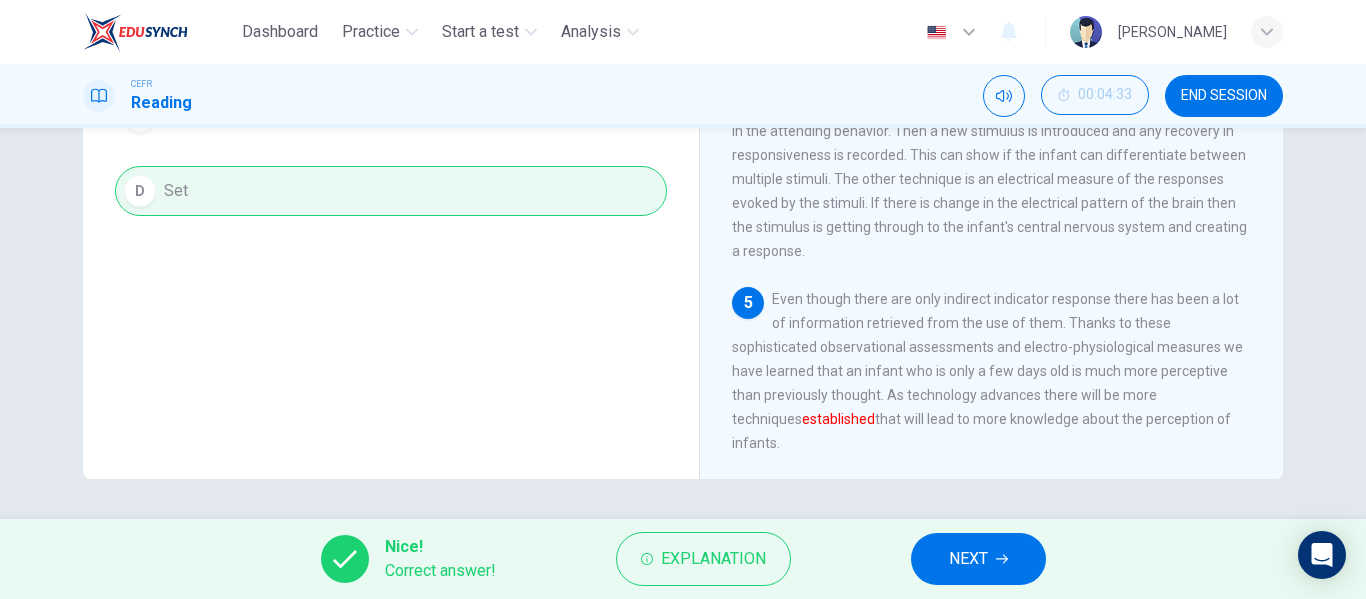 click on "NEXT" at bounding box center (968, 559) 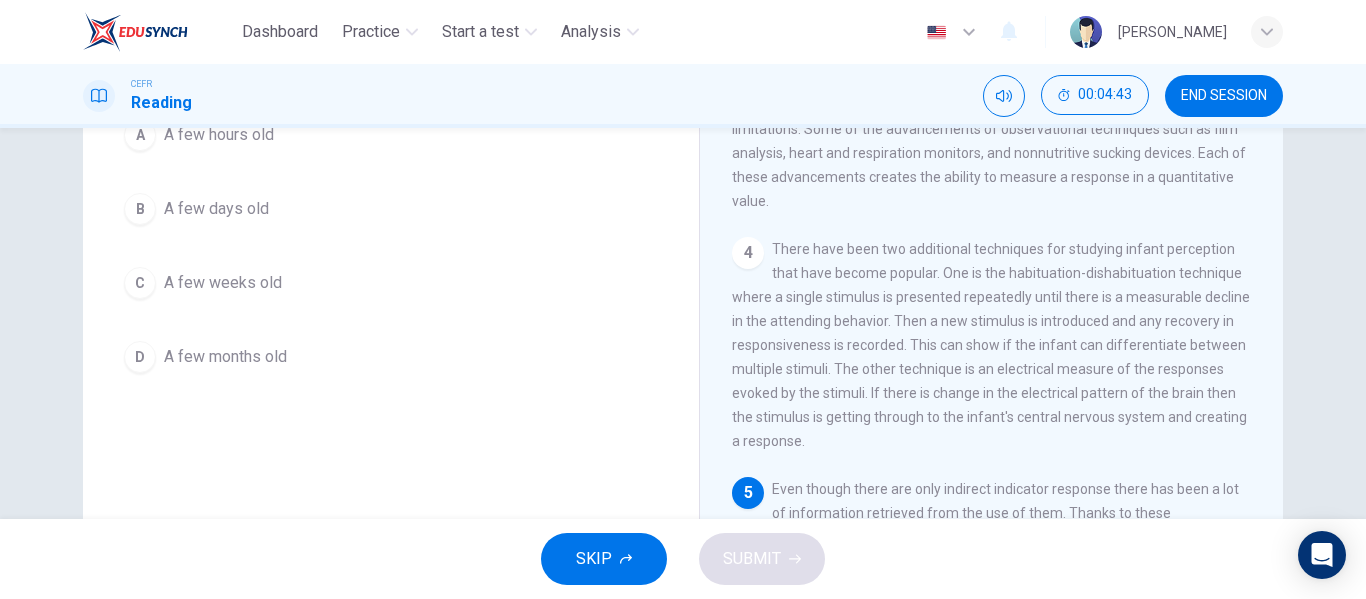 scroll, scrollTop: 184, scrollLeft: 0, axis: vertical 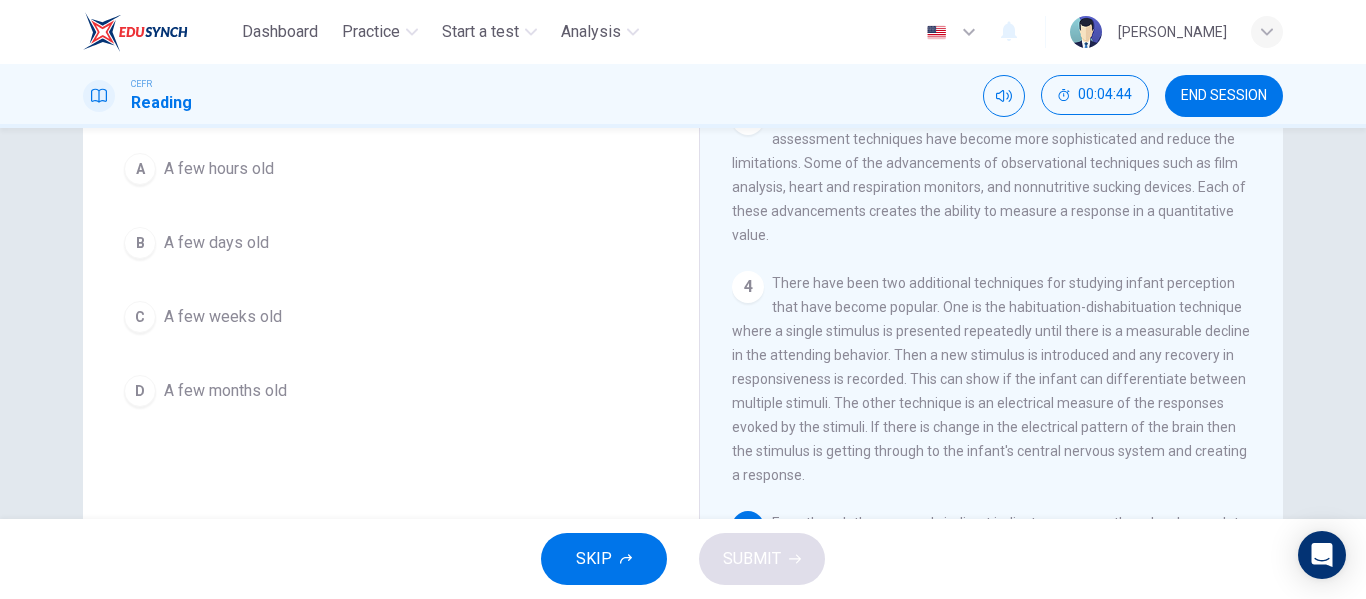 click on "B A few days old" at bounding box center [391, 243] 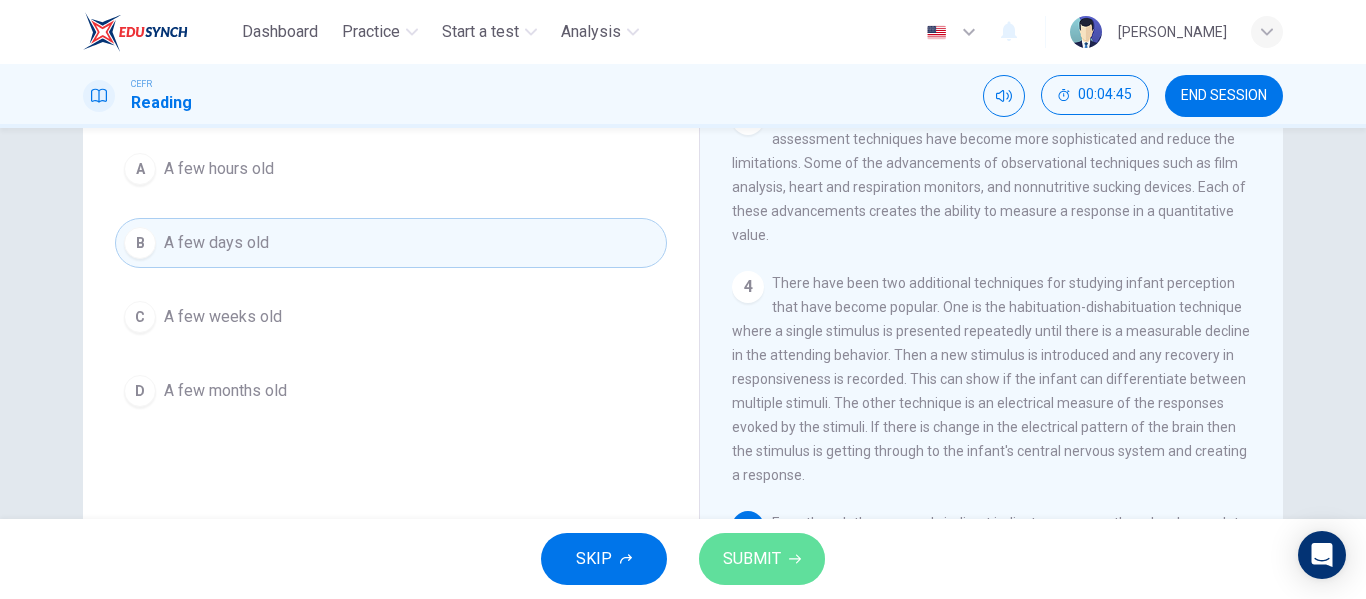 click on "SUBMIT" at bounding box center (752, 559) 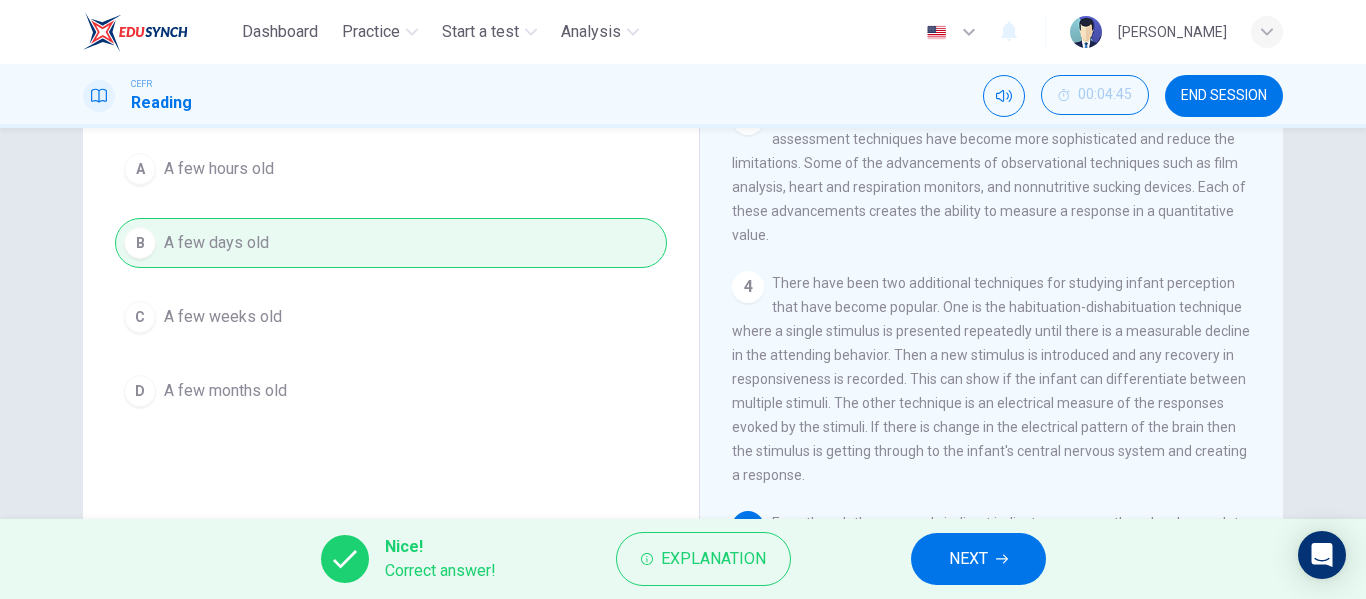 click on "NEXT" at bounding box center [978, 559] 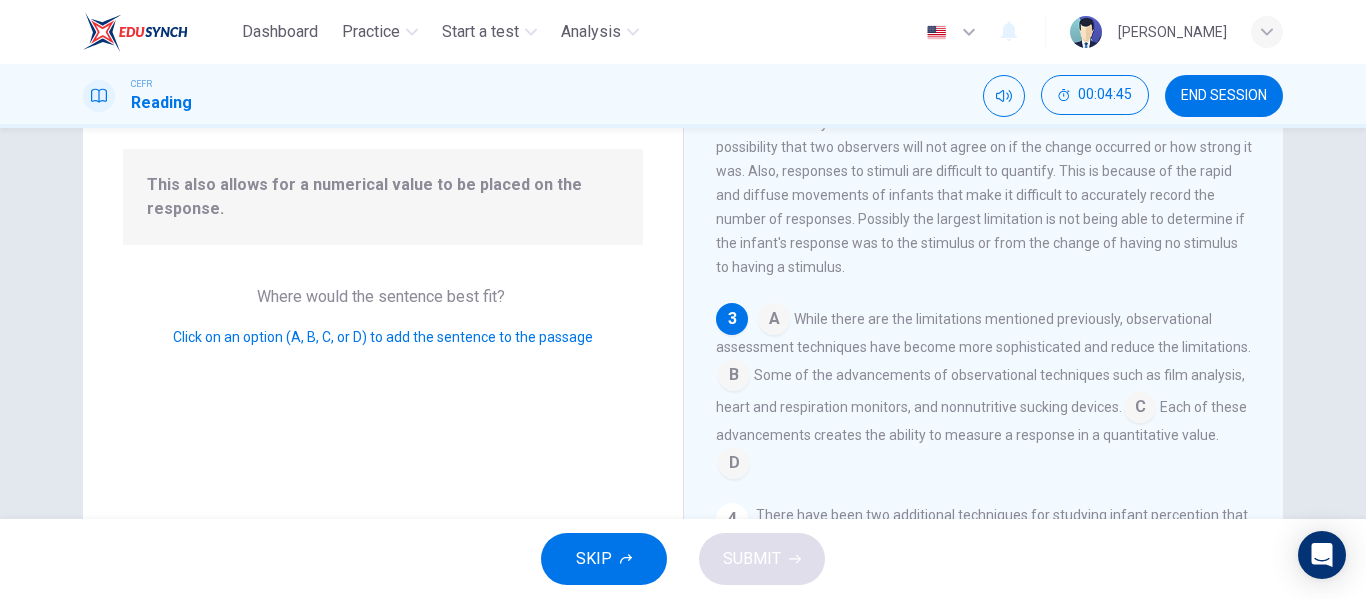 scroll, scrollTop: 250, scrollLeft: 0, axis: vertical 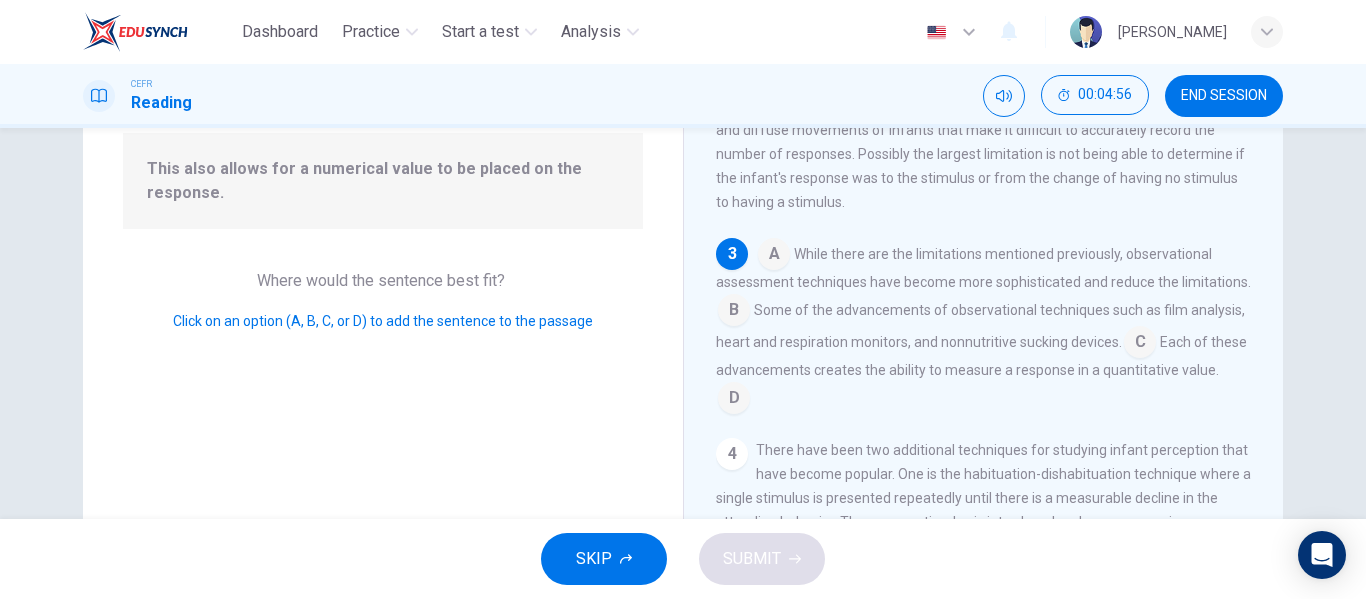 click at bounding box center [734, 400] 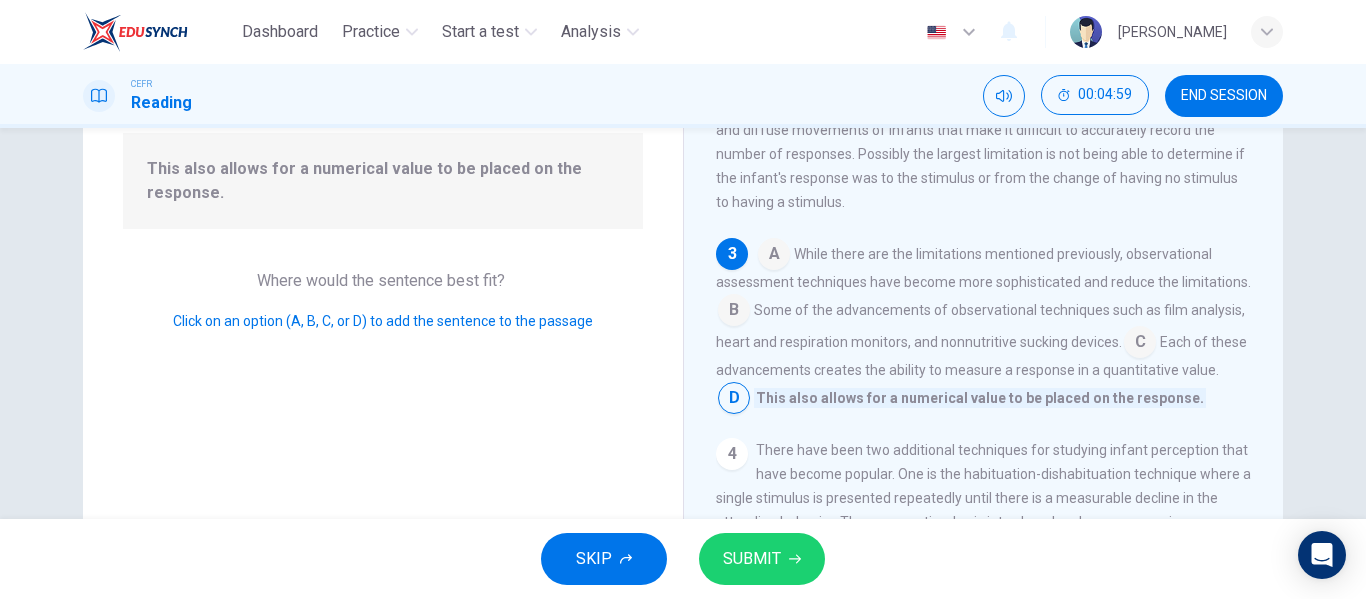 click on "SUBMIT" at bounding box center (762, 559) 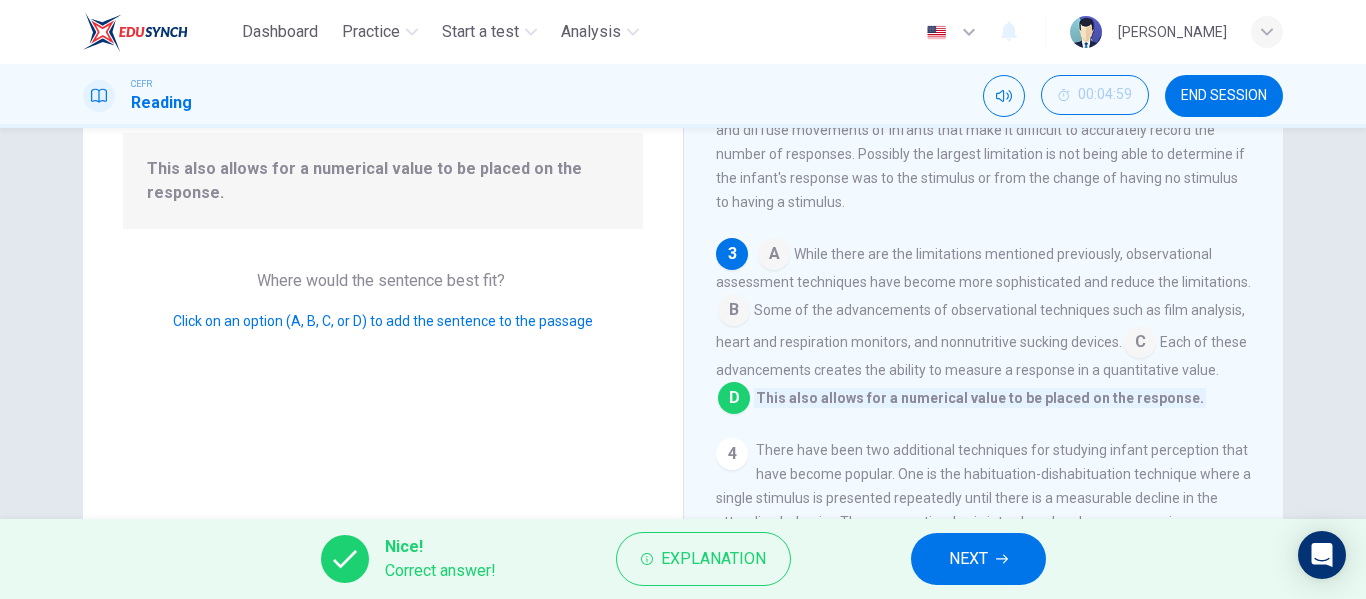 click on "NEXT" at bounding box center (978, 559) 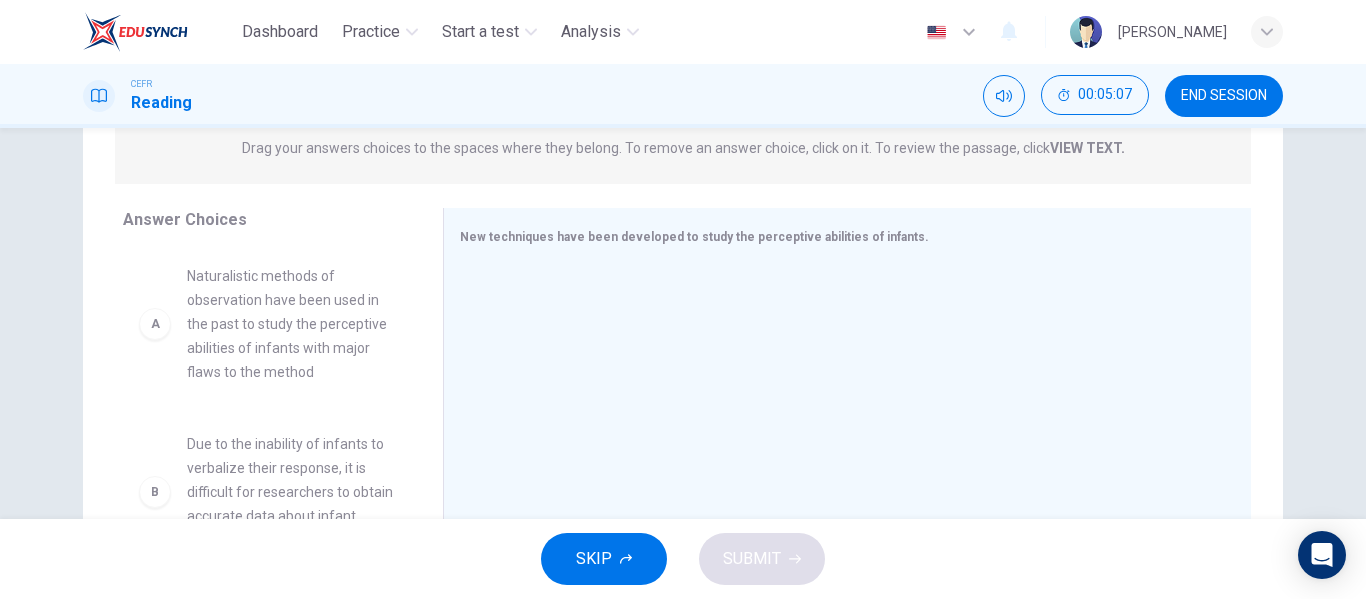 scroll, scrollTop: 300, scrollLeft: 0, axis: vertical 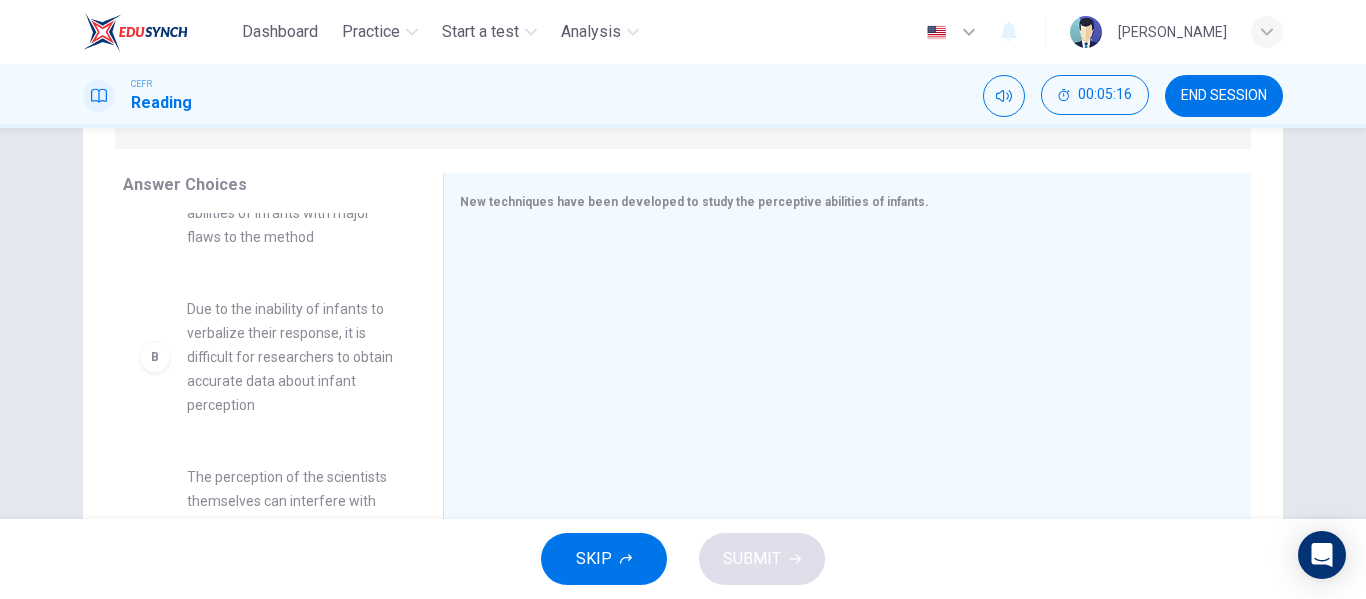 click on "Due to the inability of infants to verbalize their response, it is difficult for researchers to obtain accurate data about infant perception" at bounding box center [291, 357] 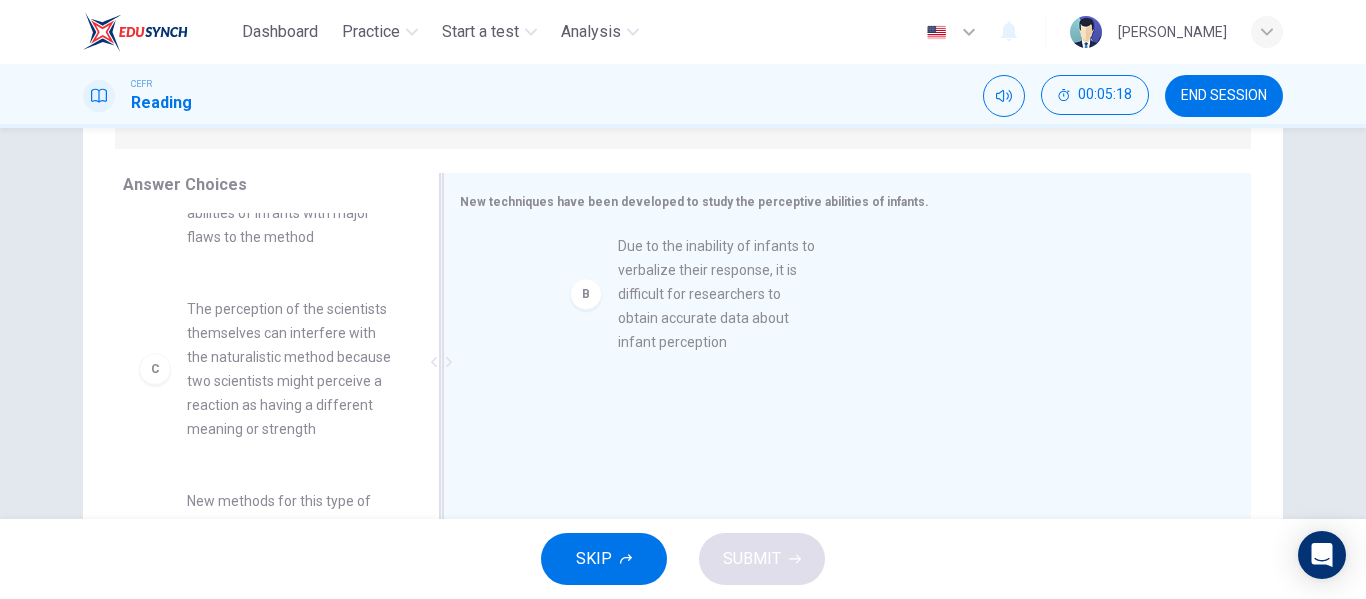 drag, startPoint x: 148, startPoint y: 370, endPoint x: 590, endPoint y: 306, distance: 446.60944 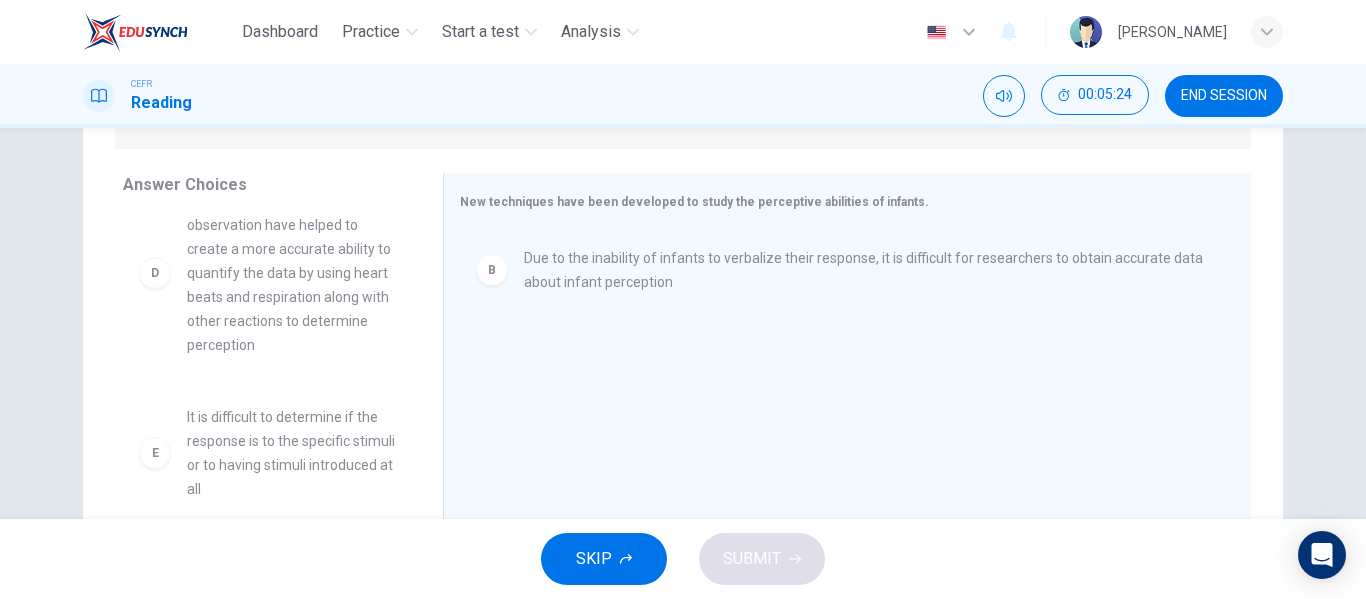 scroll, scrollTop: 300, scrollLeft: 0, axis: vertical 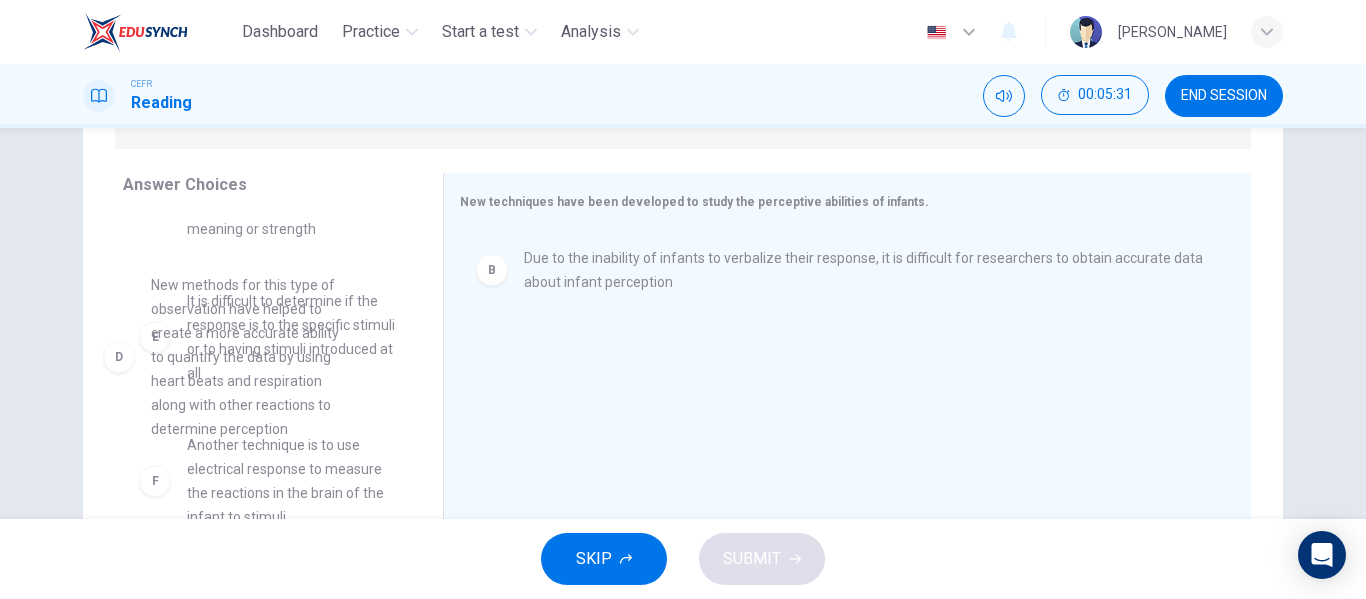 drag, startPoint x: 277, startPoint y: 392, endPoint x: 257, endPoint y: 373, distance: 27.58623 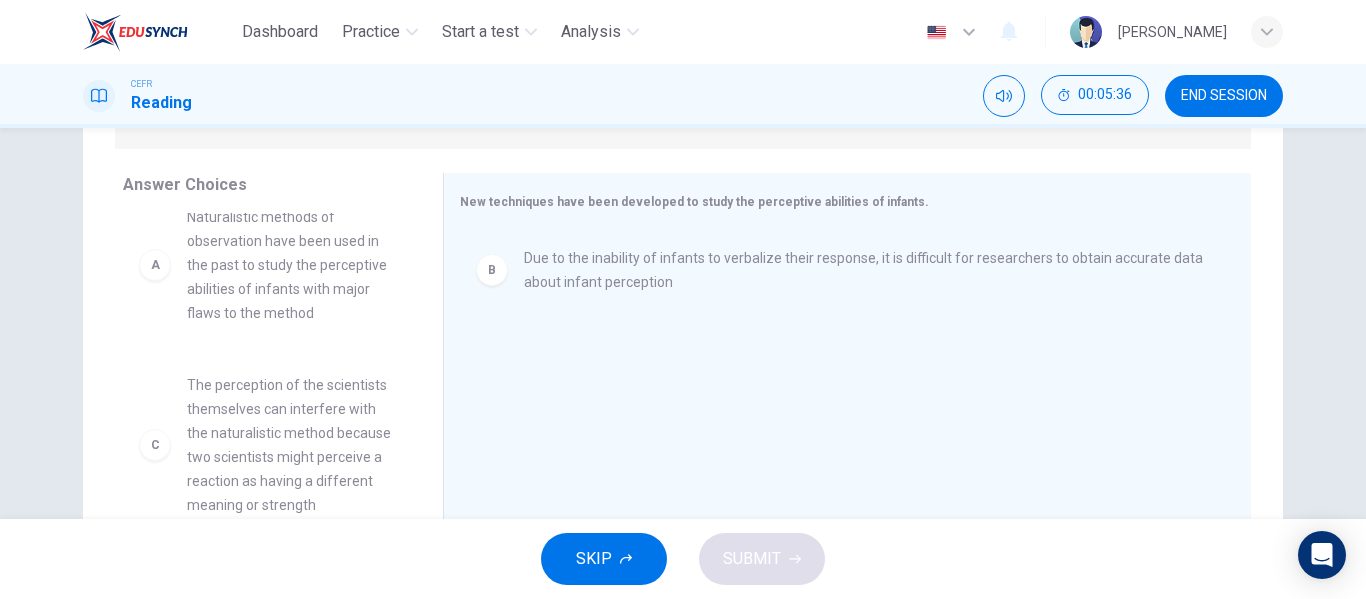 scroll, scrollTop: 0, scrollLeft: 0, axis: both 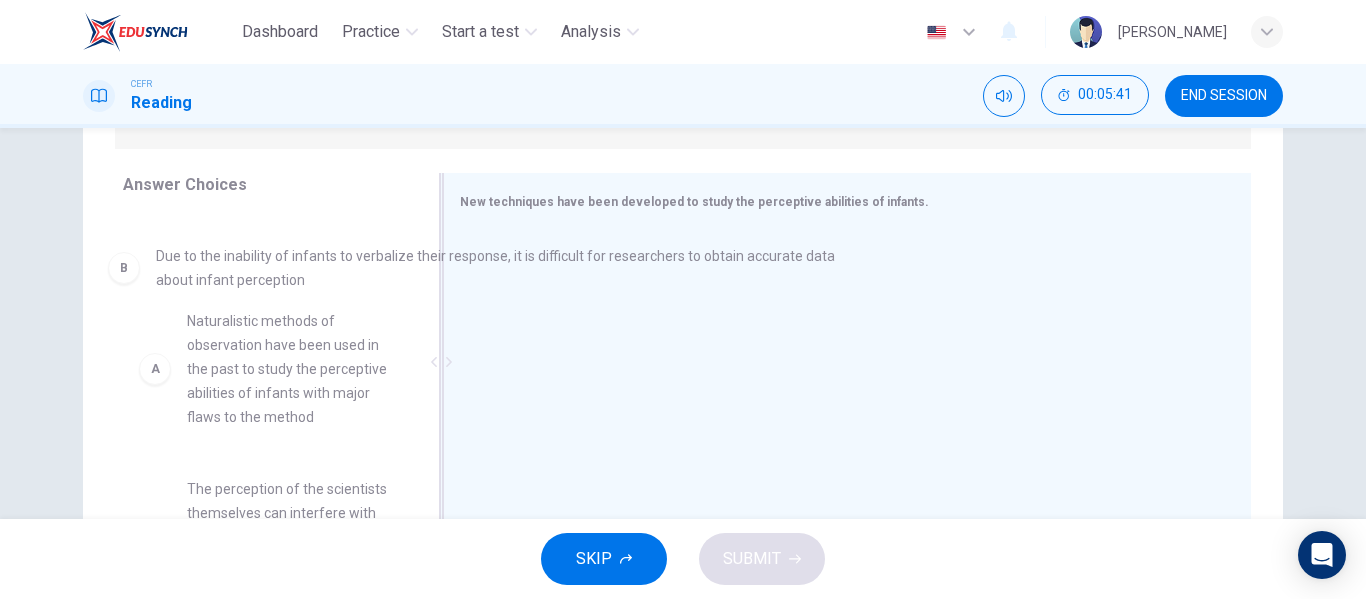 drag, startPoint x: 590, startPoint y: 289, endPoint x: 222, endPoint y: 287, distance: 368.00543 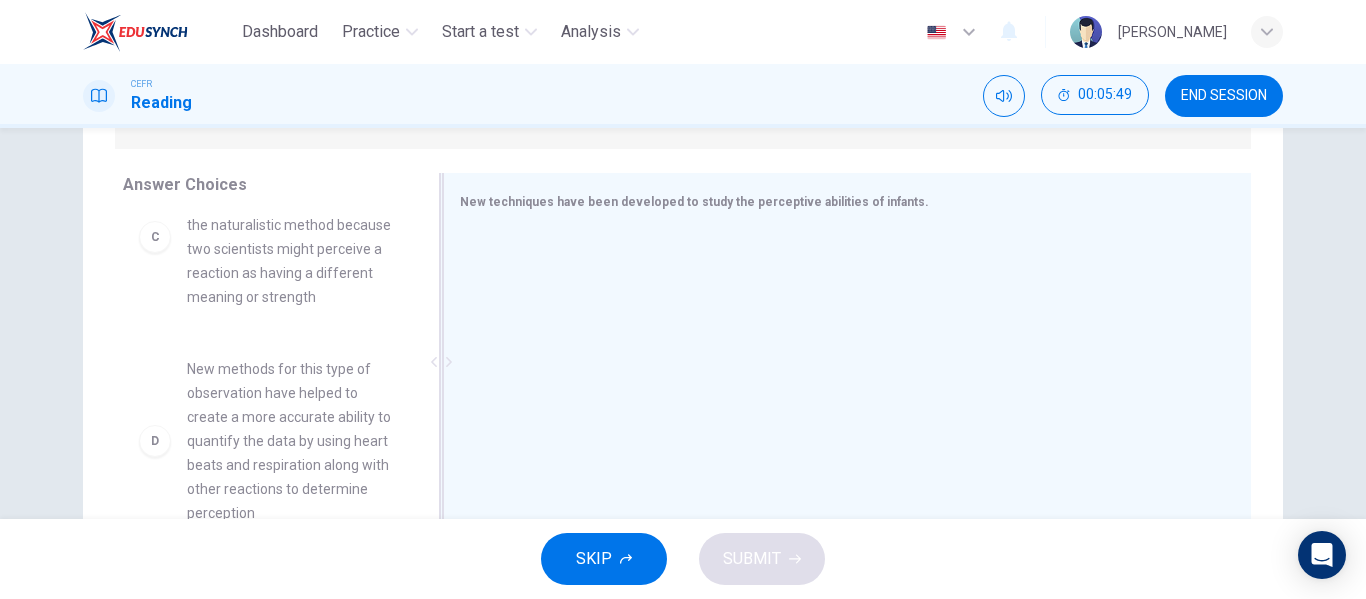 scroll, scrollTop: 500, scrollLeft: 0, axis: vertical 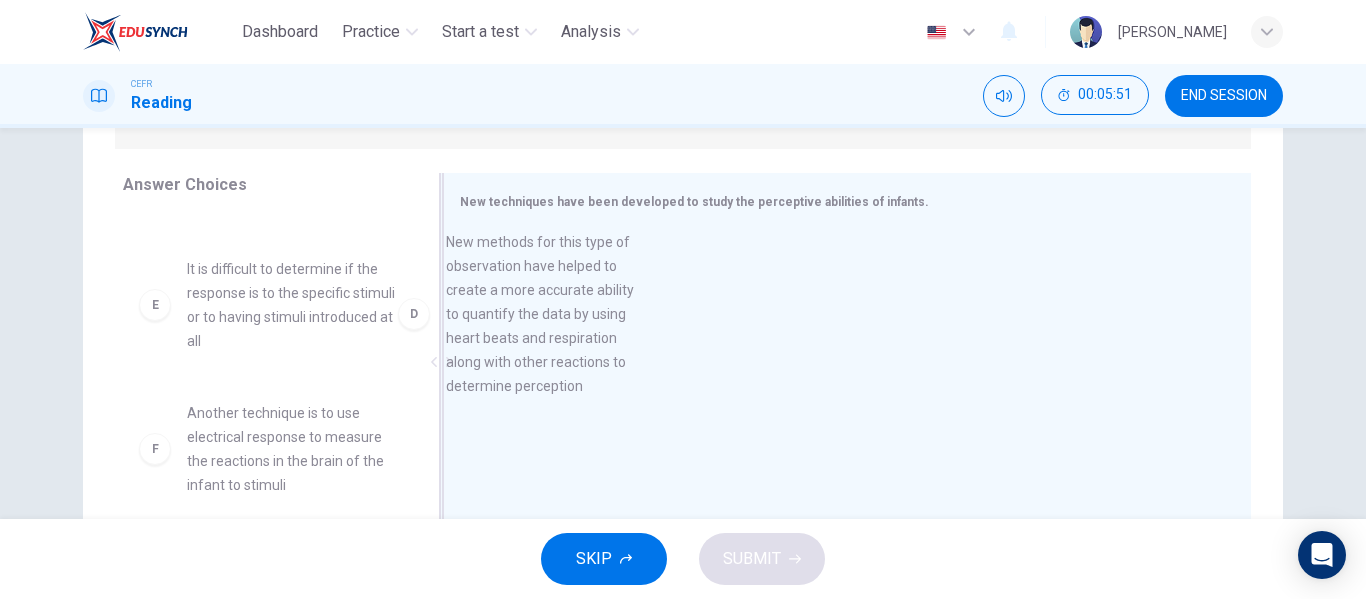 drag, startPoint x: 307, startPoint y: 363, endPoint x: 590, endPoint y: 336, distance: 284.28506 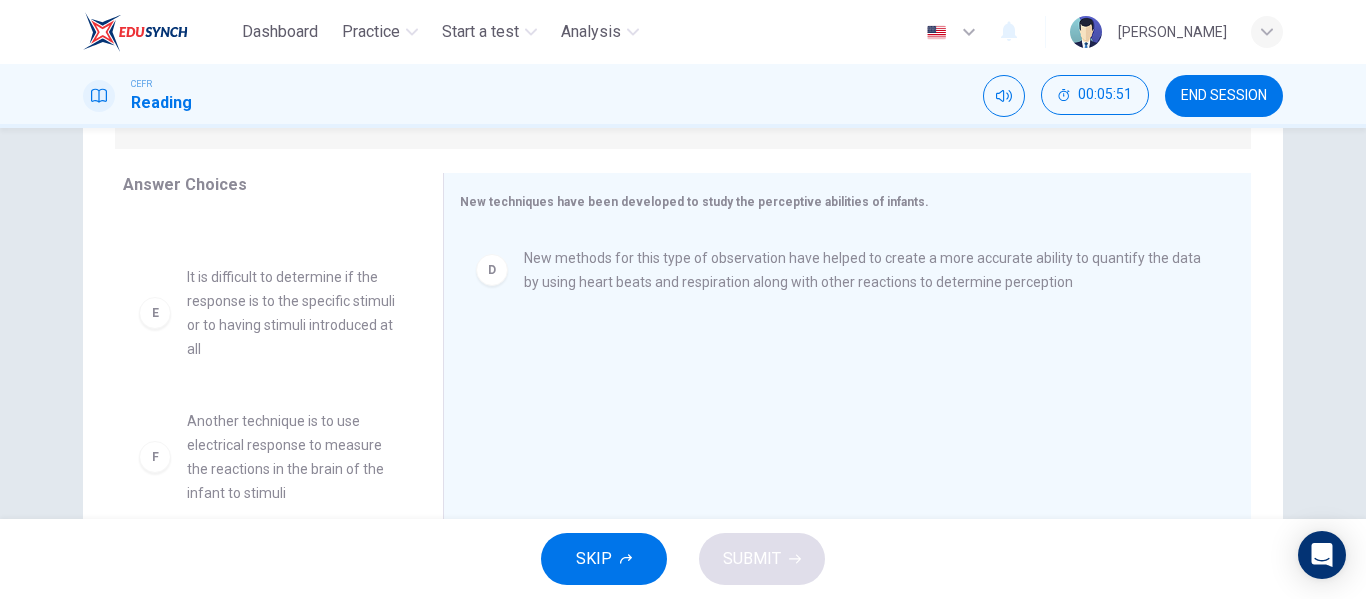 scroll, scrollTop: 492, scrollLeft: 0, axis: vertical 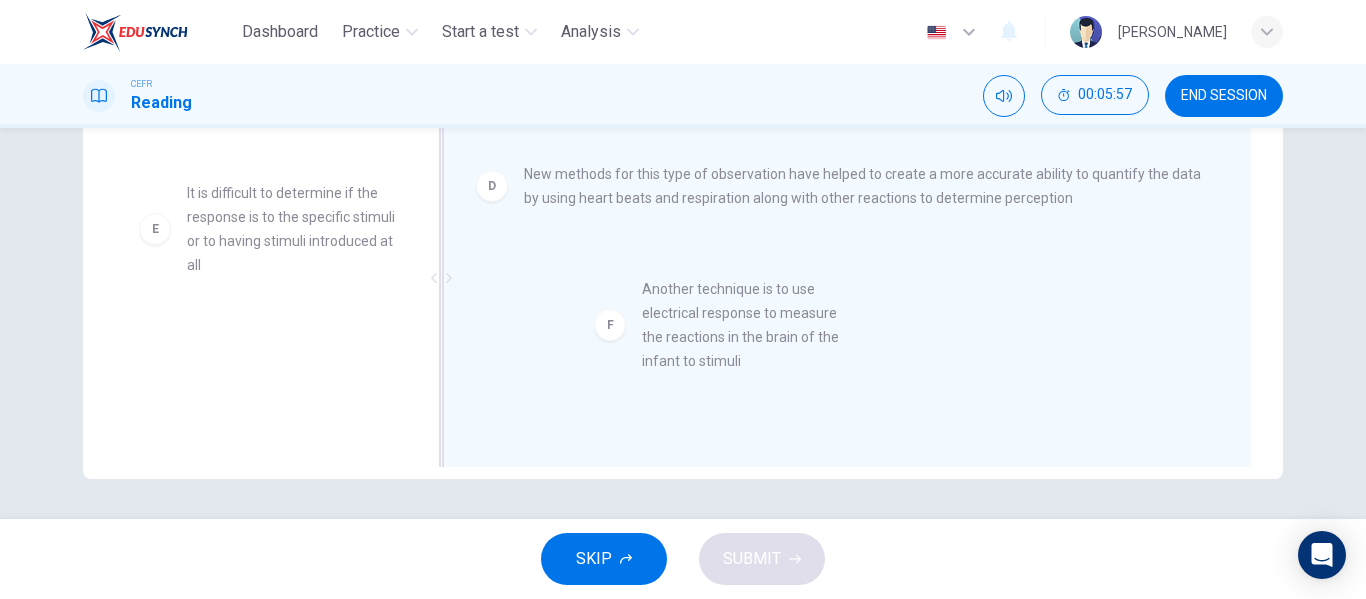 drag, startPoint x: 284, startPoint y: 401, endPoint x: 752, endPoint y: 353, distance: 470.4551 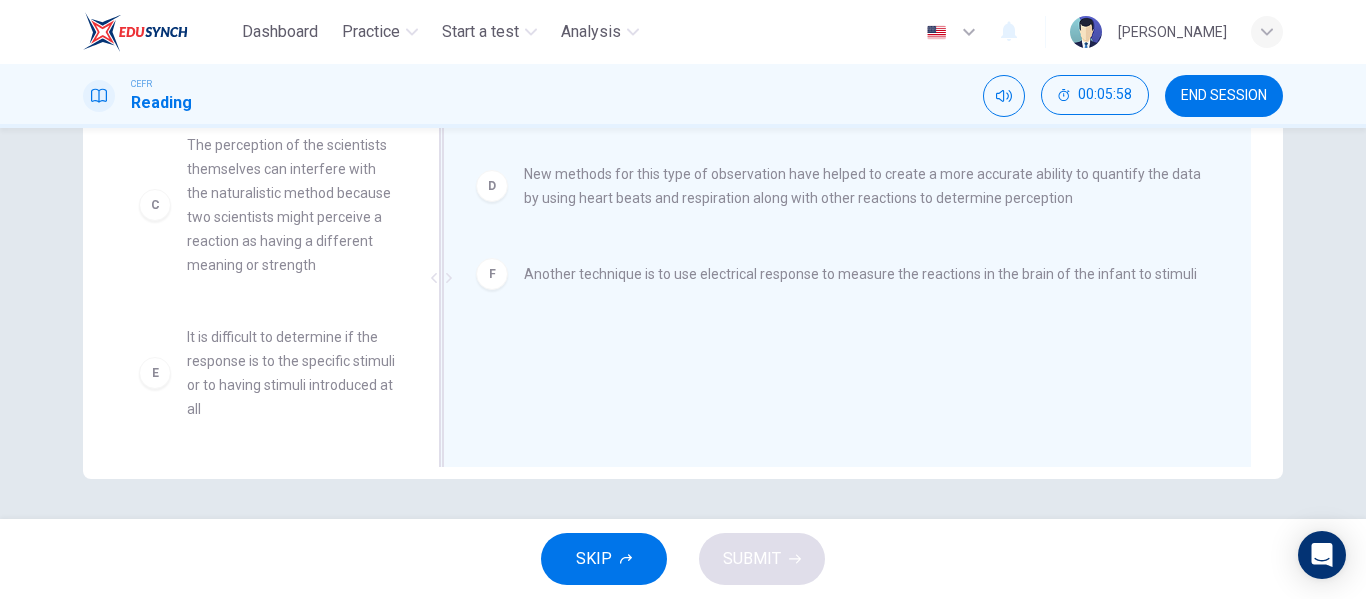 scroll, scrollTop: 348, scrollLeft: 0, axis: vertical 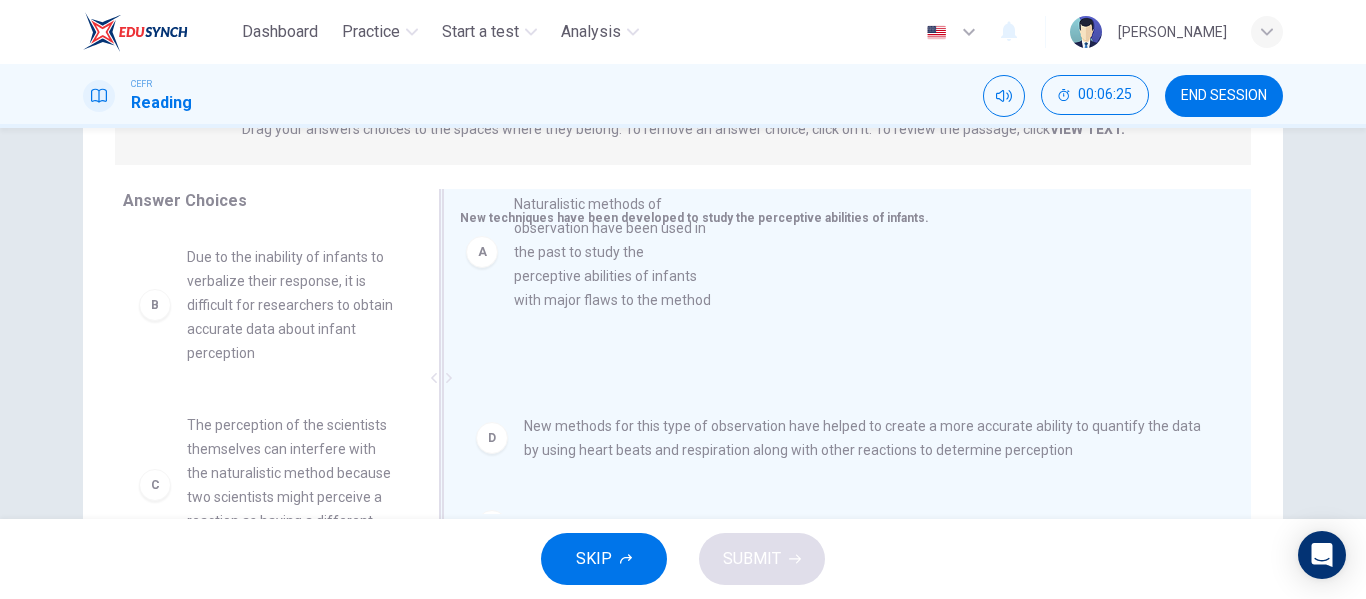 drag, startPoint x: 301, startPoint y: 364, endPoint x: 643, endPoint y: 310, distance: 346.2369 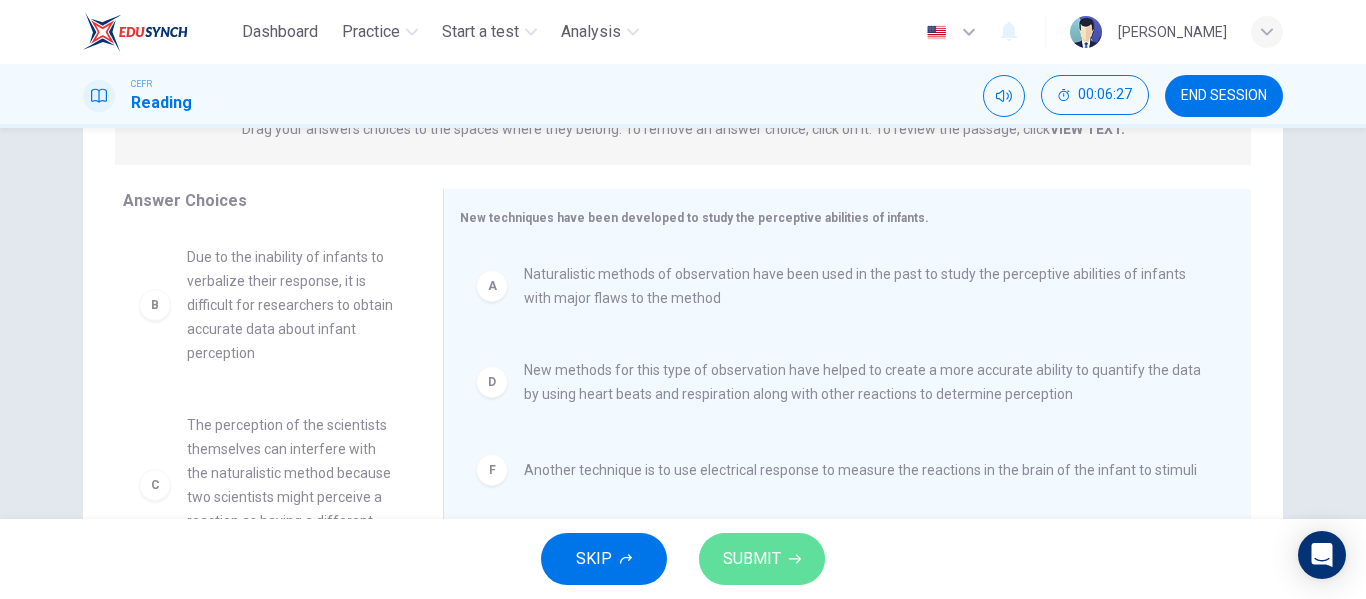 click on "SUBMIT" at bounding box center (762, 559) 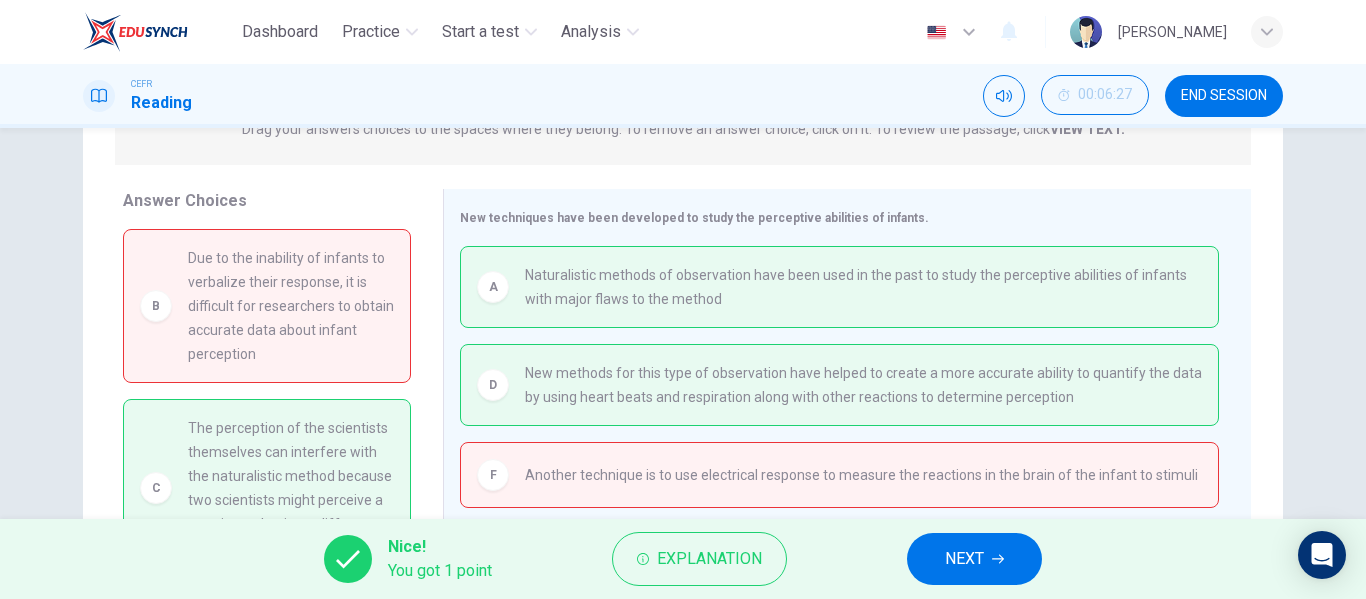 scroll, scrollTop: 184, scrollLeft: 0, axis: vertical 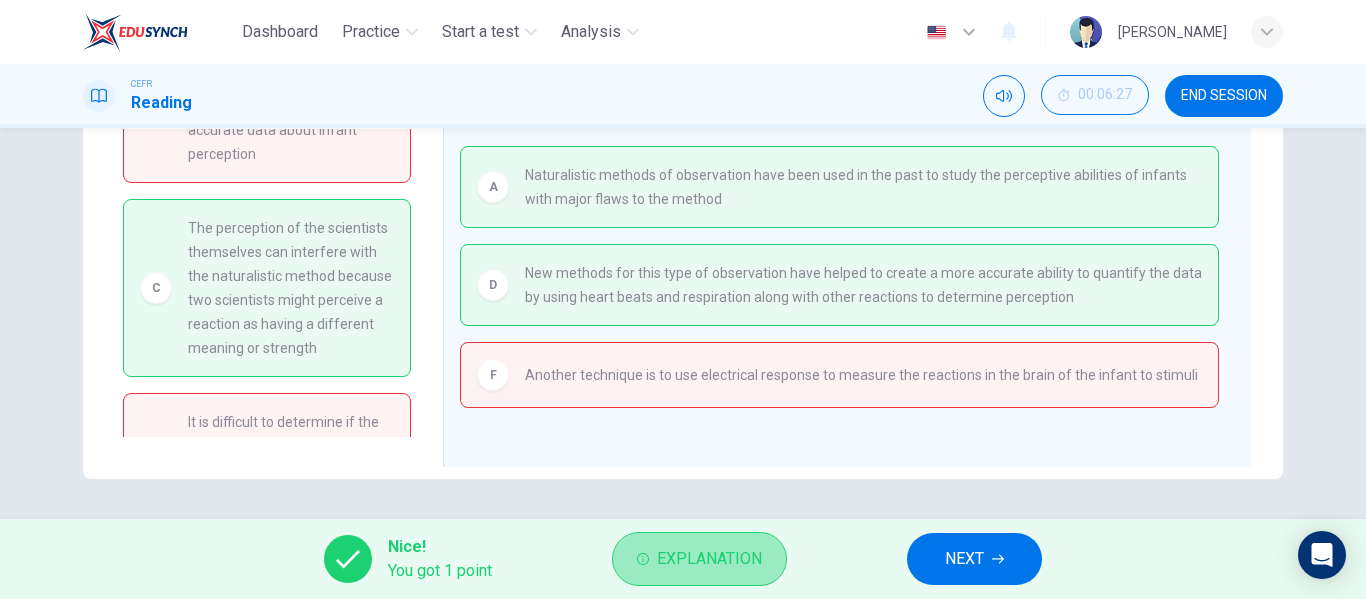 click on "Explanation" at bounding box center (709, 559) 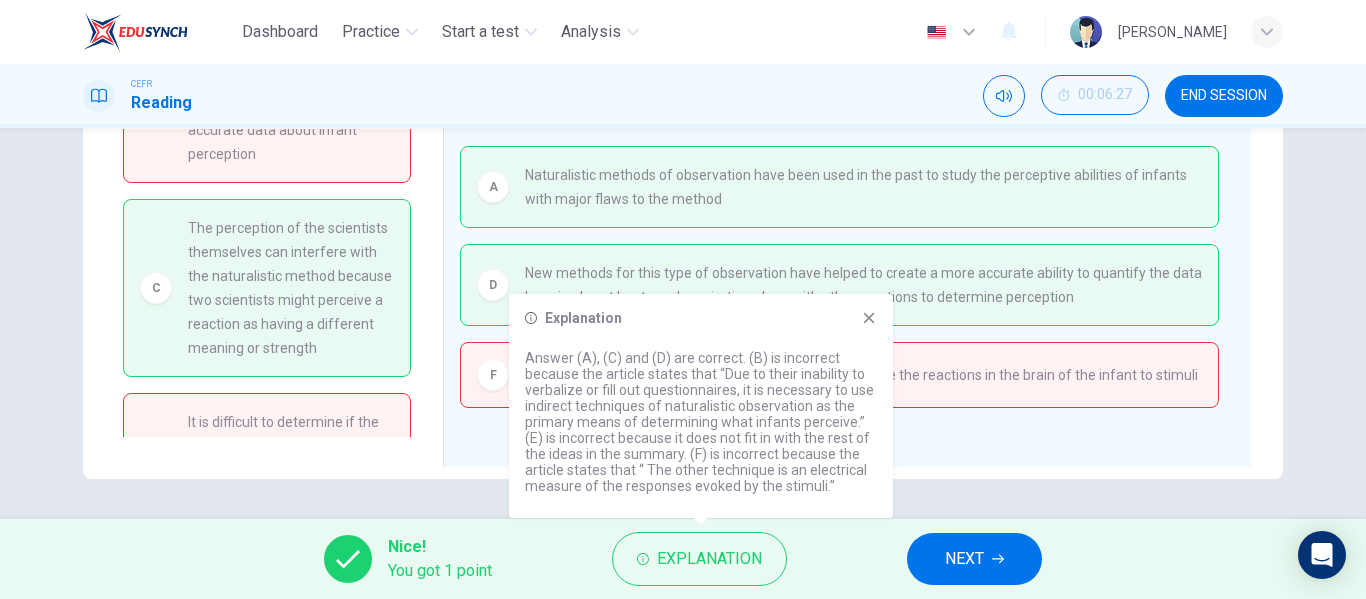click 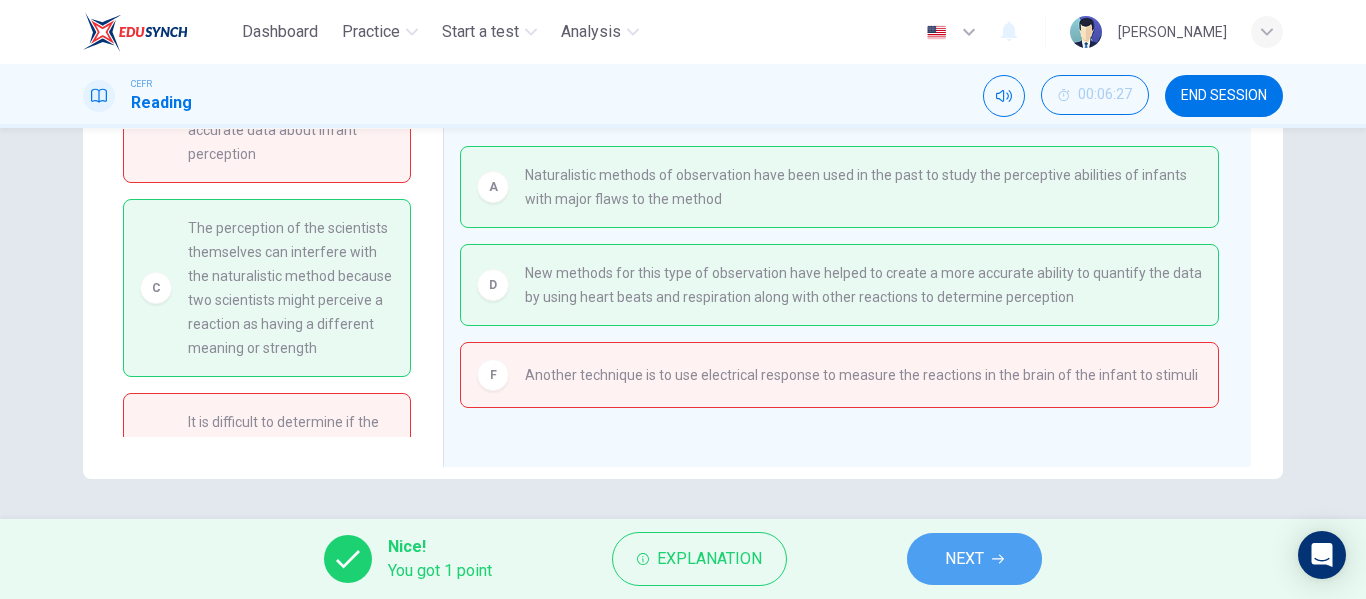 click on "NEXT" at bounding box center [964, 559] 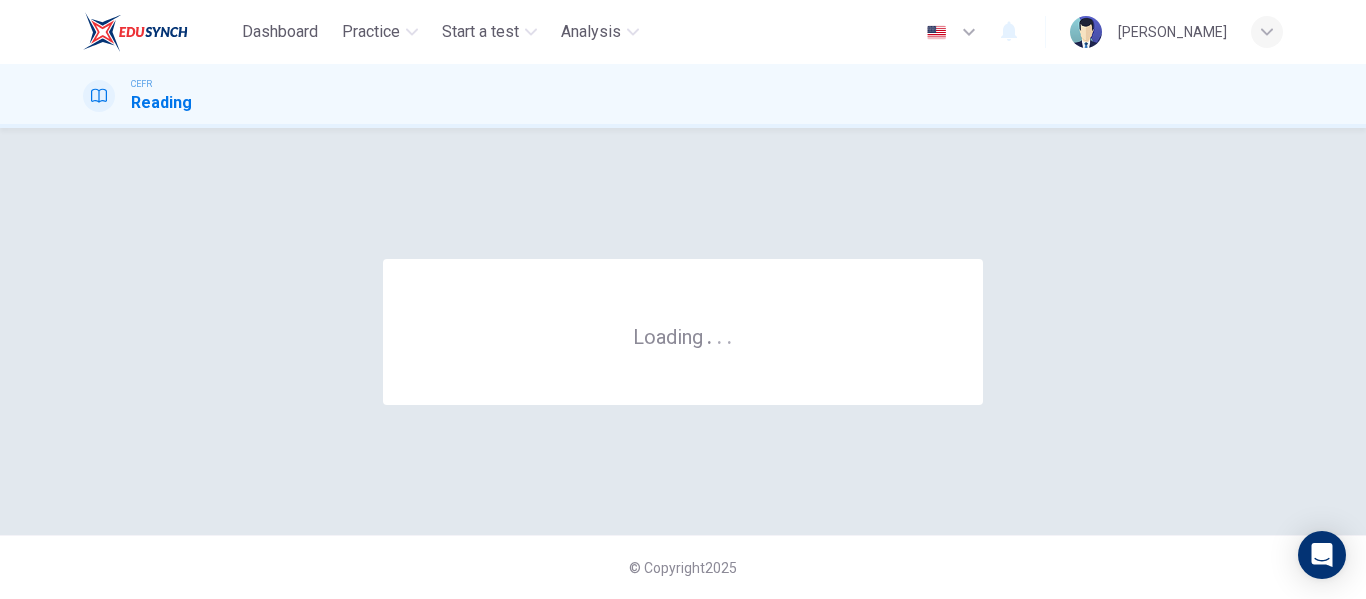 scroll, scrollTop: 0, scrollLeft: 0, axis: both 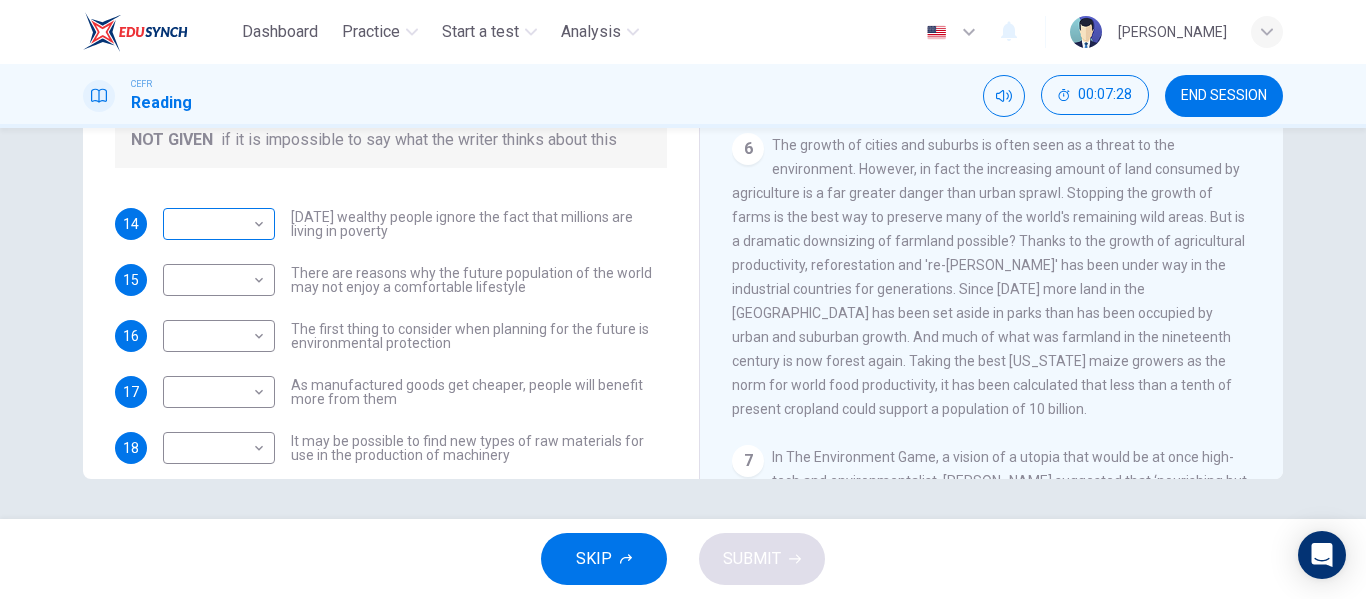 click on "Dashboard Practice Start a test Analysis English en ​ [PERSON_NAME] CEFR Reading 00:07:28 END SESSION Questions 14 - 19 Do the following statements reflect the claims of the writer in the Reading Passage?
In the boxes below, write YES if the statement agrees with the views of the writer NO if the statement contradicts the views of the writer NOT GIVEN if it is impossible to say what the writer thinks about this 14 ​ ​ [DATE] wealthy people ignore the fact that millions are living in poverty 15 ​ ​ There are reasons why the future population of the world may not enjoy a comfortable lifestyle 16 ​ ​ The first thing to consider when planning for the future is environmental protection 17 ​ ​ As manufactured goods get cheaper, people will benefit more from them 18 ​ ​ It may be possible to find new types of raw materials for use in the production of machinery 19 ​ ​ The rising prices of fossil fuels may bring some benefits Worldly Wealth CLICK TO ZOOM 1 2 3 4 5 6" at bounding box center [683, 299] 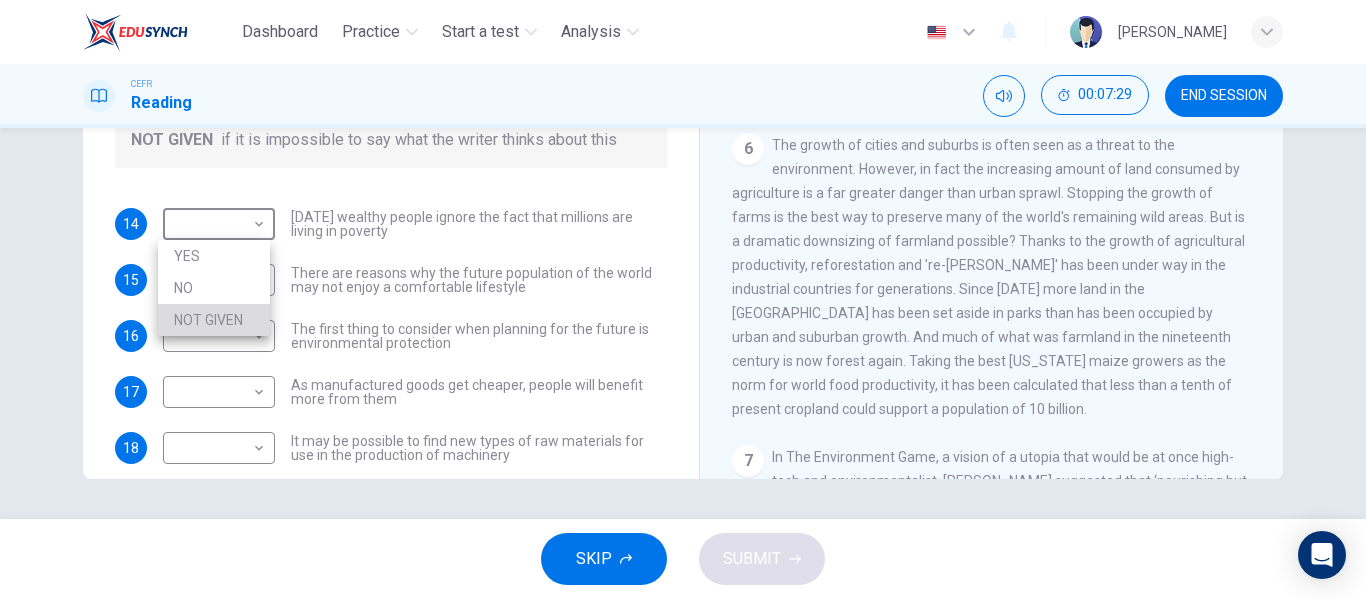 click on "NOT GIVEN" at bounding box center (214, 320) 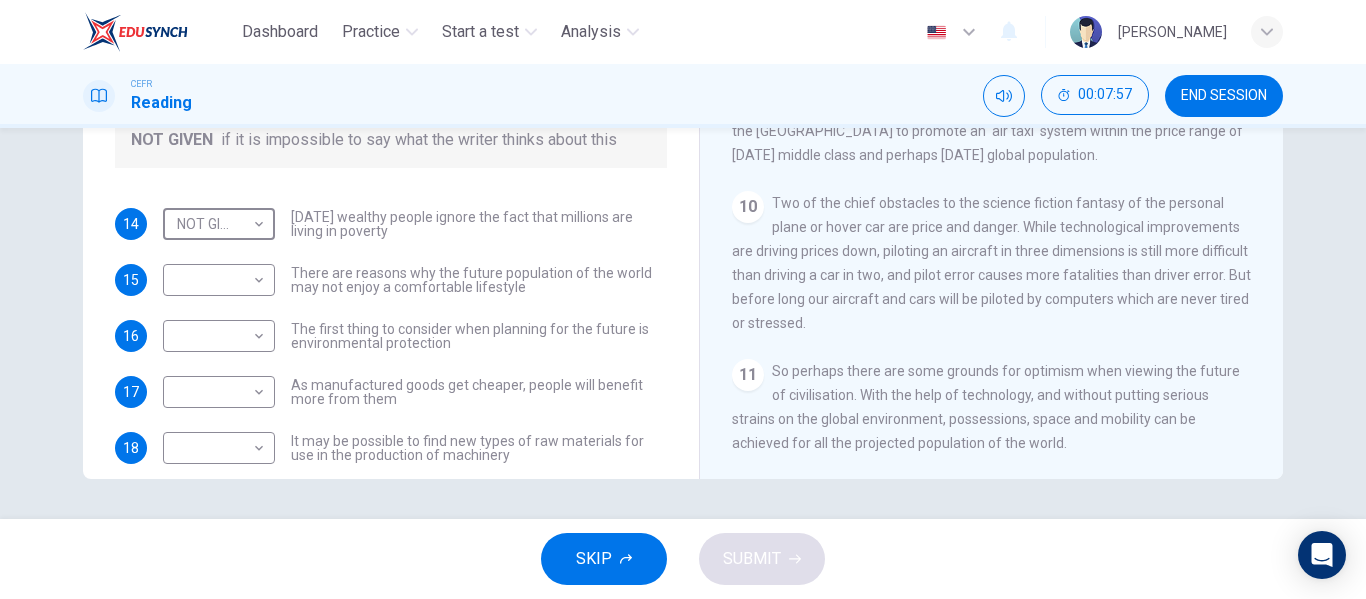 scroll, scrollTop: 1878, scrollLeft: 0, axis: vertical 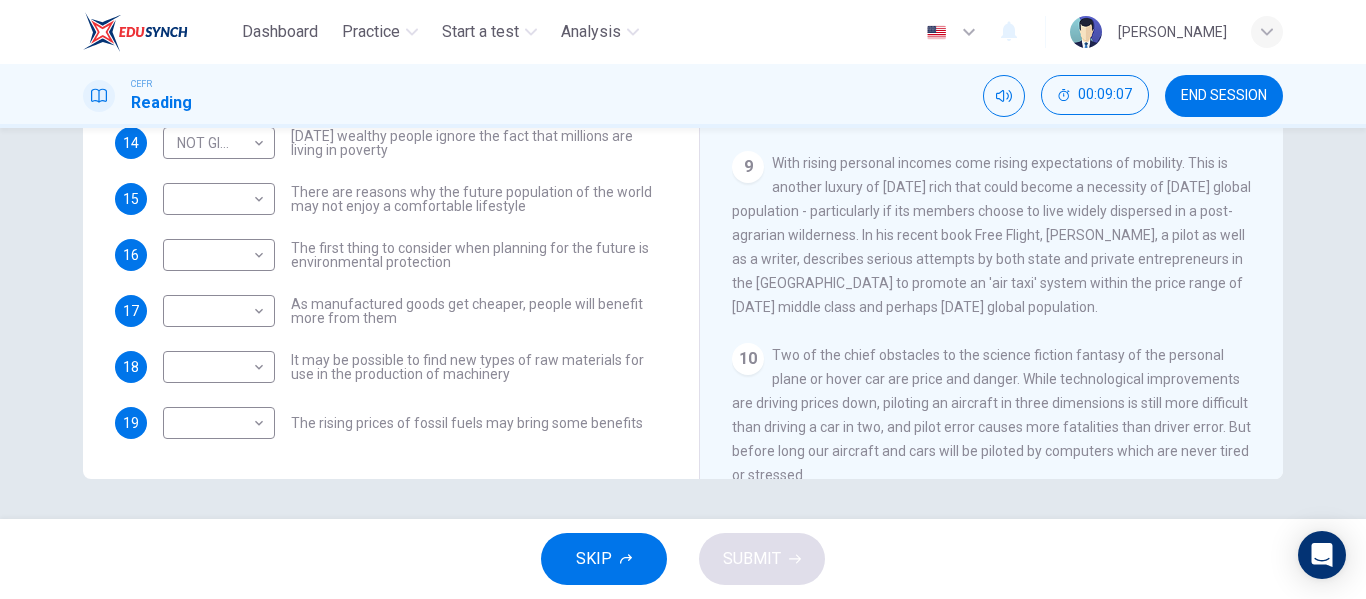 click on "With rising personal incomes come rising expectations of mobility. This is another luxury of [DATE] rich that could become a necessity of [DATE] global population - particularly if its members choose to live widely dispersed in a post-agrarian wilderness. In his recent book Free Flight, [PERSON_NAME], a pilot as well as a writer, describes serious attempts by both state and private entrepreneurs in the [GEOGRAPHIC_DATA] to promote an 'air taxi' system within the price range of [DATE] middle class and perhaps [DATE] global population." at bounding box center (991, 235) 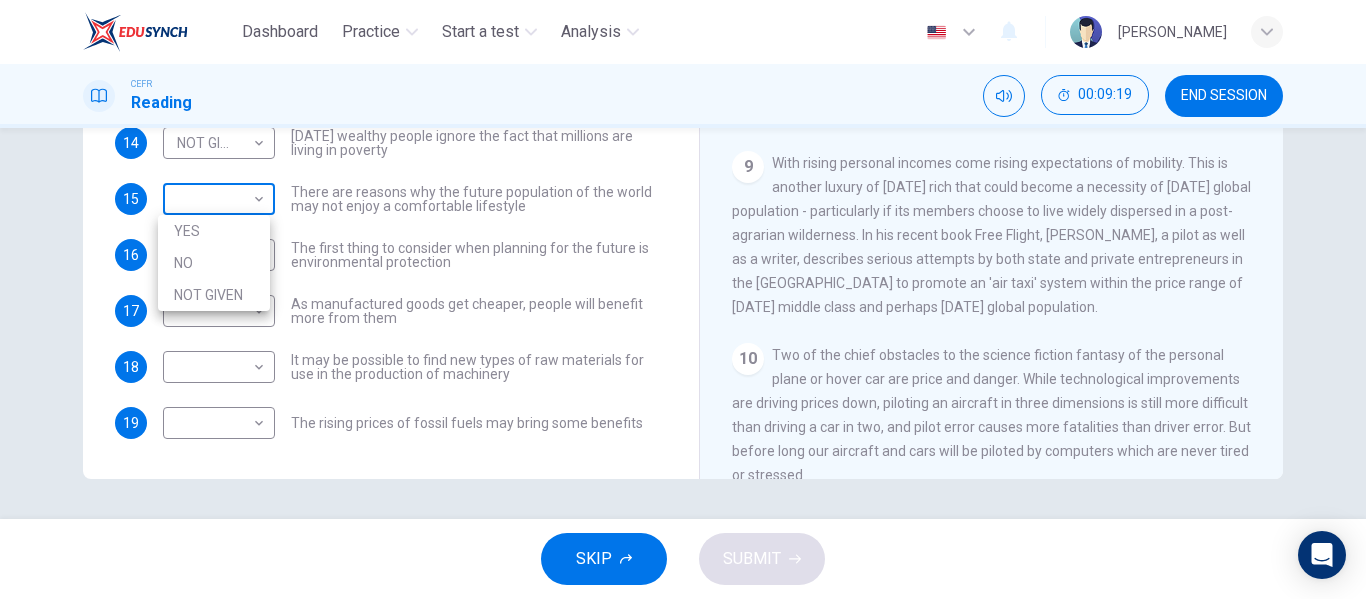 click on "Dashboard Practice Start a test Analysis English en ​ [PERSON_NAME] CEFR Reading 00:09:19 END SESSION Questions 14 - 19 Do the following statements reflect the claims of the writer in the Reading Passage?
In the boxes below, write YES if the statement agrees with the views of the writer NO if the statement contradicts the views of the writer NOT GIVEN if it is impossible to say what the writer thinks about this 14 NOT GIVEN NOT GIVEN ​ [DATE] wealthy people ignore the fact that millions are living in poverty 15 ​ ​ There are reasons why the future population of the world may not enjoy a comfortable lifestyle 16 ​ ​ The first thing to consider when planning for the future is environmental protection 17 ​ ​ As manufactured goods get cheaper, people will benefit more from them 18 ​ ​ It may be possible to find new types of raw materials for use in the production of machinery 19 ​ ​ The rising prices of fossil fuels may bring some benefits Worldly Wealth 1 2 3 4 5" at bounding box center [683, 299] 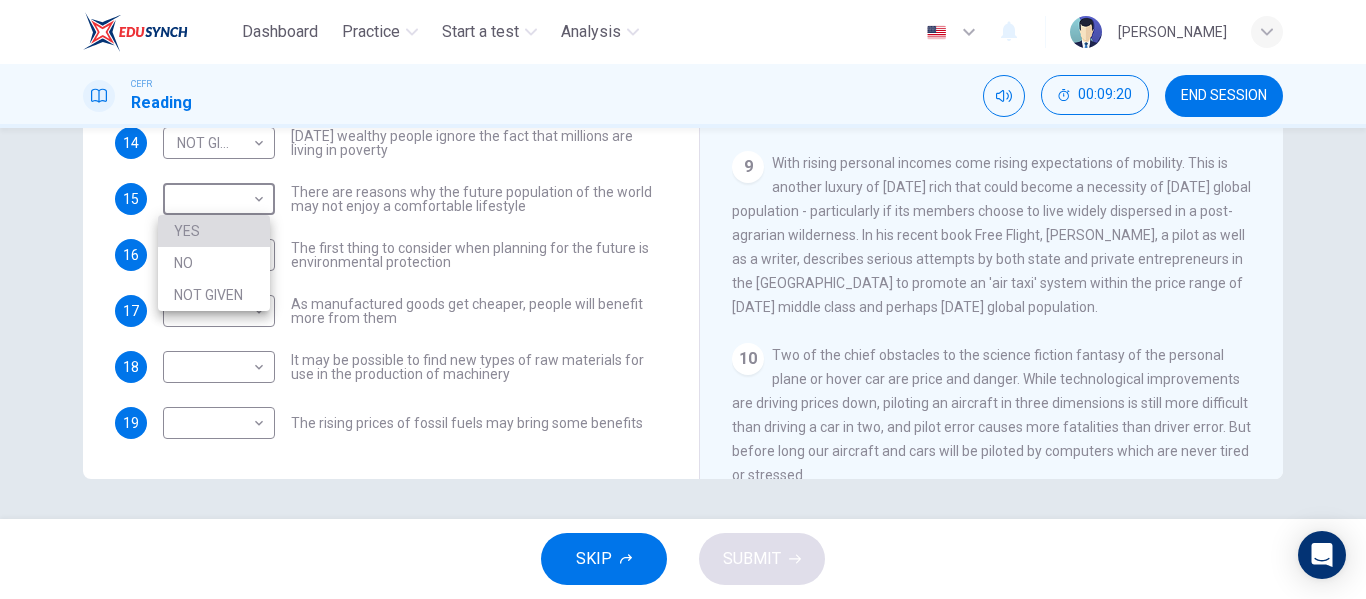 click on "YES" at bounding box center (214, 231) 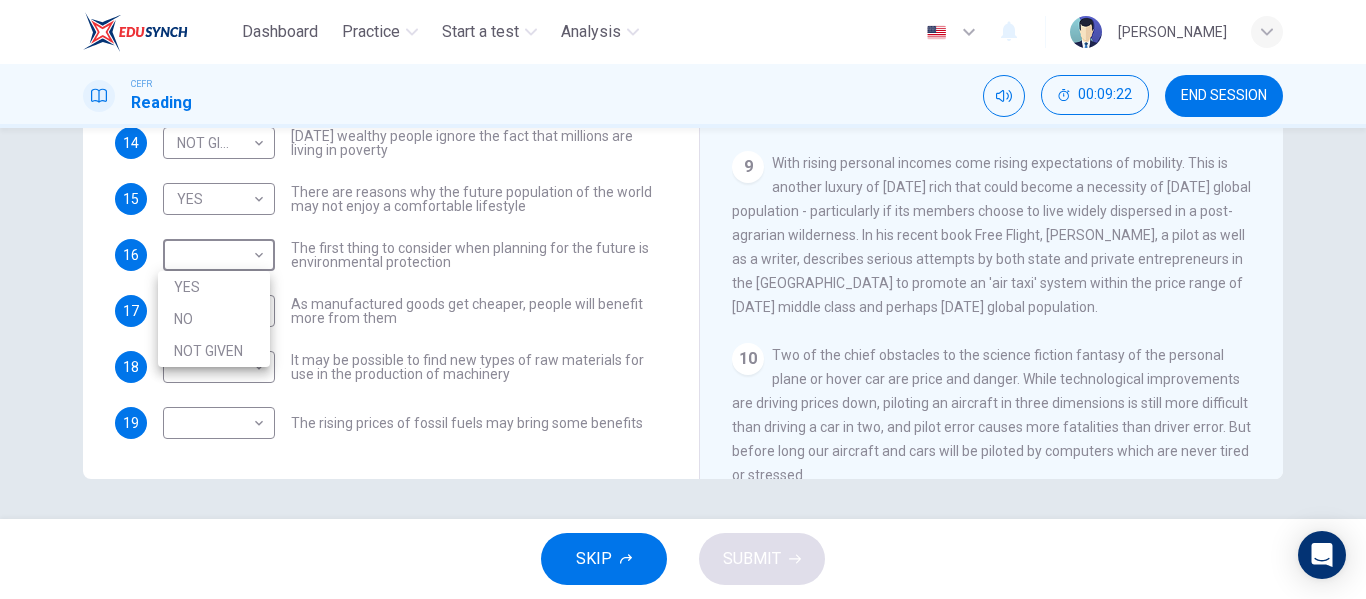 click on "Dashboard Practice Start a test Analysis English en ​ [PERSON_NAME] CEFR Reading 00:09:22 END SESSION Questions 14 - 19 Do the following statements reflect the claims of the writer in the Reading Passage?
In the boxes below, write YES if the statement agrees with the views of the writer NO if the statement contradicts the views of the writer NOT GIVEN if it is impossible to say what the writer thinks about this 14 NOT GIVEN NOT GIVEN ​ [DATE] wealthy people ignore the fact that millions are living in poverty 15 YES YES ​ There are reasons why the future population of the world may not enjoy a comfortable lifestyle 16 ​ ​ The first thing to consider when planning for the future is environmental protection 17 ​ ​ As manufactured goods get cheaper, people will benefit more from them 18 ​ ​ It may be possible to find new types of raw materials for use in the production of machinery 19 ​ ​ The rising prices of fossil fuels may bring some benefits Worldly Wealth 1 2 3" at bounding box center [683, 299] 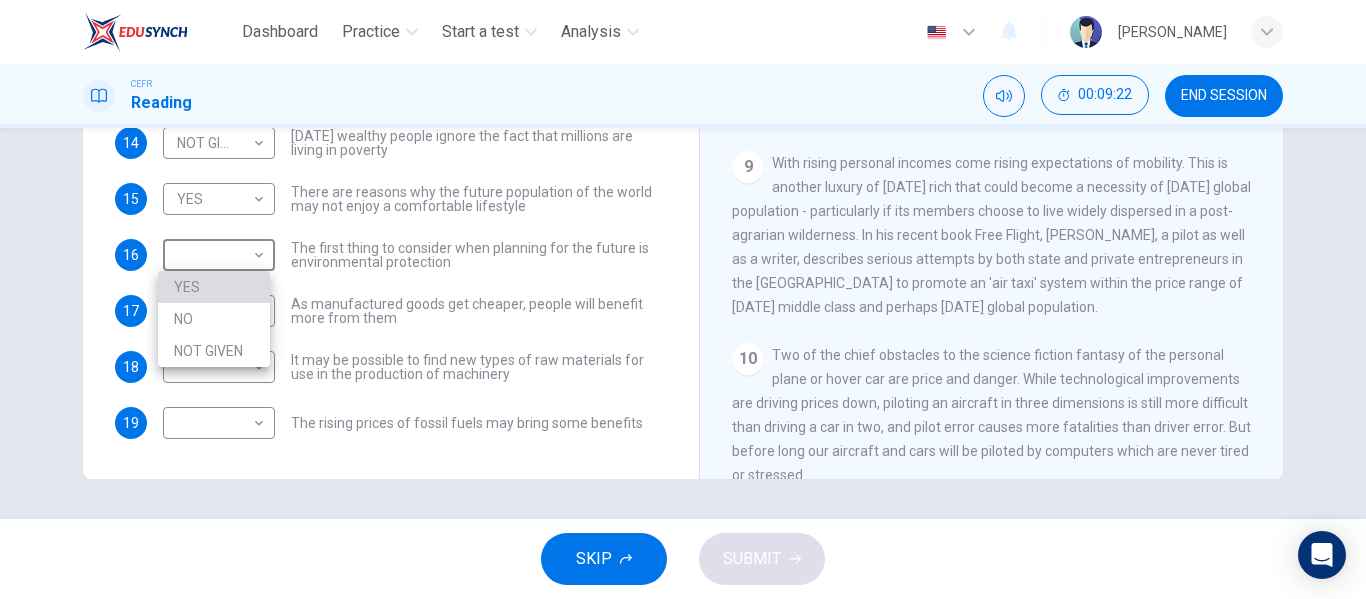 click on "YES" at bounding box center (214, 287) 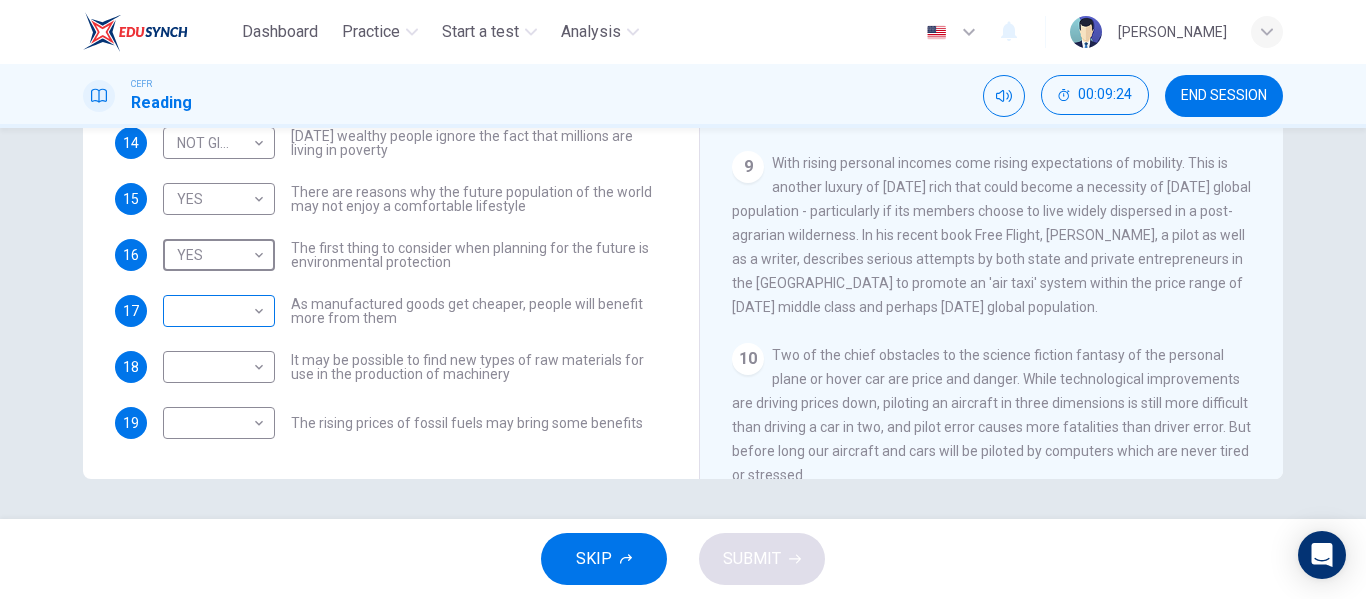 click on "Dashboard Practice Start a test Analysis English en ​ [PERSON_NAME] CEFR Reading 00:09:24 END SESSION Questions 14 - 19 Do the following statements reflect the claims of the writer in the Reading Passage?
In the boxes below, write YES if the statement agrees with the views of the writer NO if the statement contradicts the views of the writer NOT GIVEN if it is impossible to say what the writer thinks about this 14 NOT GIVEN NOT GIVEN ​ [DATE] wealthy people ignore the fact that millions are living in poverty 15 YES YES ​ There are reasons why the future population of the world may not enjoy a comfortable lifestyle 16 YES YES ​ The first thing to consider when planning for the future is environmental protection 17 ​ ​ As manufactured goods get cheaper, people will benefit more from them 18 ​ ​ It may be possible to find new types of raw materials for use in the production of machinery 19 ​ ​ The rising prices of fossil fuels may bring some benefits Worldly Wealth 1" at bounding box center (683, 299) 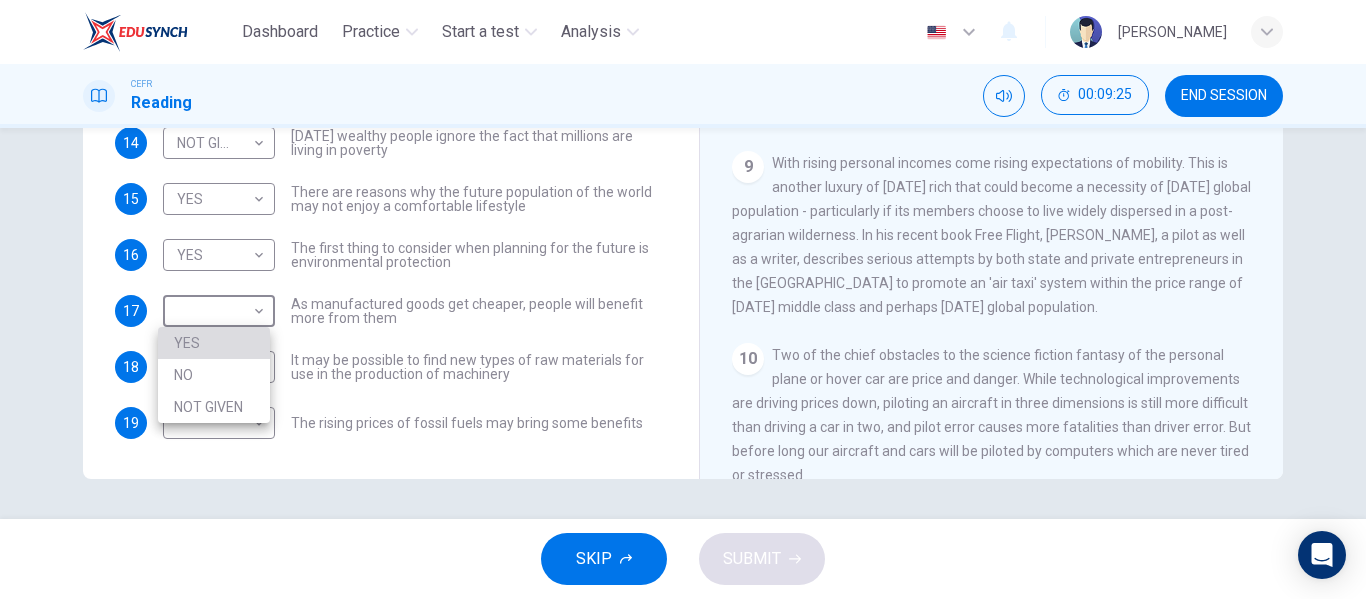 click on "YES" at bounding box center [214, 343] 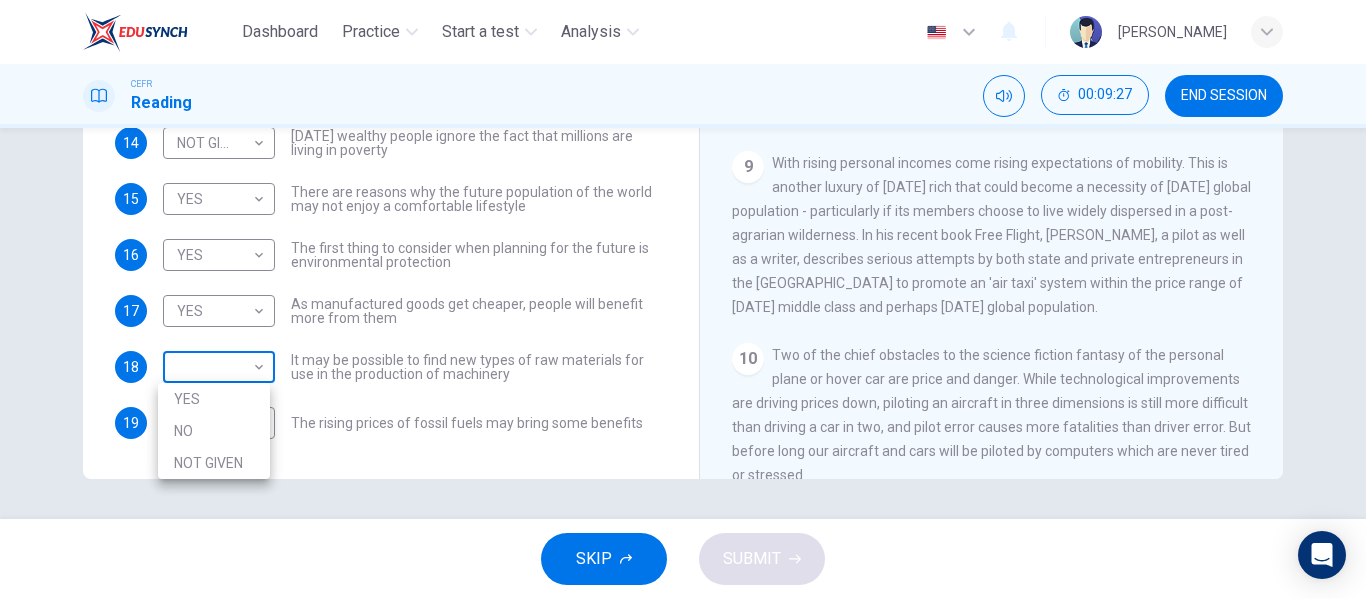 click on "Dashboard Practice Start a test Analysis English en ​ [PERSON_NAME] CEFR Reading 00:09:27 END SESSION Questions 14 - 19 Do the following statements reflect the claims of the writer in the Reading Passage?
In the boxes below, write YES if the statement agrees with the views of the writer NO if the statement contradicts the views of the writer NOT GIVEN if it is impossible to say what the writer thinks about this 14 NOT GIVEN NOT GIVEN ​ [DATE] wealthy people ignore the fact that millions are living in poverty 15 YES YES ​ There are reasons why the future population of the world may not enjoy a comfortable lifestyle 16 YES YES ​ The first thing to consider when planning for the future is environmental protection 17 YES YES ​ As manufactured goods get cheaper, people will benefit more from them 18 ​ ​ It may be possible to find new types of raw materials for use in the production of machinery 19 ​ ​ The rising prices of fossil fuels may bring some benefits CLICK TO ZOOM" at bounding box center (683, 299) 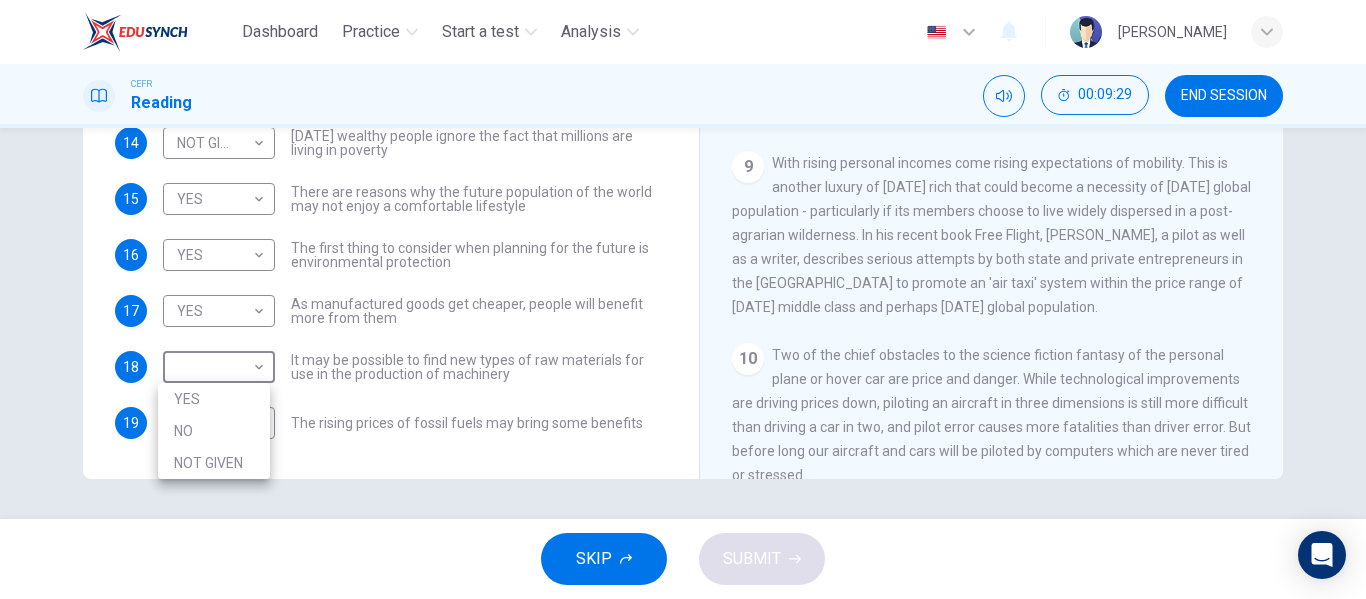 click on "YES" at bounding box center (214, 399) 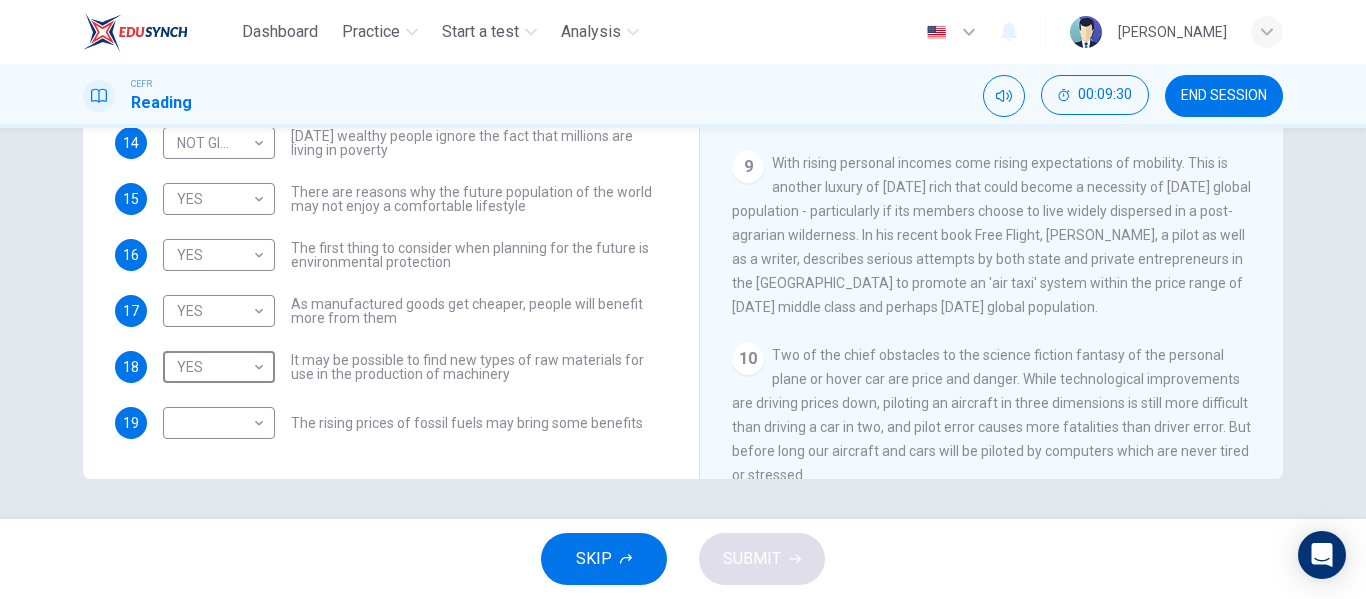 type on "YES" 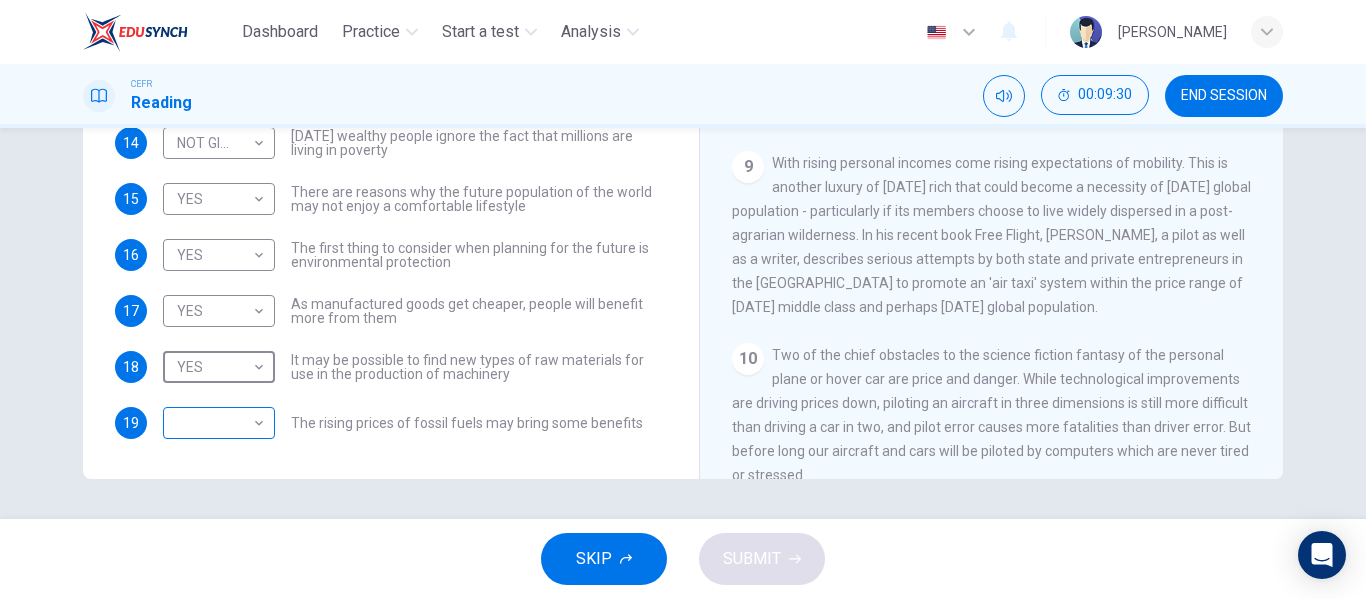 click on "Dashboard Practice Start a test Analysis English en ​ [PERSON_NAME] CEFR Reading 00:09:30 END SESSION Questions 14 - 19 Do the following statements reflect the claims of the writer in the Reading Passage?
In the boxes below, write YES if the statement agrees with the views of the writer NO if the statement contradicts the views of the writer NOT GIVEN if it is impossible to say what the writer thinks about this 14 NOT GIVEN NOT GIVEN ​ [DATE] wealthy people ignore the fact that millions are living in poverty 15 YES YES ​ There are reasons why the future population of the world may not enjoy a comfortable lifestyle 16 YES YES ​ The first thing to consider when planning for the future is environmental protection 17 YES YES ​ As manufactured goods get cheaper, people will benefit more from them 18 YES YES ​ It may be possible to find new types of raw materials for use in the production of machinery 19 ​ ​ The rising prices of fossil fuels may bring some benefits 1 2 3 4 5" at bounding box center (683, 299) 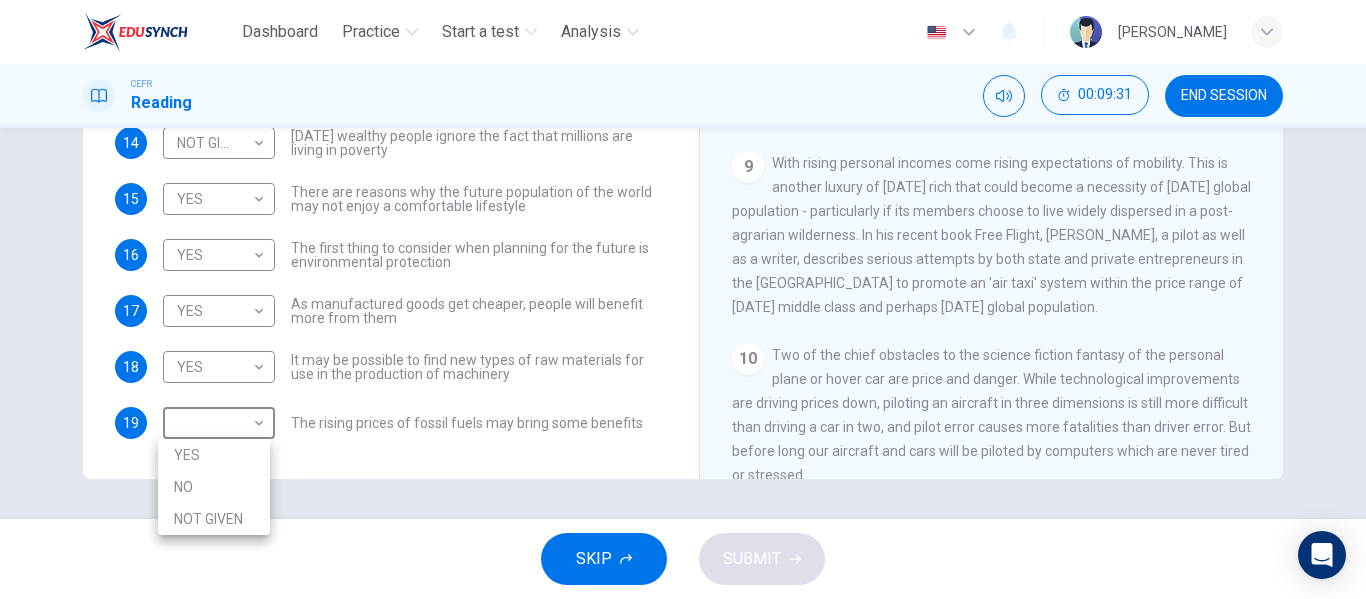 click on "YES" at bounding box center [214, 455] 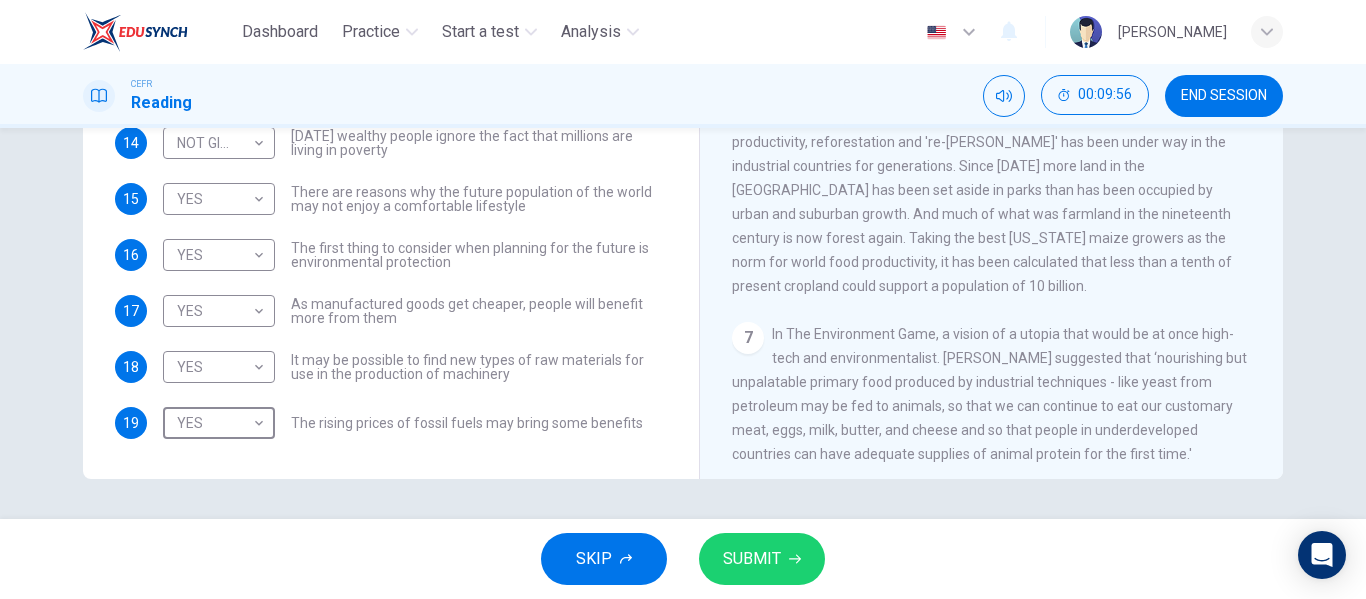scroll, scrollTop: 1078, scrollLeft: 0, axis: vertical 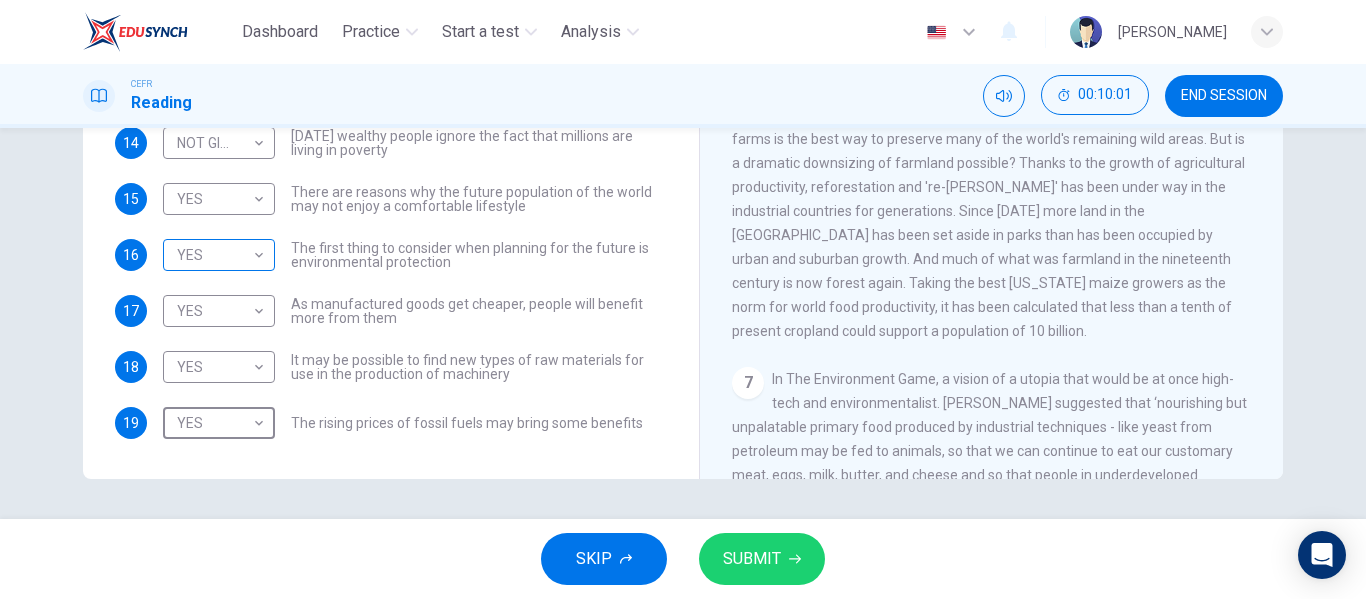 click on "Dashboard Practice Start a test Analysis English en ​ [PERSON_NAME] CEFR Reading 00:10:01 END SESSION Questions 14 - 19 Do the following statements reflect the claims of the writer in the Reading Passage?
In the boxes below, write YES if the statement agrees with the views of the writer NO if the statement contradicts the views of the writer NOT GIVEN if it is impossible to say what the writer thinks about this 14 NOT GIVEN NOT GIVEN ​ [DATE] wealthy people ignore the fact that millions are living in poverty 15 YES YES ​ There are reasons why the future population of the world may not enjoy a comfortable lifestyle 16 YES YES ​ The first thing to consider when planning for the future is environmental protection 17 YES YES ​ As manufactured goods get cheaper, people will benefit more from them 18 YES YES ​ It may be possible to find new types of raw materials for use in the production of machinery 19 YES YES ​ The rising prices of fossil fuels may bring some benefits 1 2 3" at bounding box center [683, 299] 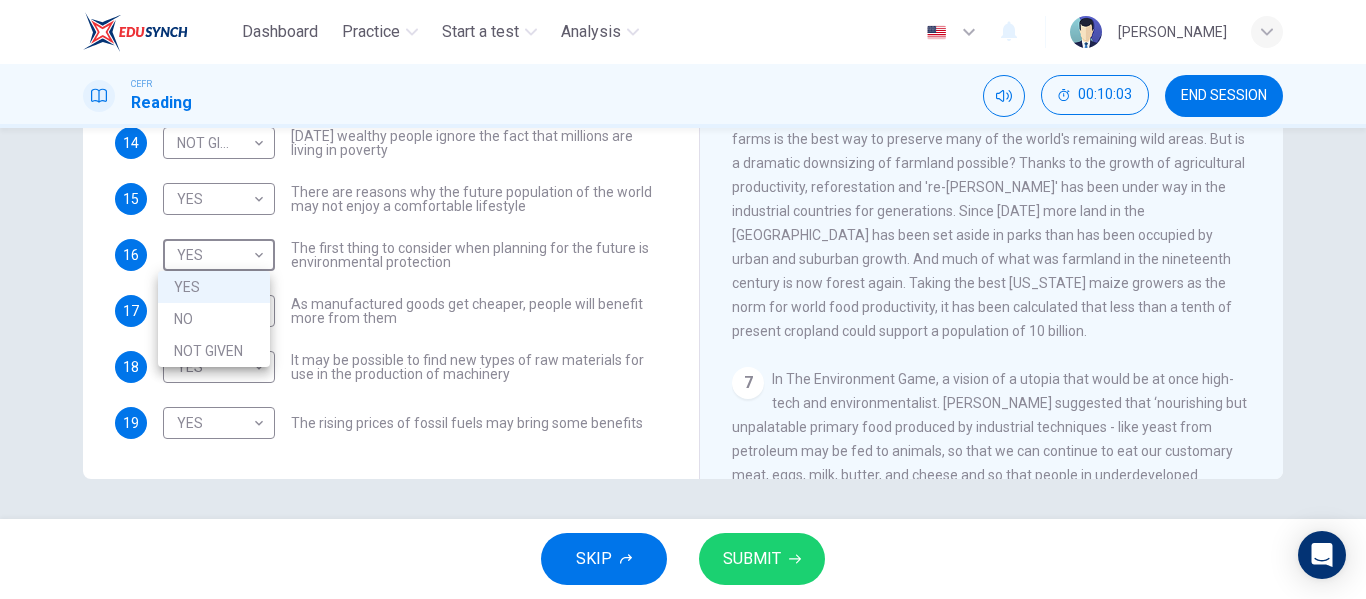 click on "NOT GIVEN" at bounding box center [214, 351] 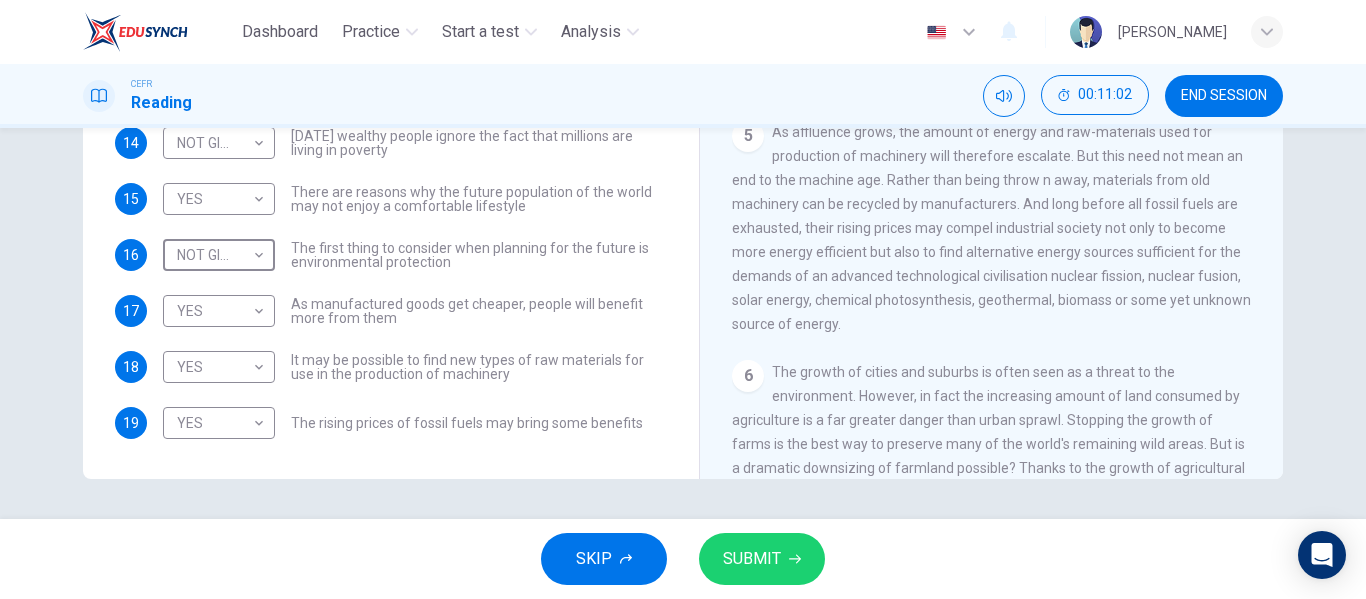 scroll, scrollTop: 778, scrollLeft: 0, axis: vertical 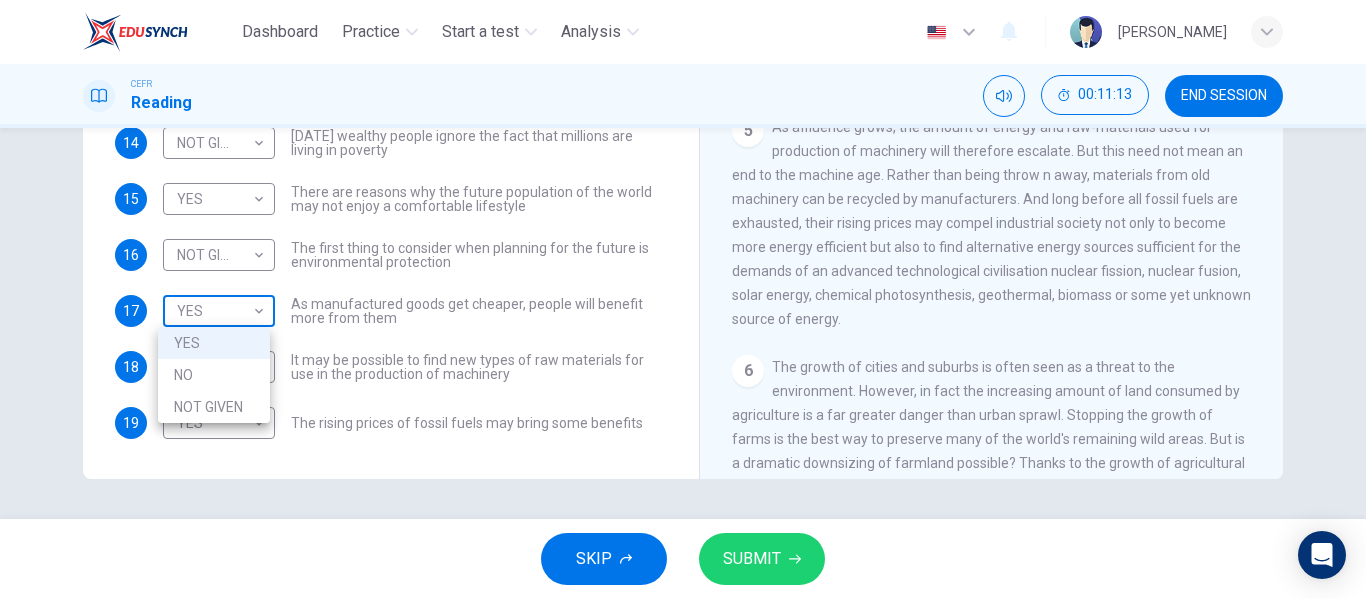 click on "Dashboard Practice Start a test Analysis English en ​ [PERSON_NAME] CEFR Reading 00:11:13 END SESSION Questions 14 - 19 Do the following statements reflect the claims of the writer in the Reading Passage?
In the boxes below, write YES if the statement agrees with the views of the writer NO if the statement contradicts the views of the writer NOT GIVEN if it is impossible to say what the writer thinks about this 14 NOT GIVEN NOT GIVEN ​ [DATE] wealthy people ignore the fact that millions are living in poverty 15 YES YES ​ There are reasons why the future population of the world may not enjoy a comfortable lifestyle 16 NOT GIVEN NOT GIVEN ​ The first thing to consider when planning for the future is environmental protection 17 YES YES ​ As manufactured goods get cheaper, people will benefit more from them 18 YES YES ​ It may be possible to find new types of raw materials for use in the production of machinery 19 YES YES ​ Worldly Wealth CLICK TO ZOOM Click to Zoom 1 2 3 4" at bounding box center (683, 299) 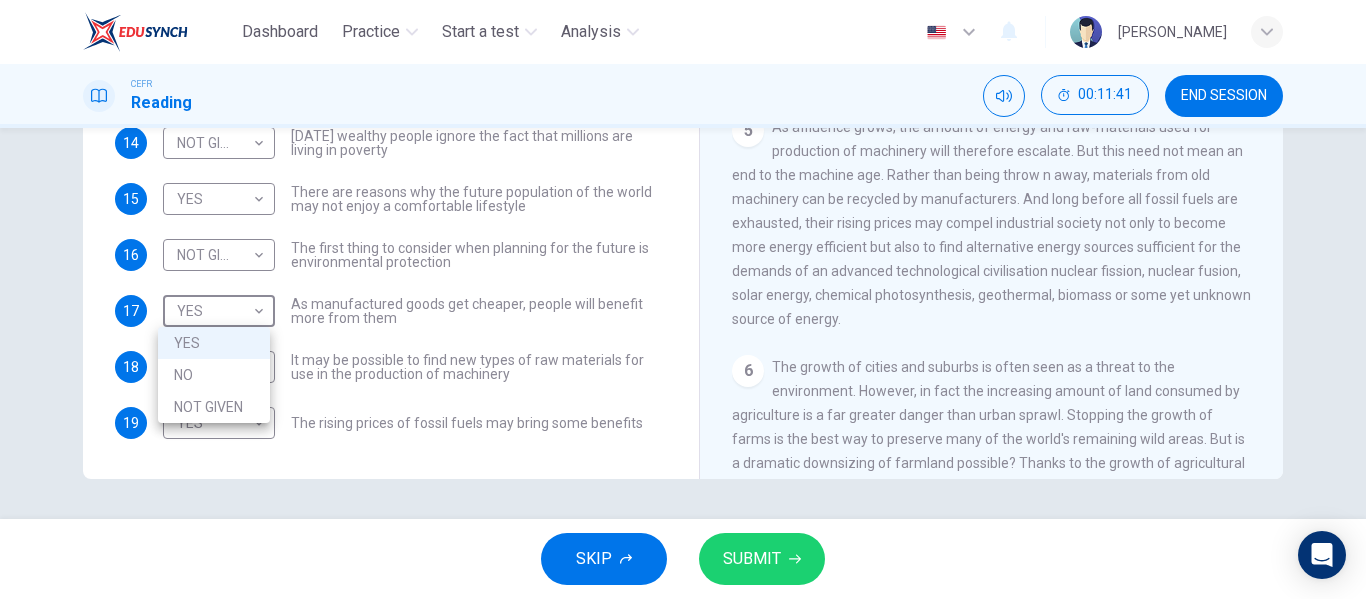click at bounding box center (683, 299) 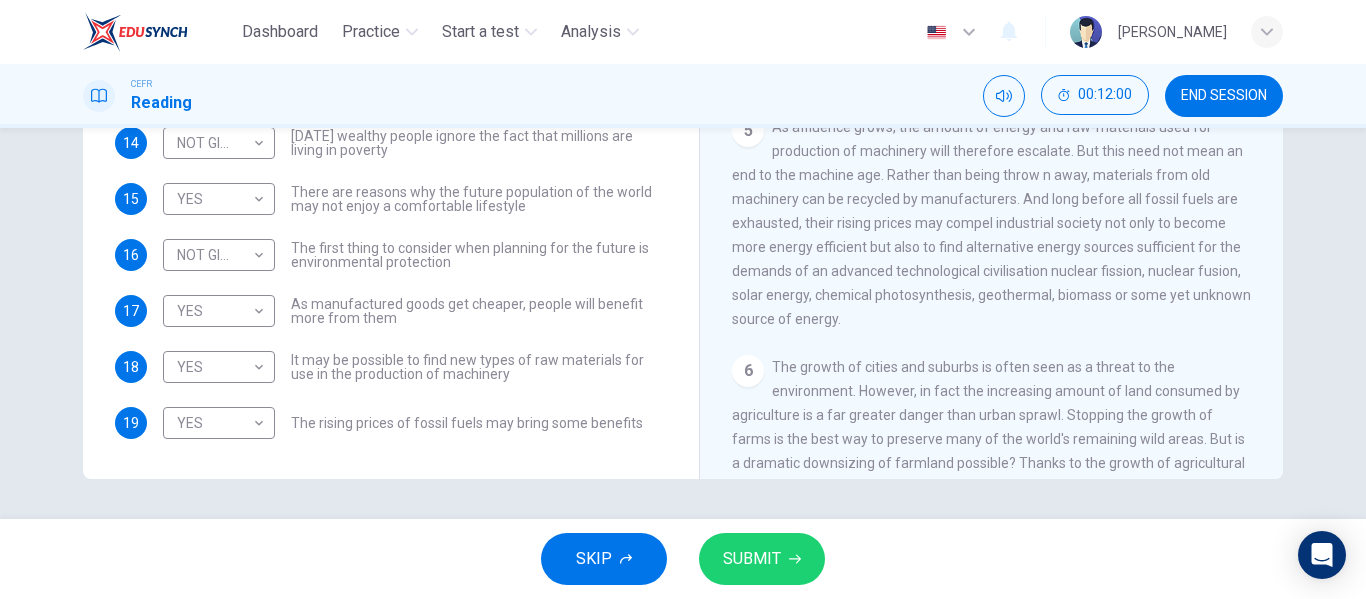 click on "14 NOT GIVEN NOT GIVEN ​ [DATE] wealthy people ignore the fact that millions are living in poverty 15 YES YES ​ There are reasons why the future population of the world may not enjoy a comfortable lifestyle 16 NOT GIVEN NOT GIVEN ​ The first thing to consider when planning for the future is environmental protection 17 YES YES ​ As manufactured goods get cheaper, people will benefit more from them 18 YES YES ​ It may be possible to find new types of raw materials for use in the production of machinery 19 YES YES ​ The rising prices of fossil fuels may bring some benefits" at bounding box center (391, 283) 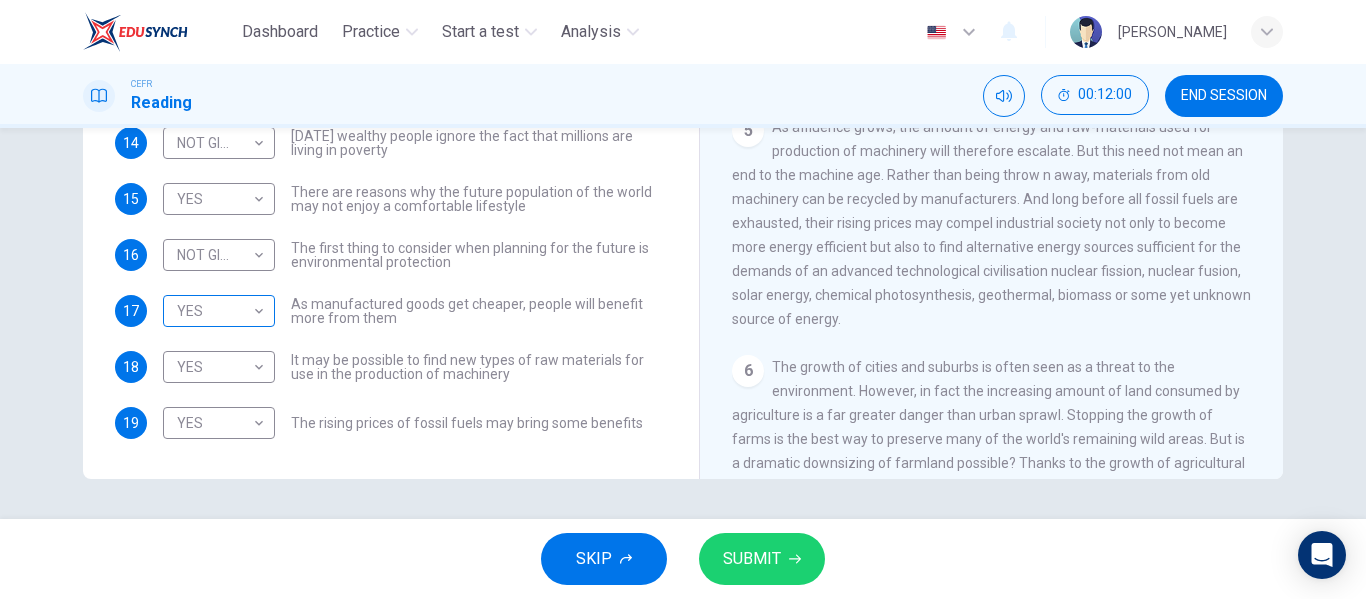 click on "Dashboard Practice Start a test Analysis English en ​ [PERSON_NAME] CEFR Reading 00:12:00 END SESSION Questions 14 - 19 Do the following statements reflect the claims of the writer in the Reading Passage?
In the boxes below, write YES if the statement agrees with the views of the writer NO if the statement contradicts the views of the writer NOT GIVEN if it is impossible to say what the writer thinks about this 14 NOT GIVEN NOT GIVEN ​ [DATE] wealthy people ignore the fact that millions are living in poverty 15 YES YES ​ There are reasons why the future population of the world may not enjoy a comfortable lifestyle 16 NOT GIVEN NOT GIVEN ​ The first thing to consider when planning for the future is environmental protection 17 YES YES ​ As manufactured goods get cheaper, people will benefit more from them 18 YES YES ​ It may be possible to find new types of raw materials for use in the production of machinery 19 YES YES ​ Worldly Wealth CLICK TO ZOOM Click to Zoom 1 2 3 4" at bounding box center [683, 299] 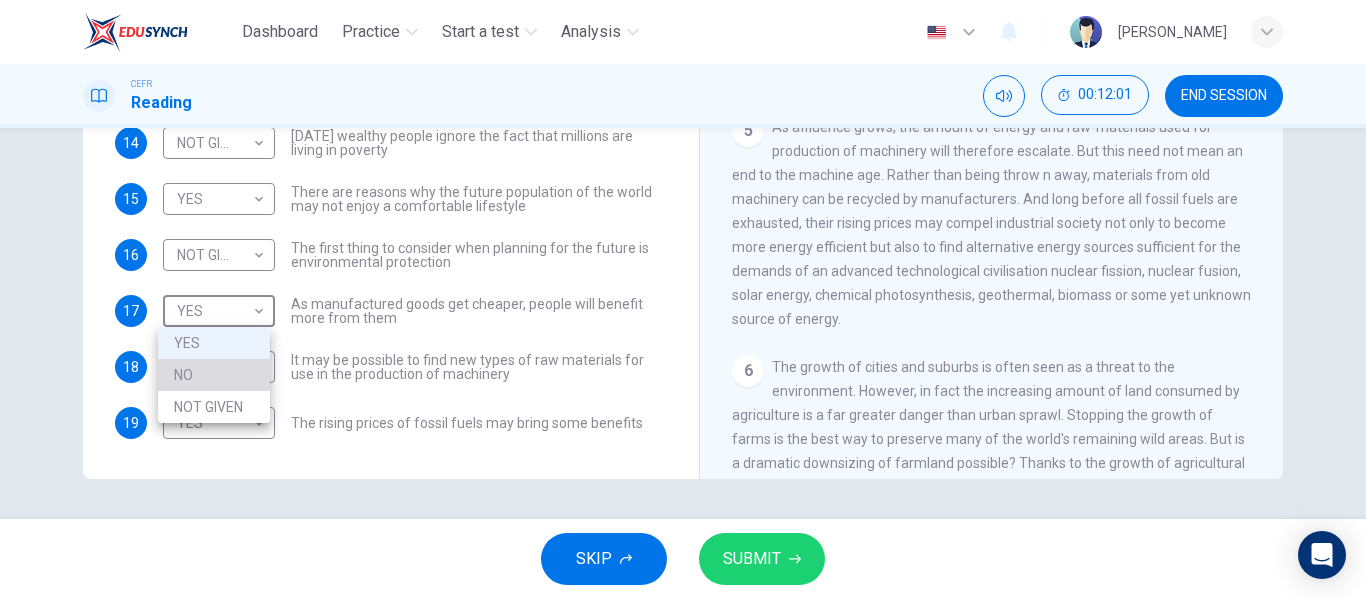 click on "NO" at bounding box center [214, 375] 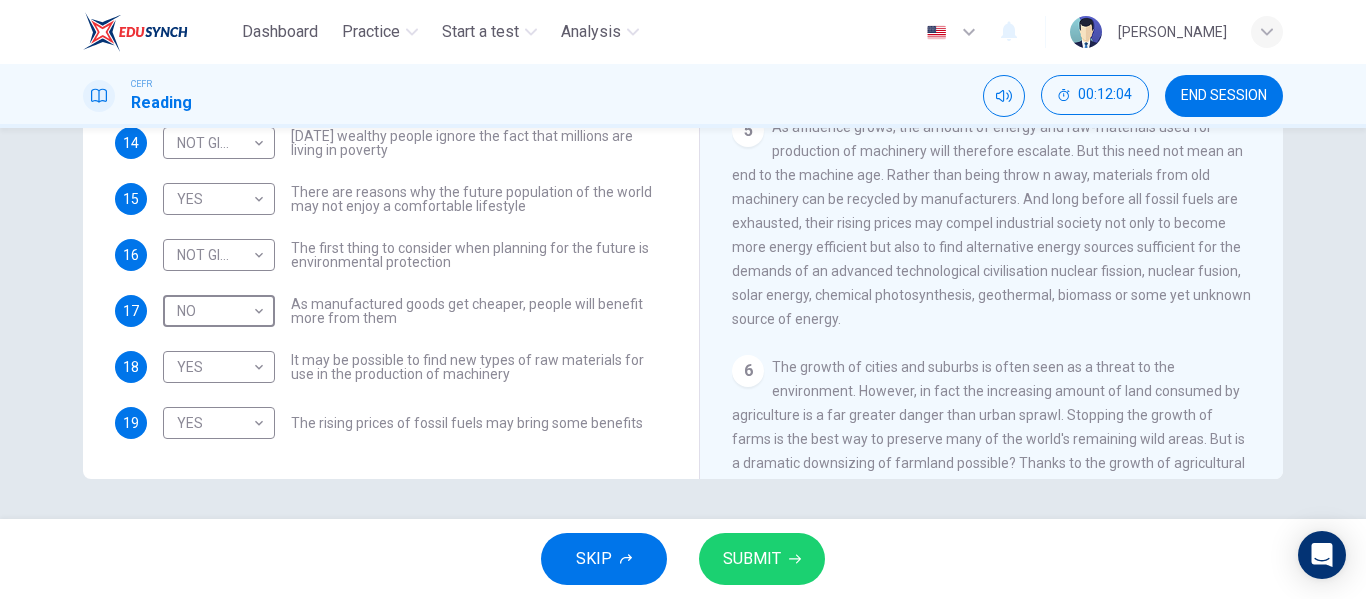 click on "SUBMIT" at bounding box center [762, 559] 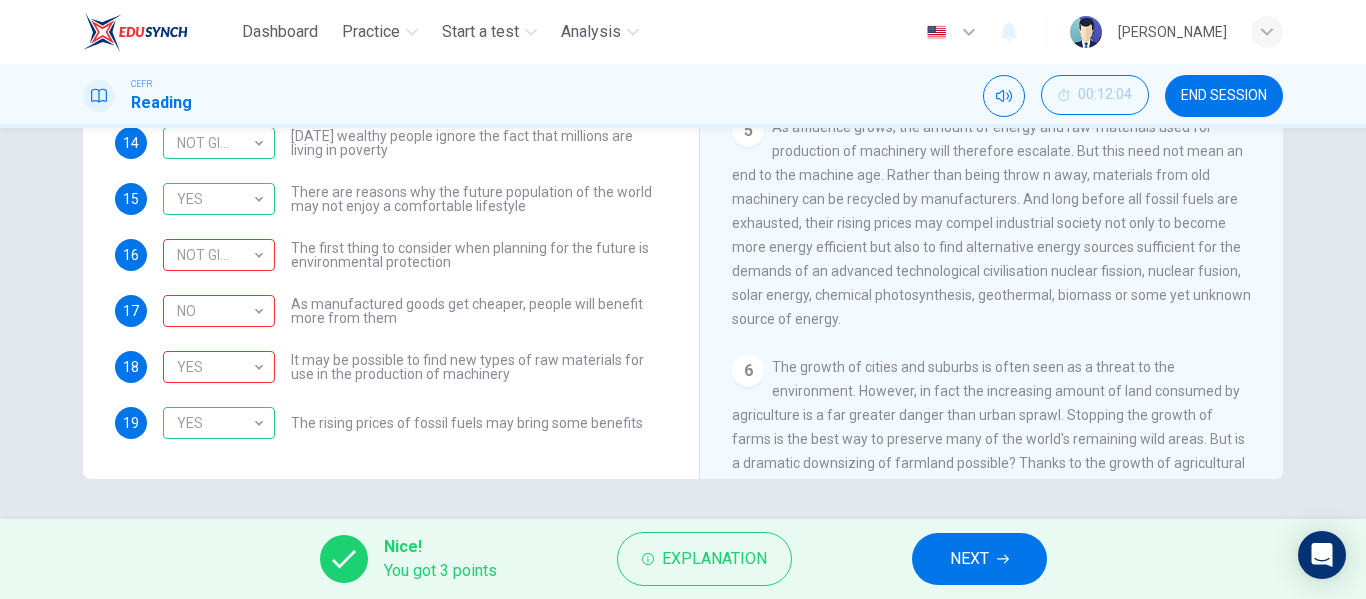 scroll, scrollTop: 678, scrollLeft: 0, axis: vertical 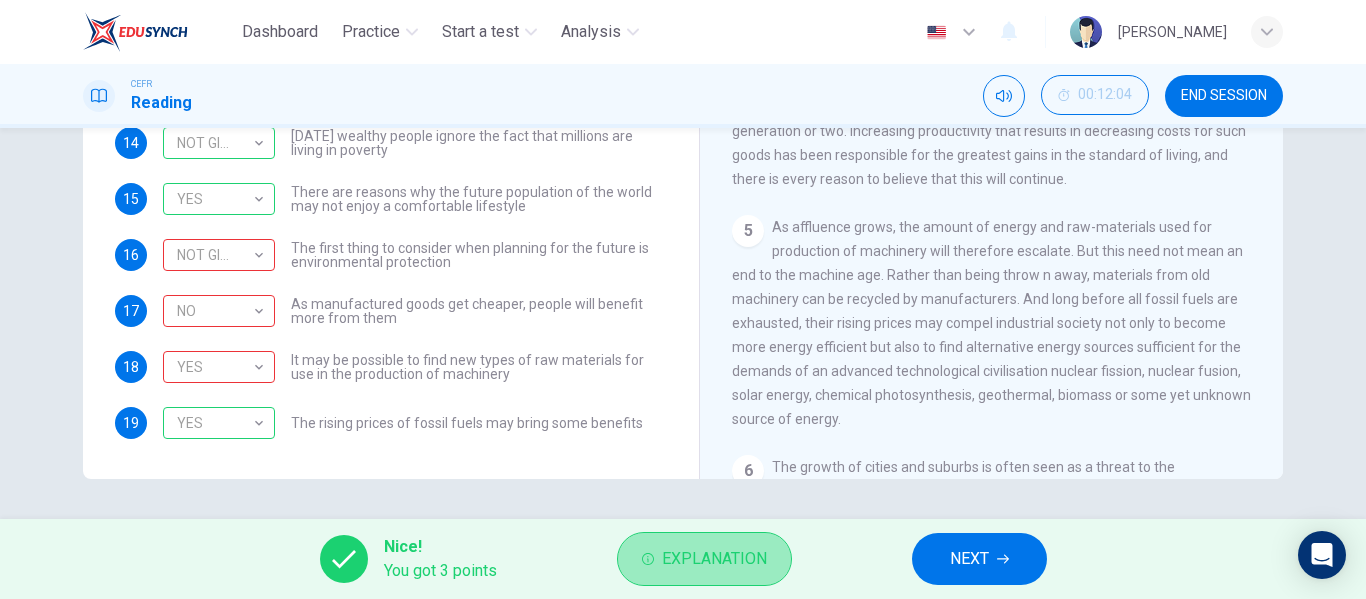 click on "Explanation" at bounding box center (704, 559) 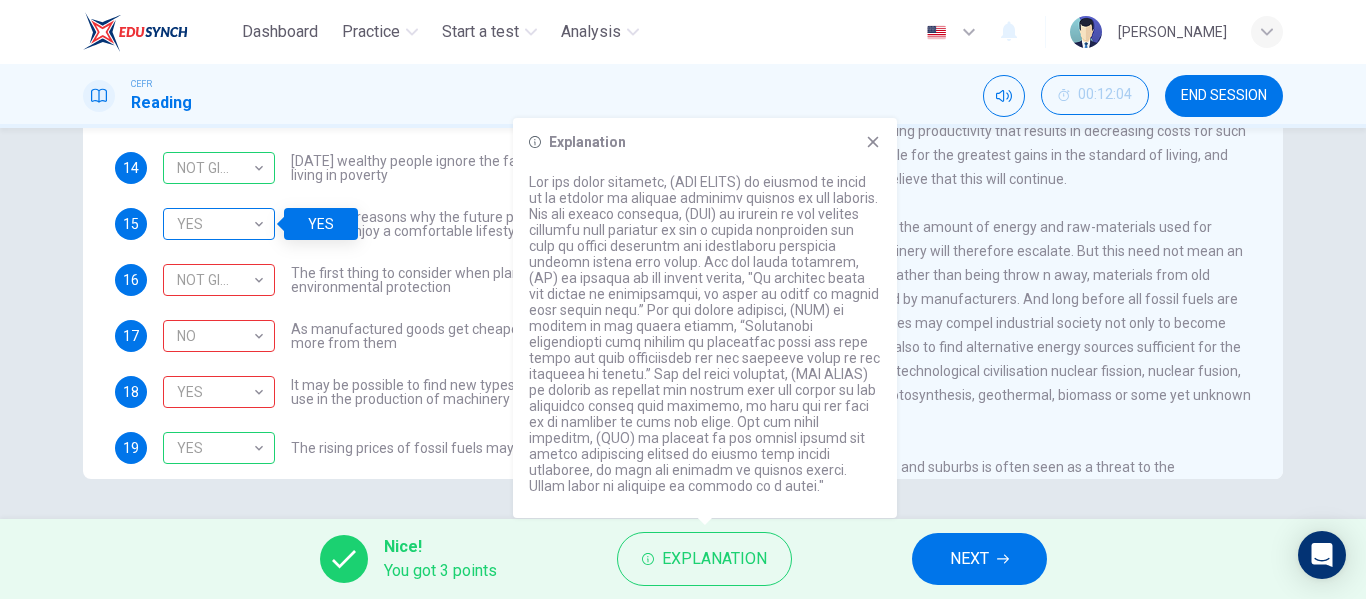 scroll, scrollTop: 81, scrollLeft: 0, axis: vertical 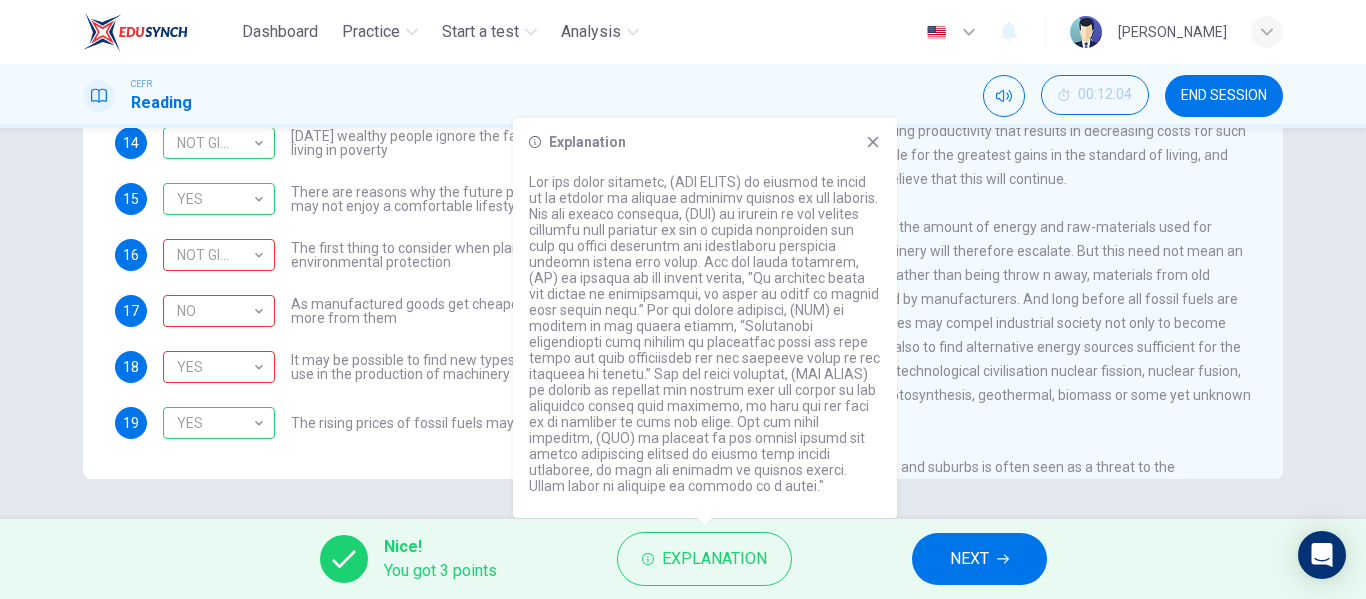 click at bounding box center [705, 334] 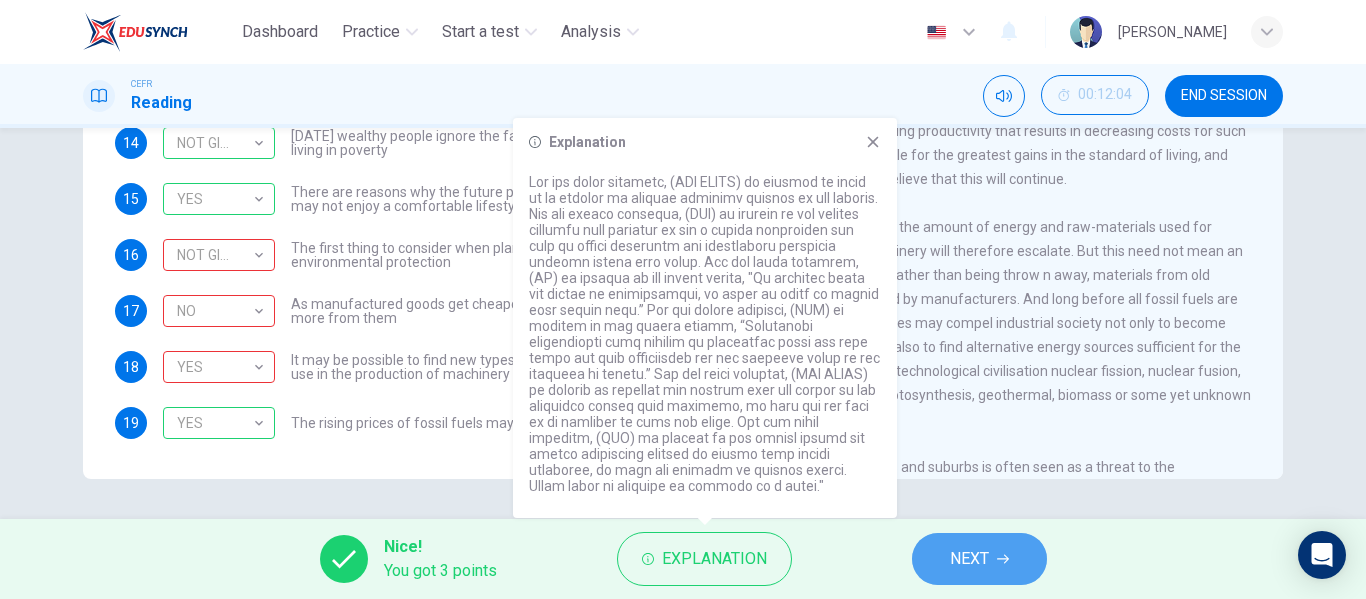 click on "NEXT" at bounding box center [969, 559] 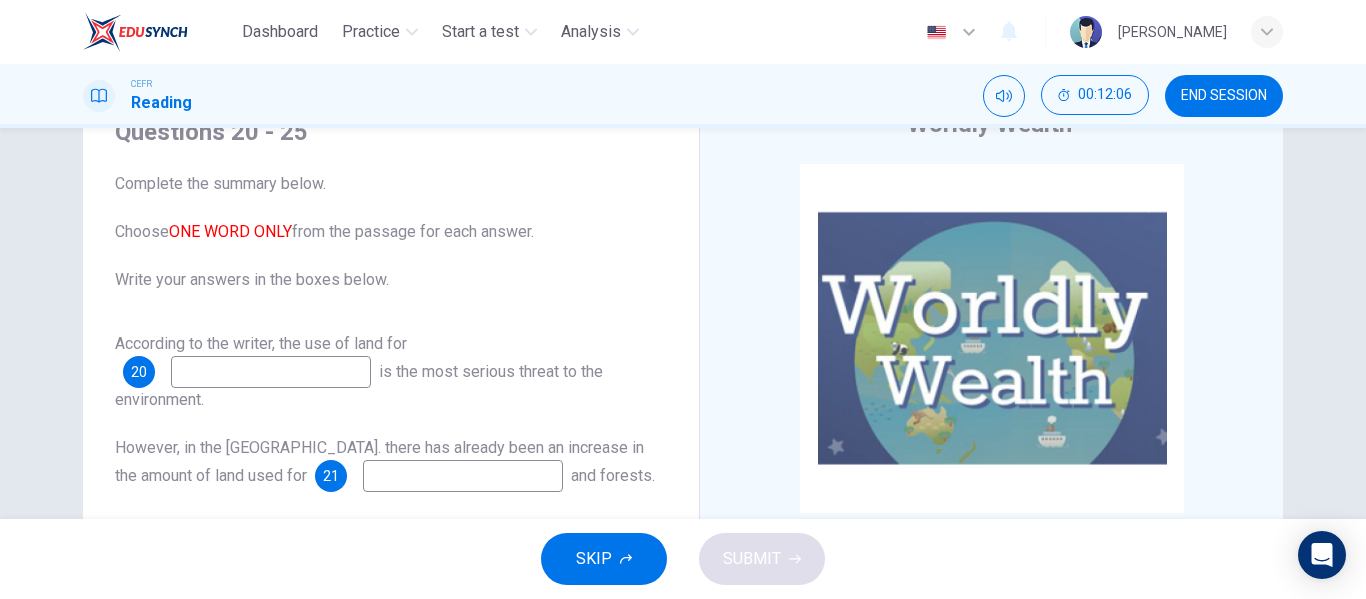 scroll, scrollTop: 84, scrollLeft: 0, axis: vertical 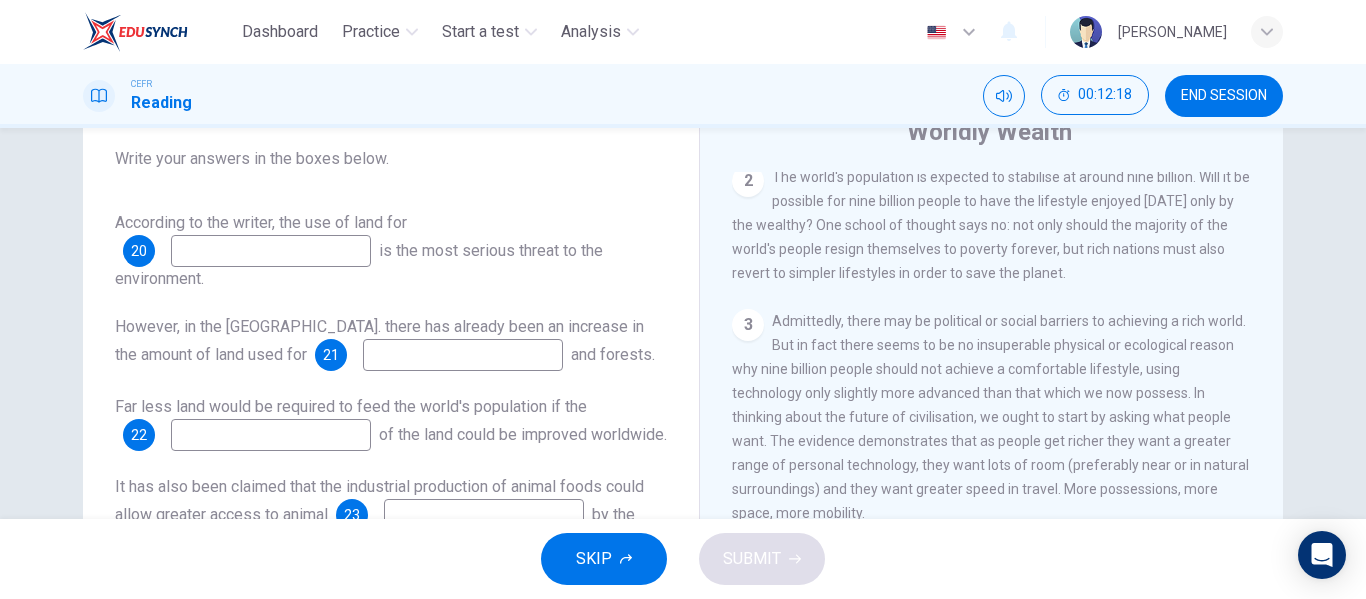 click at bounding box center (271, 251) 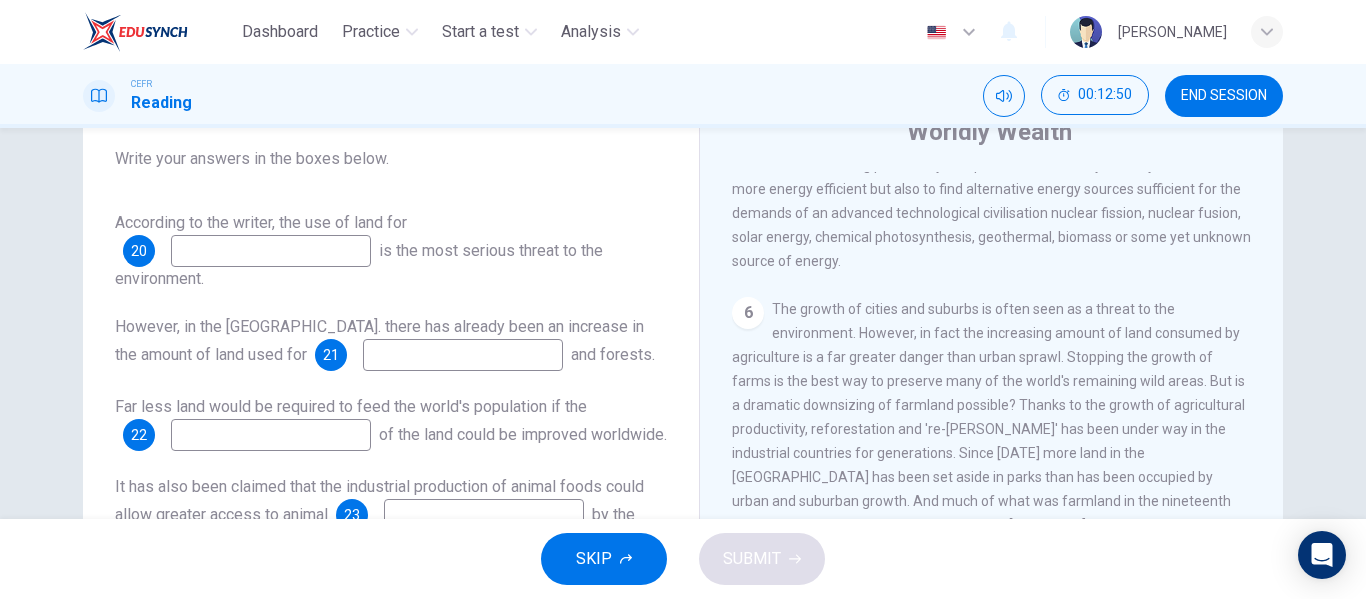 scroll, scrollTop: 1148, scrollLeft: 0, axis: vertical 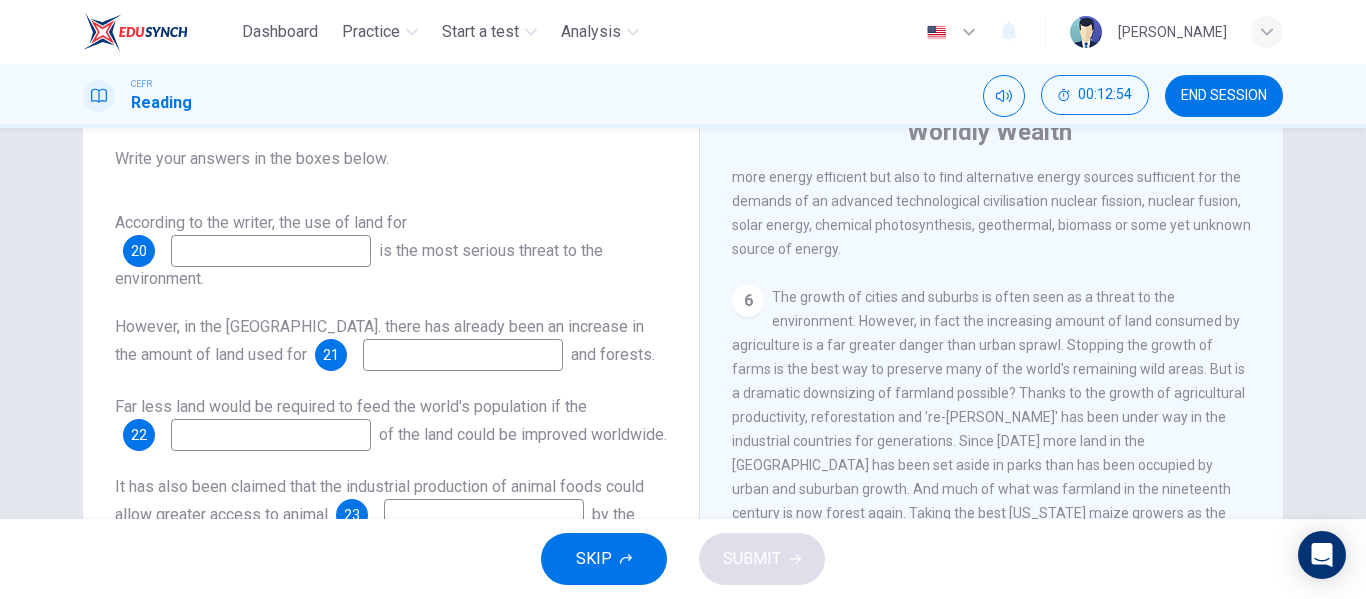 click at bounding box center (271, 251) 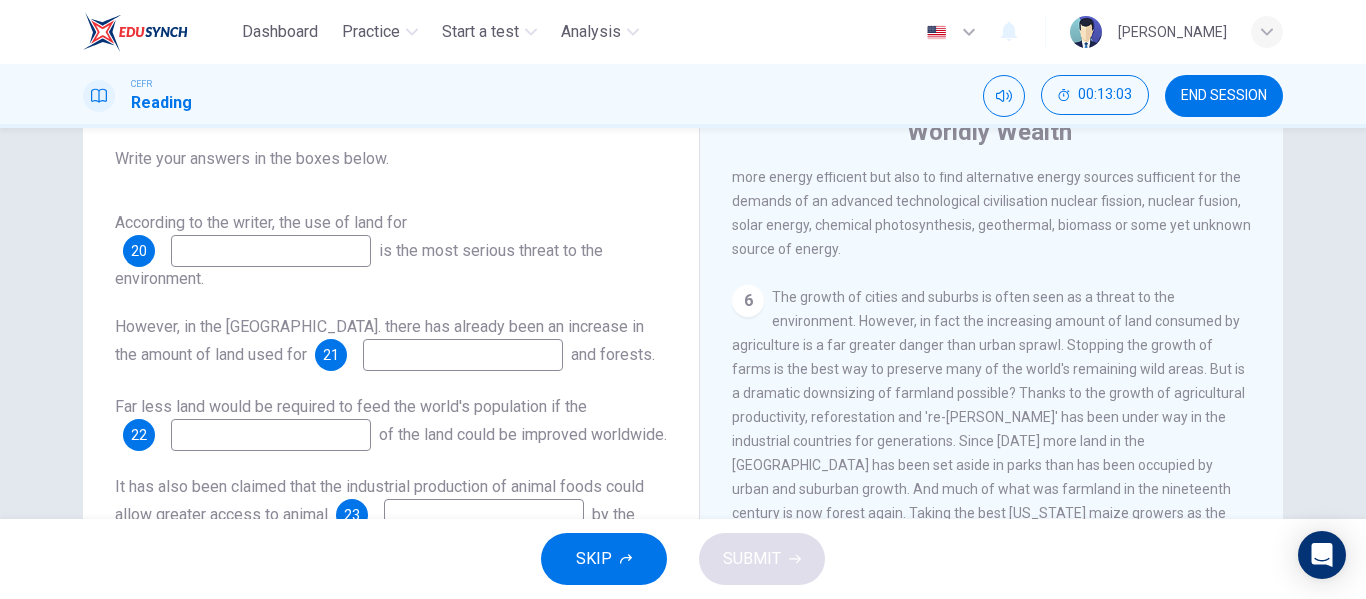 type on "f" 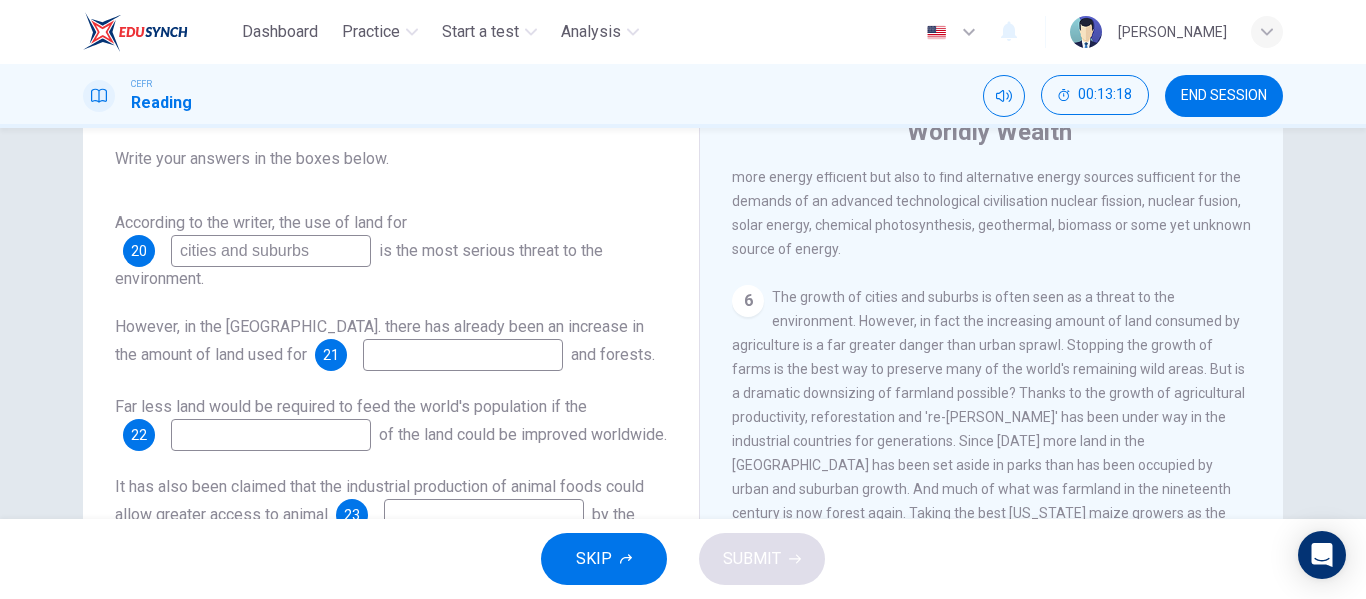 type on "cities and suburbs" 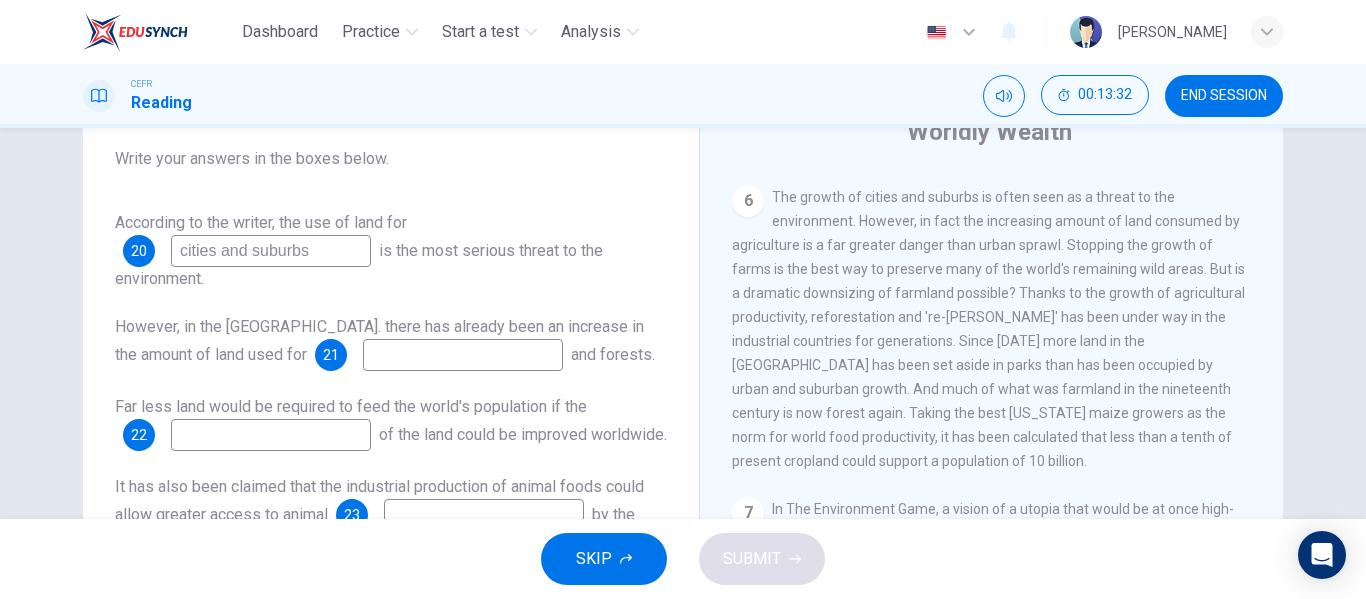 scroll, scrollTop: 1348, scrollLeft: 0, axis: vertical 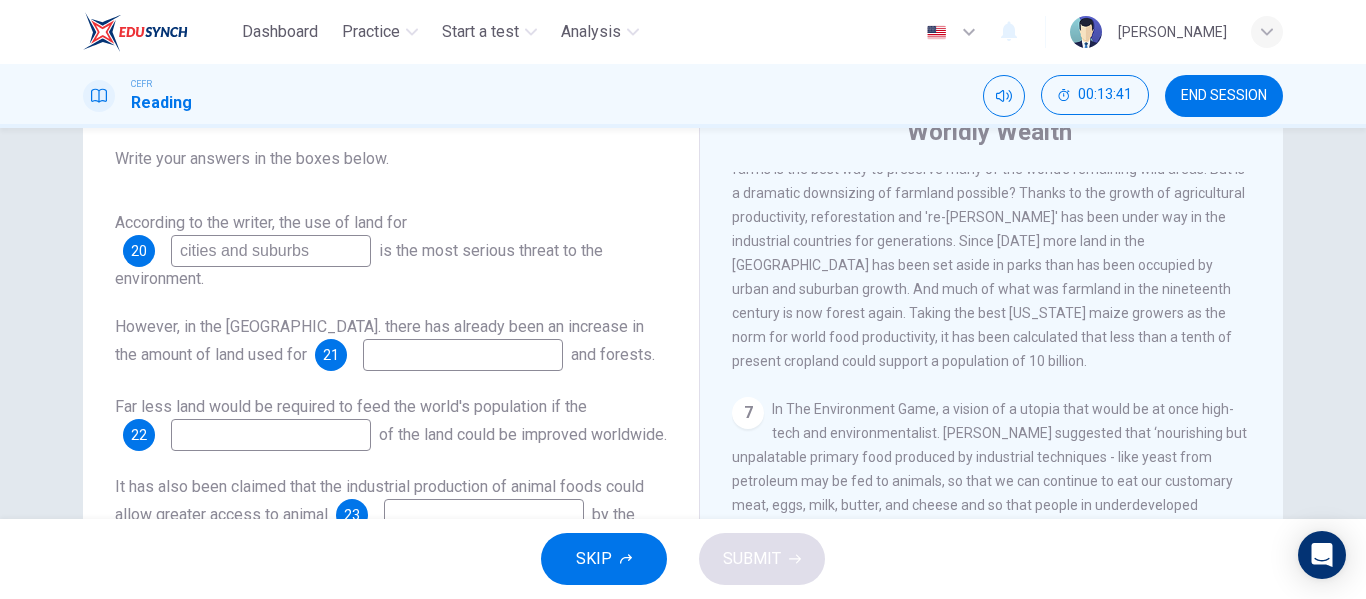 click at bounding box center (463, 355) 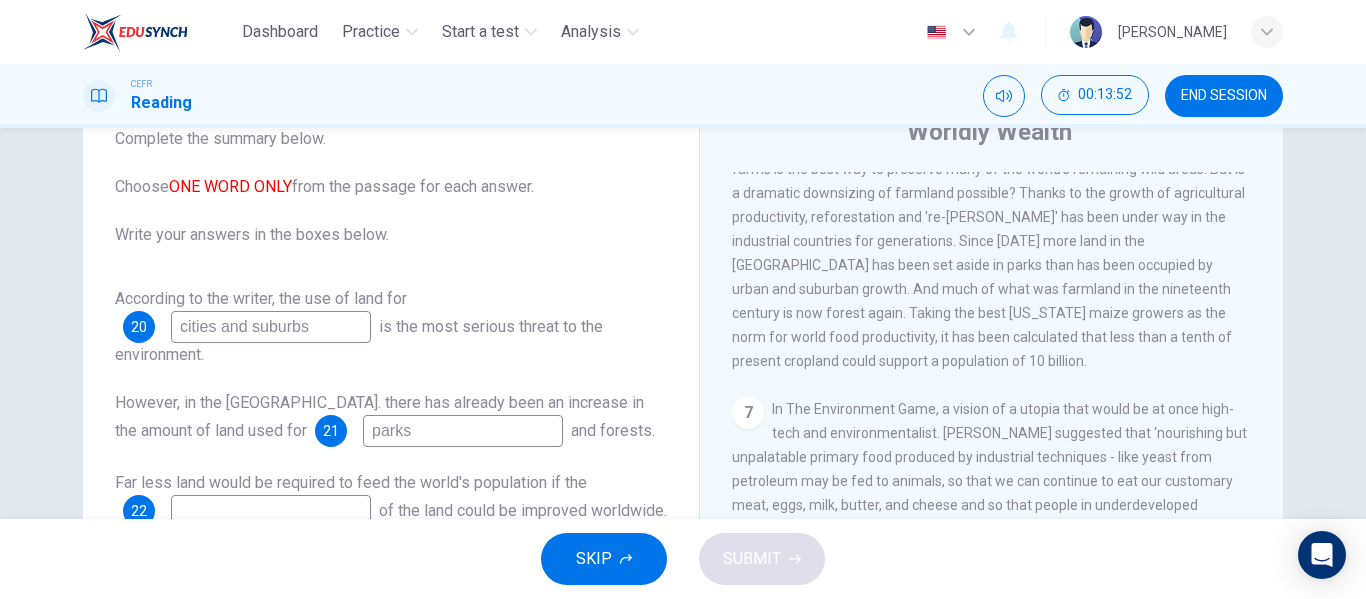 scroll, scrollTop: 153, scrollLeft: 0, axis: vertical 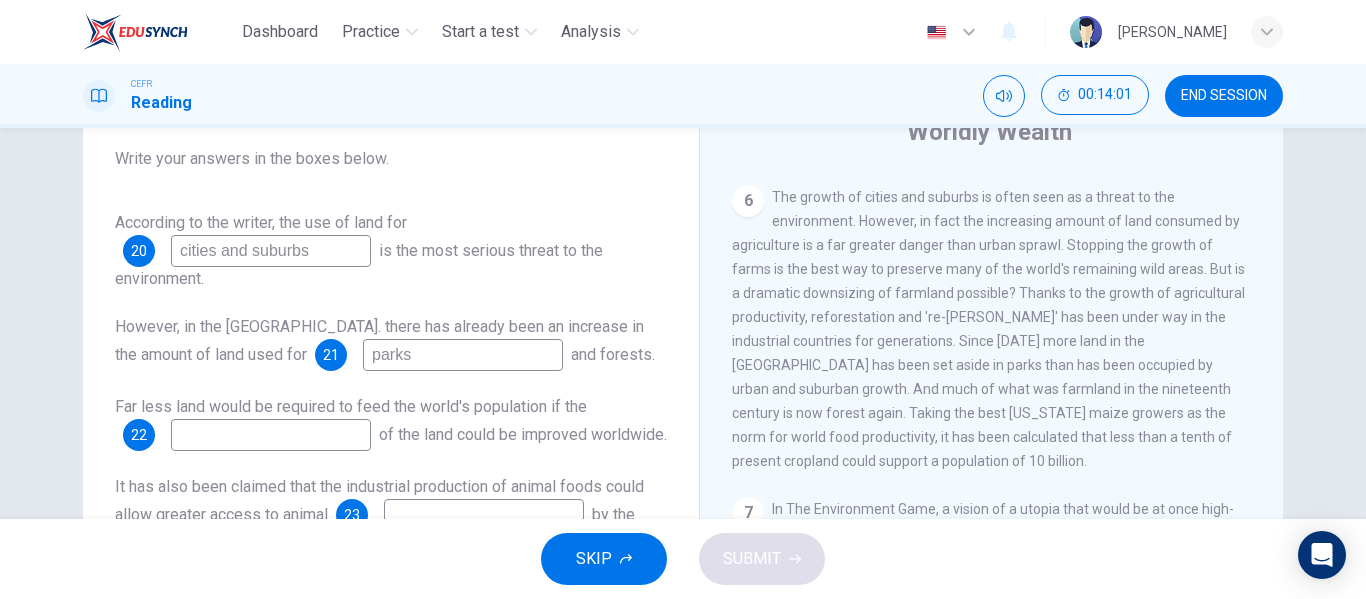 type on "parks" 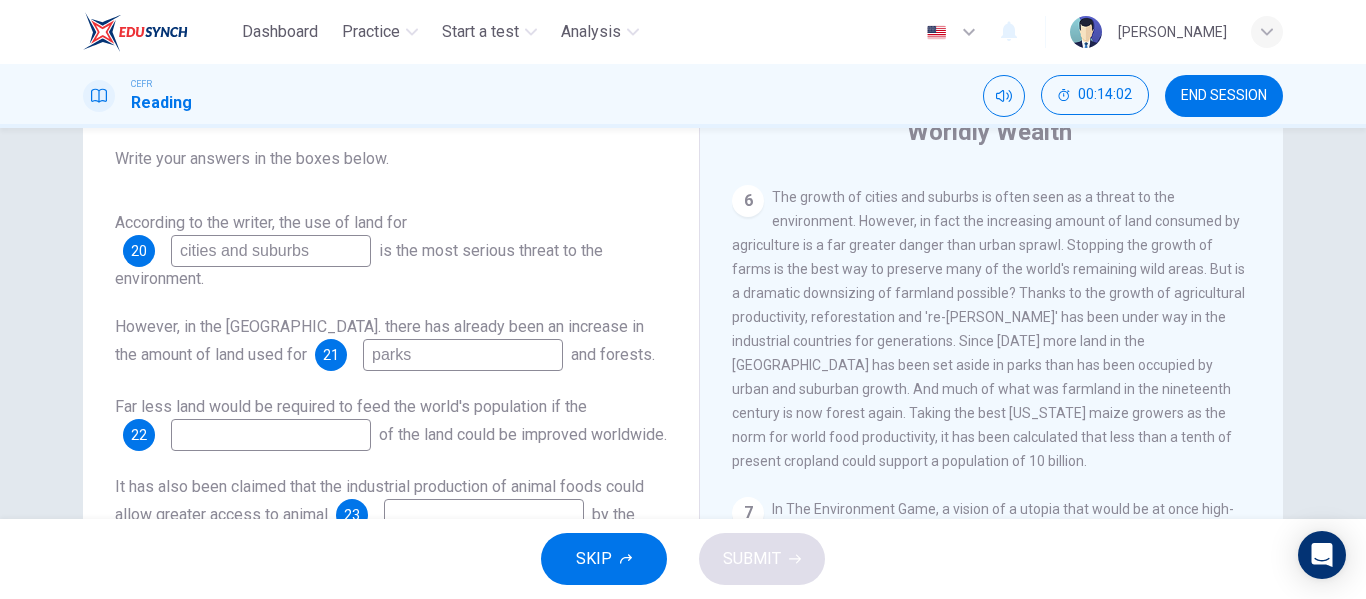 drag, startPoint x: 316, startPoint y: 231, endPoint x: 135, endPoint y: 215, distance: 181.70581 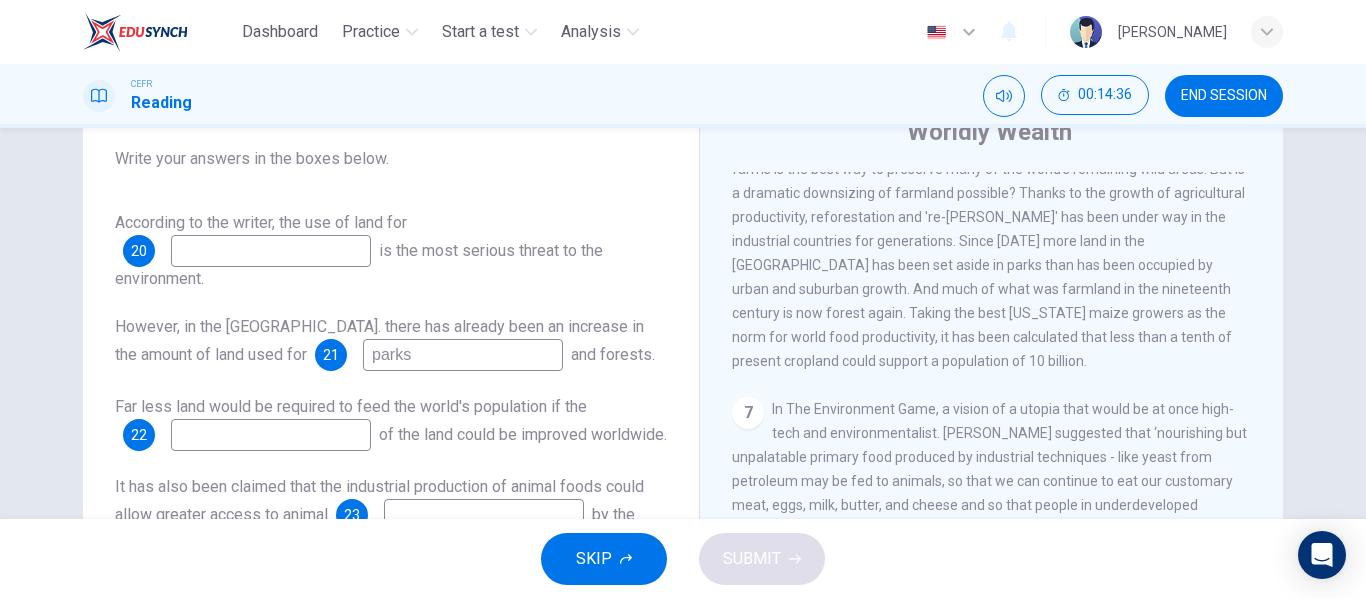 scroll, scrollTop: 1248, scrollLeft: 0, axis: vertical 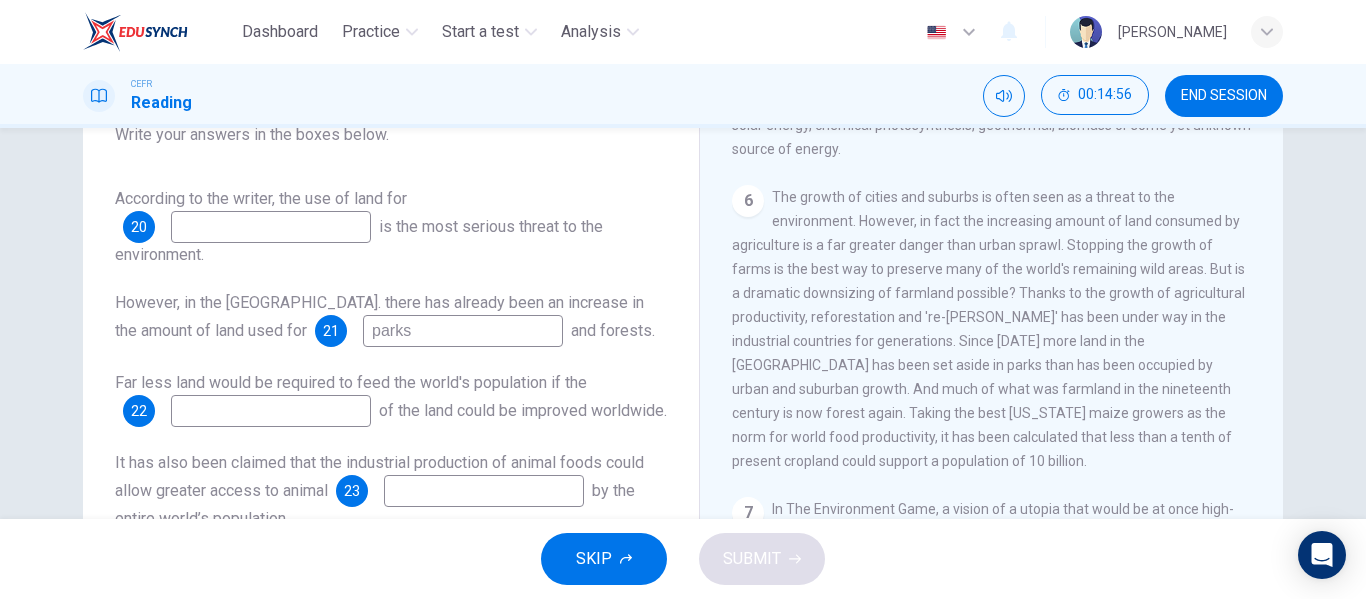 type 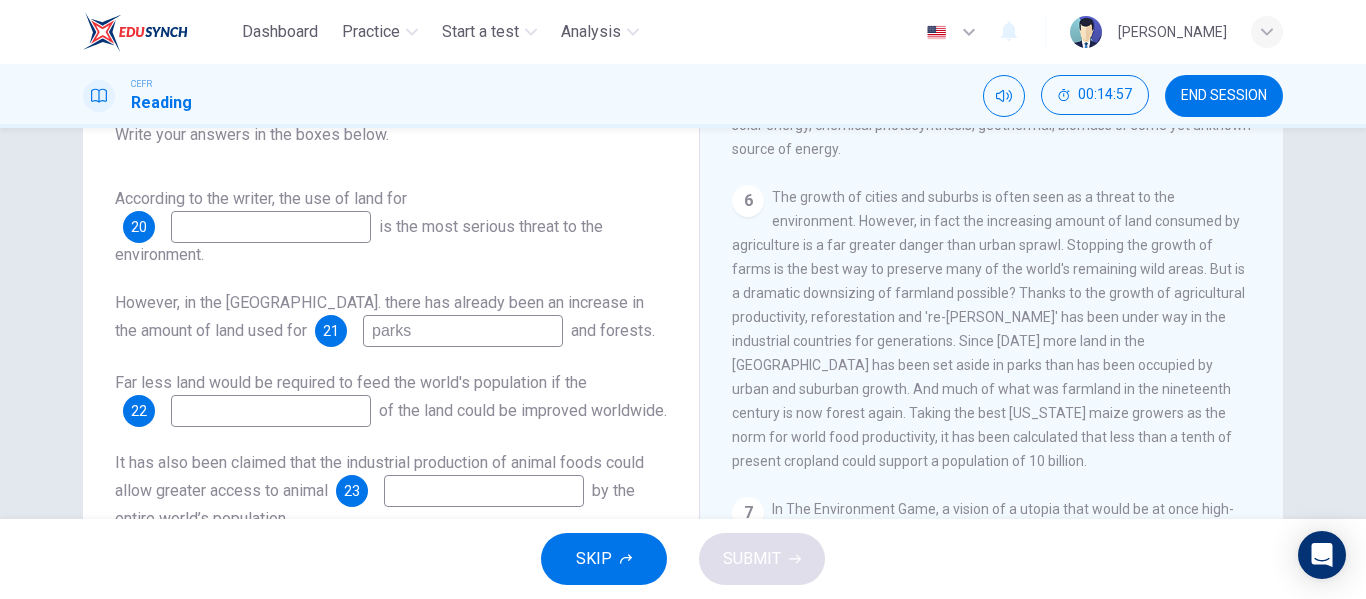 click at bounding box center (271, 411) 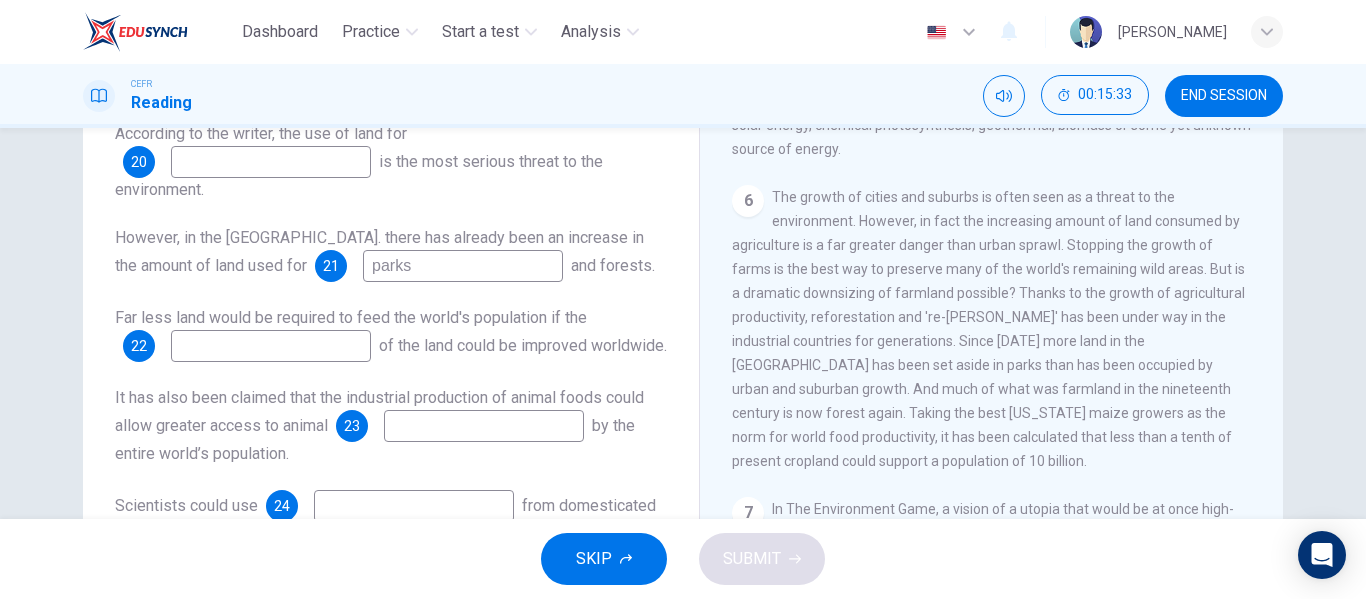 scroll, scrollTop: 153, scrollLeft: 0, axis: vertical 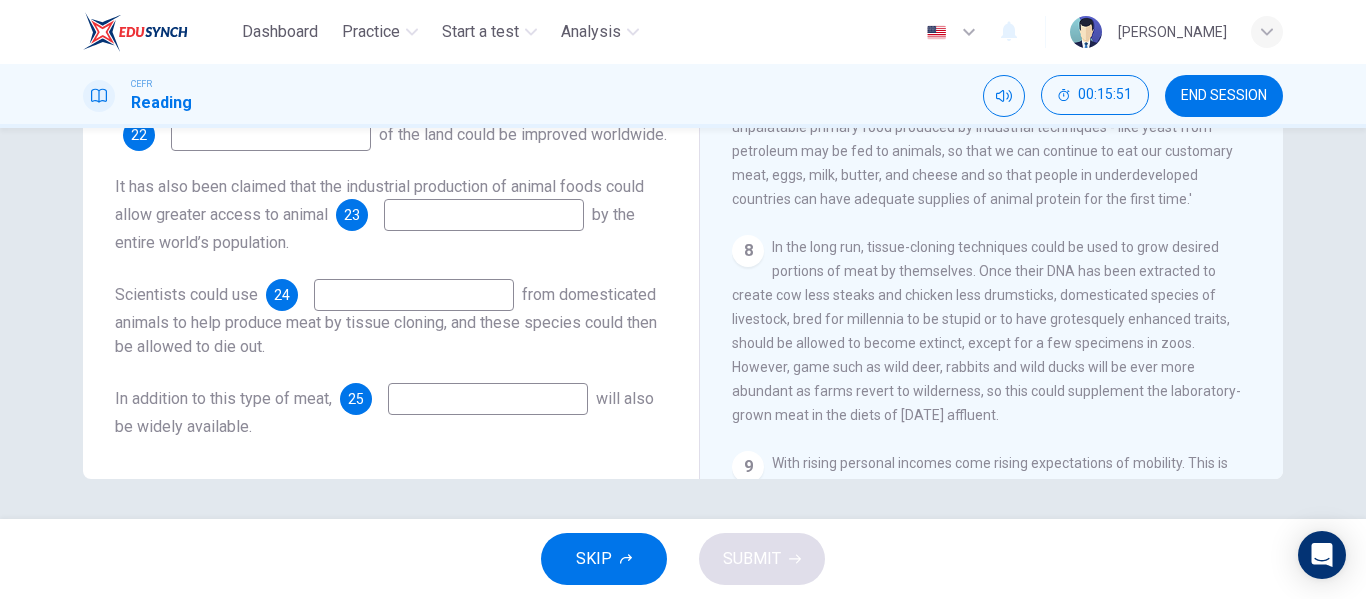 click at bounding box center (488, 399) 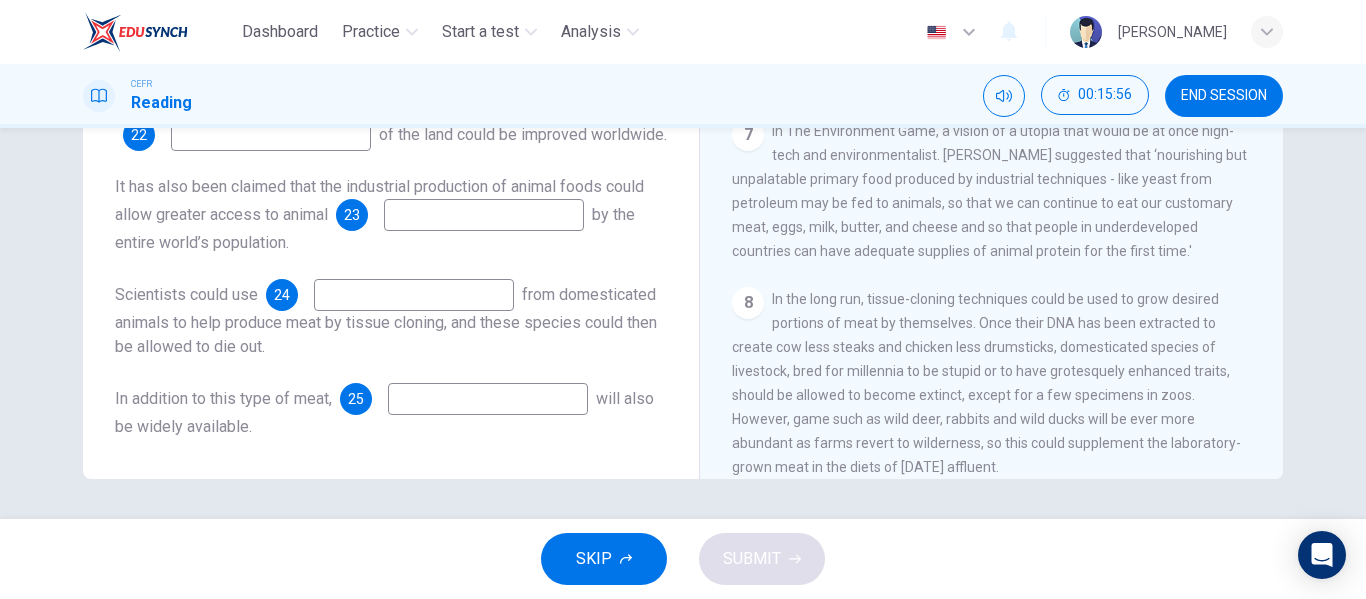scroll, scrollTop: 1278, scrollLeft: 0, axis: vertical 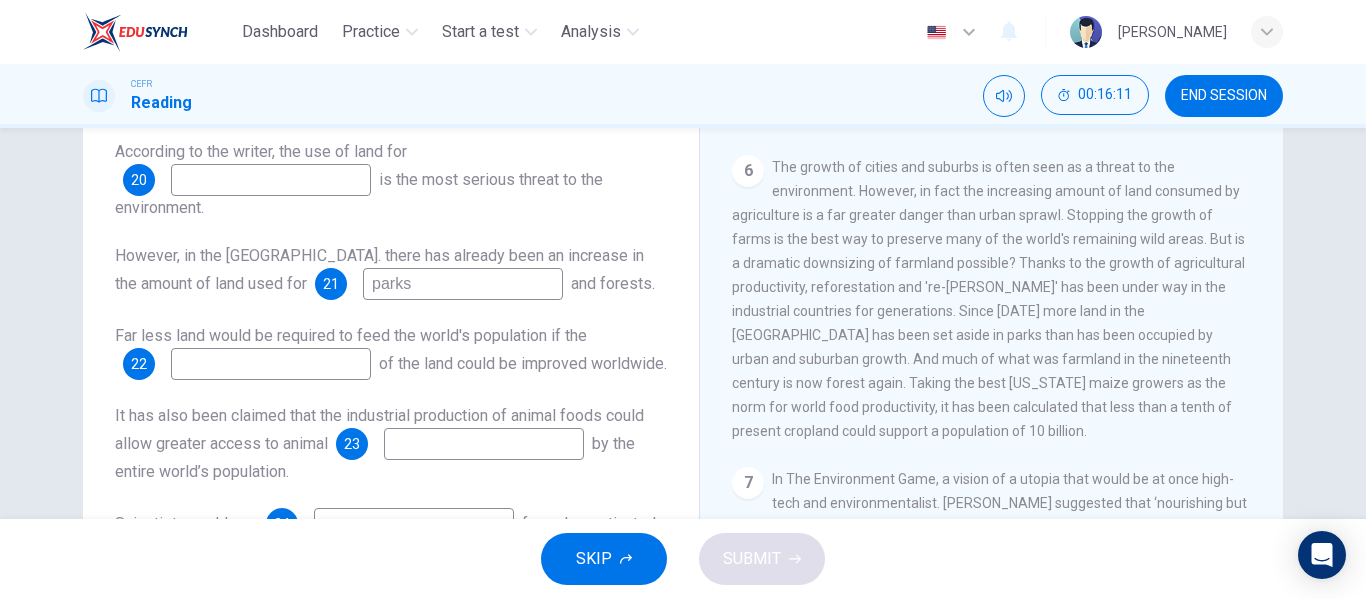 click at bounding box center (271, 364) 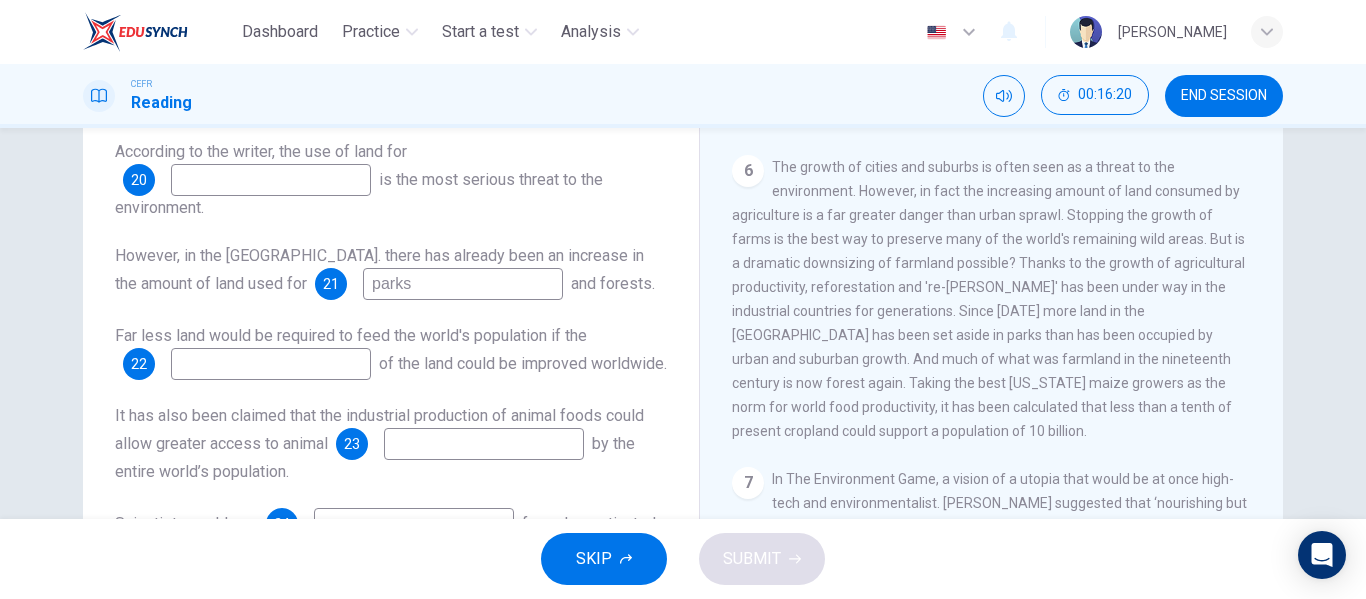 scroll, scrollTop: 1178, scrollLeft: 0, axis: vertical 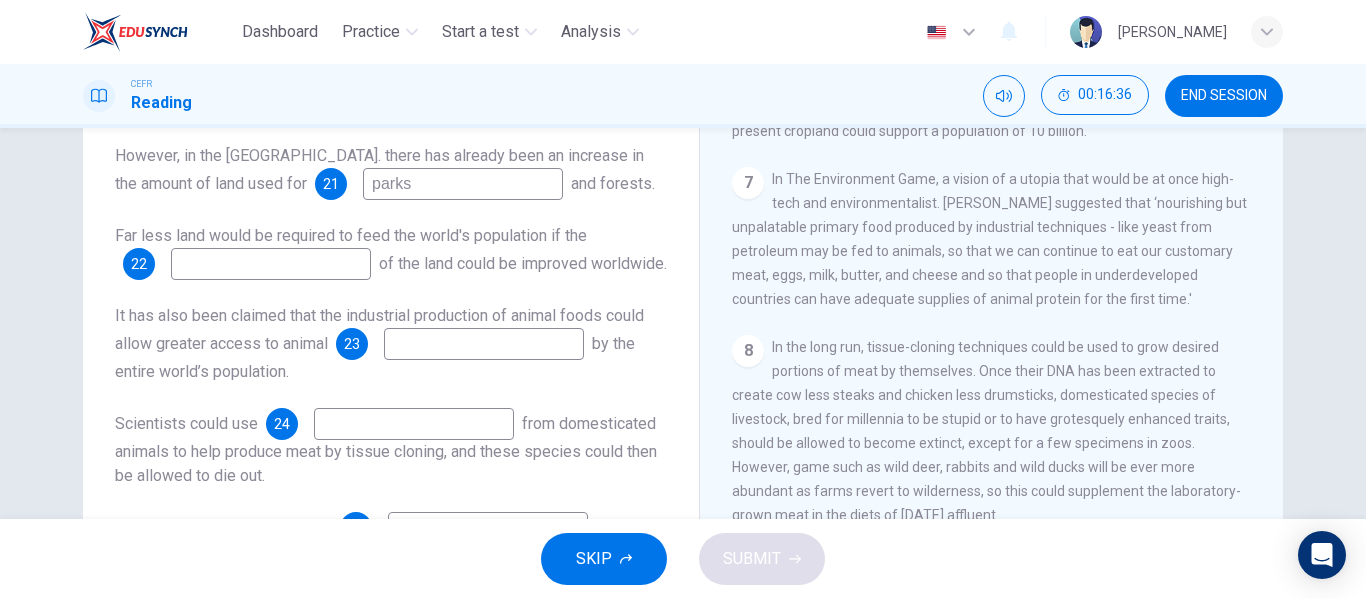 click at bounding box center [484, 344] 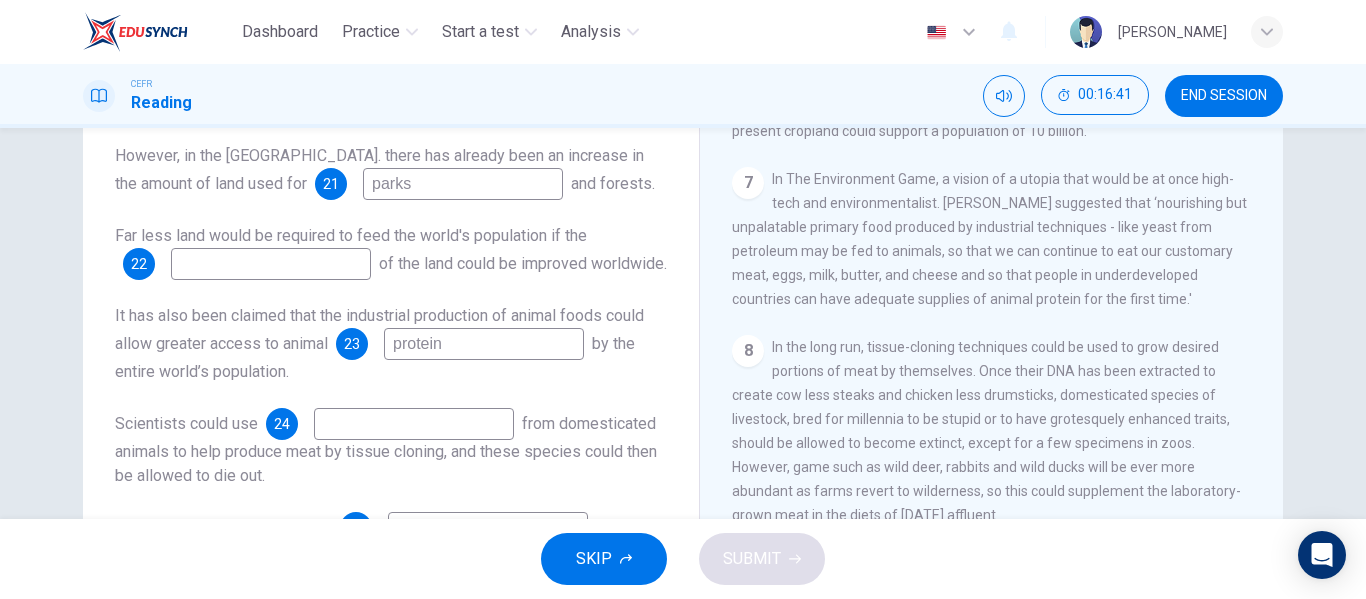 type on "protein" 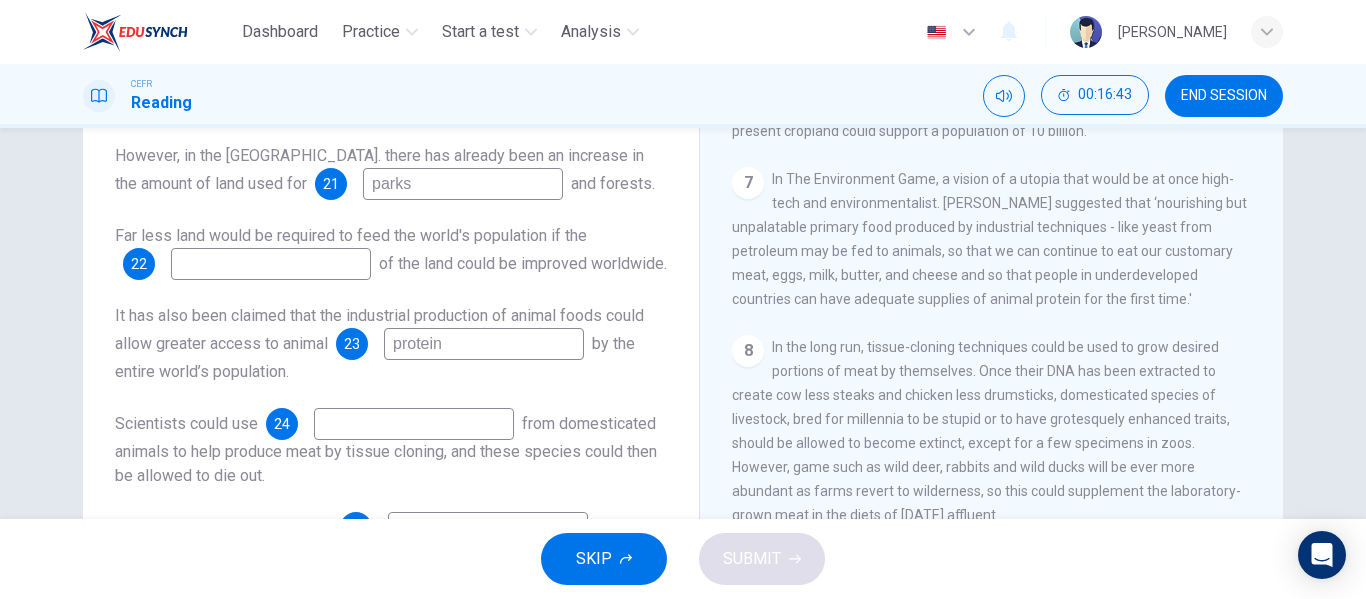 click at bounding box center (414, 424) 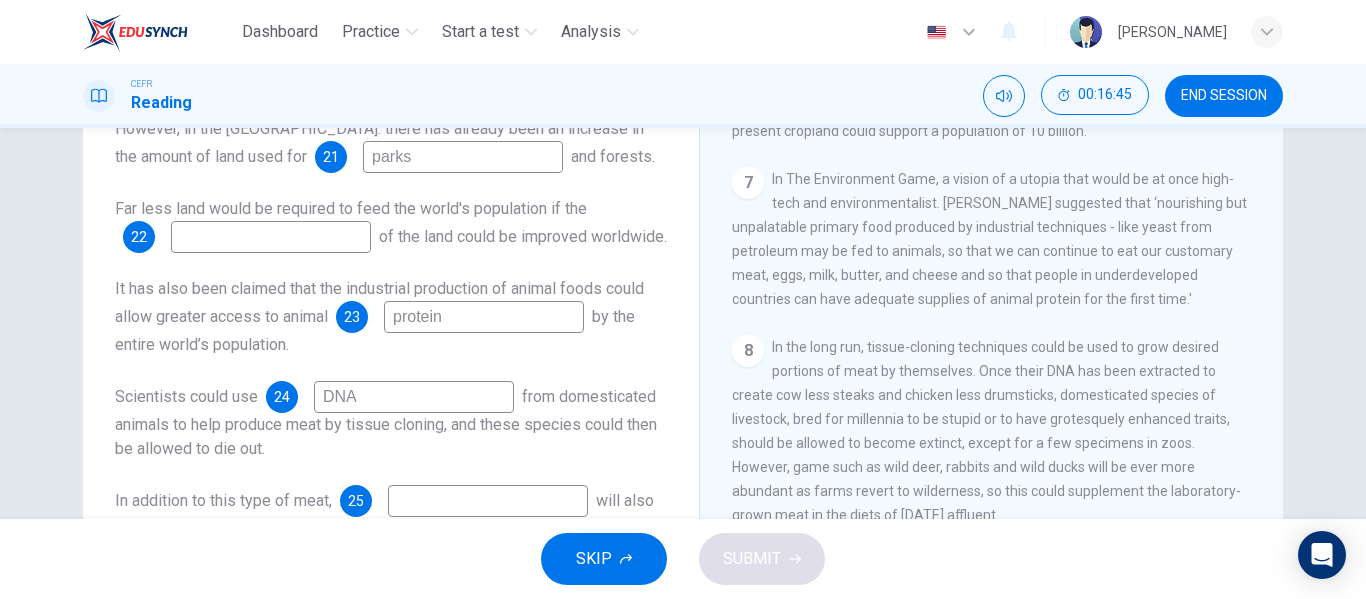 scroll, scrollTop: 153, scrollLeft: 0, axis: vertical 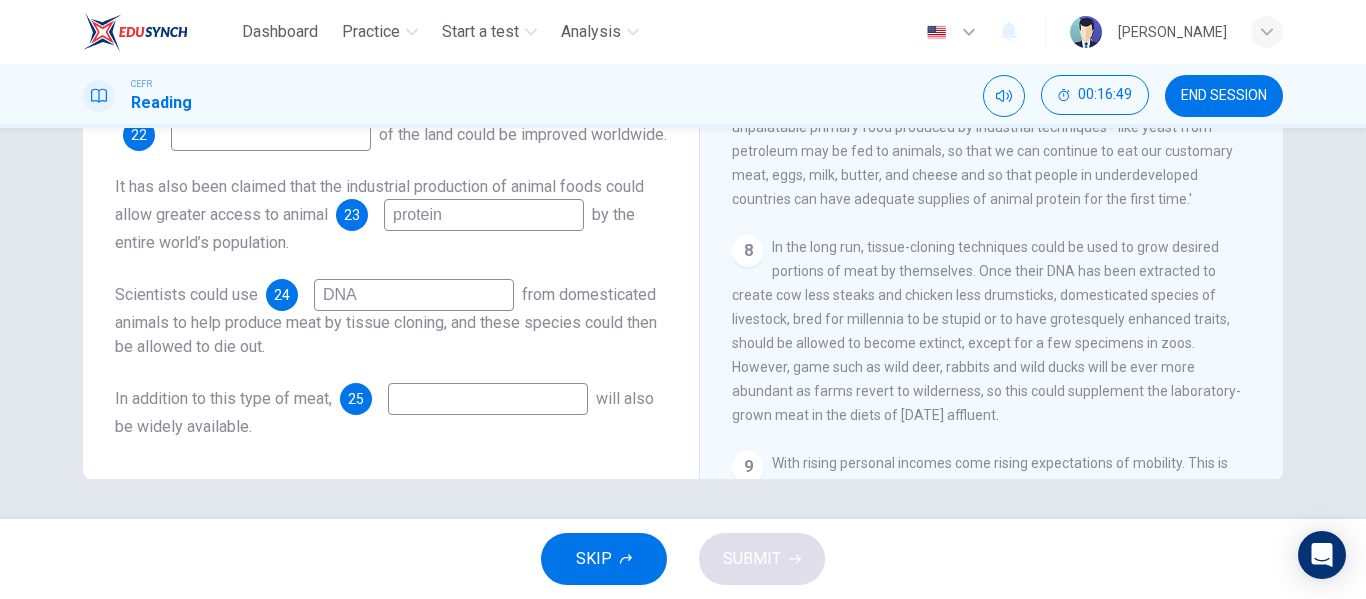 type on "DNA" 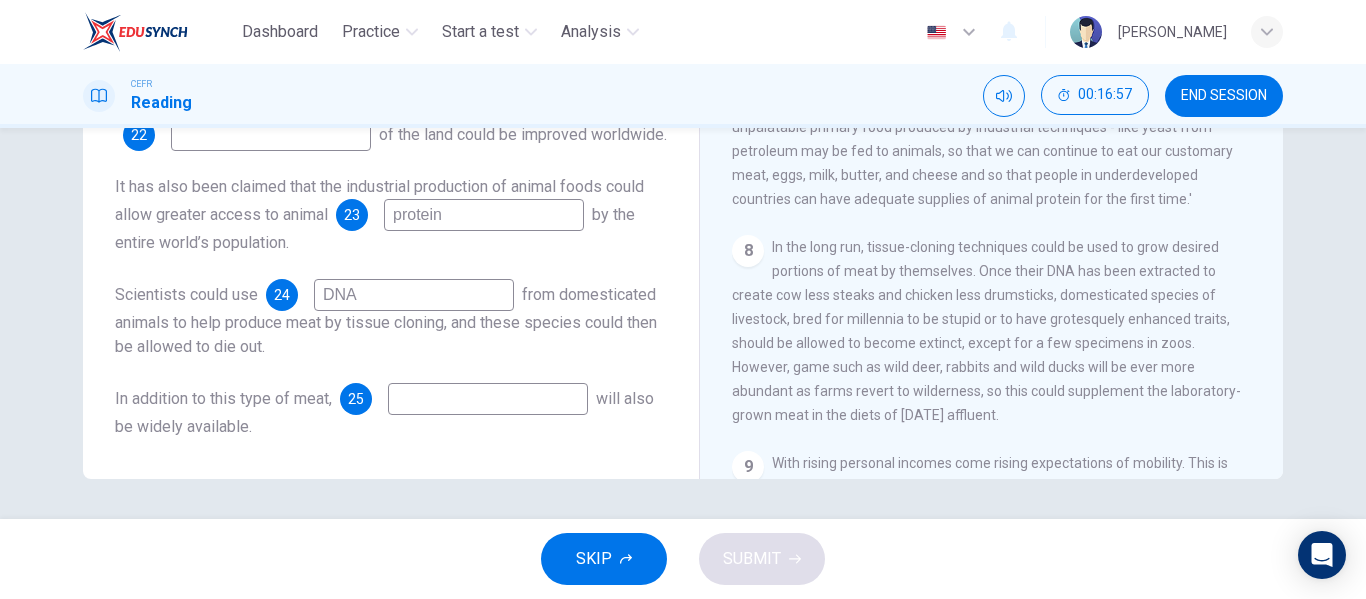 click on "According to the writer, the use of land for  20  is the most serious threat to the environment. However, in the [GEOGRAPHIC_DATA]. there has already been an increase in the amount of land used for  21 parks  and forests. Far less land would be required to feed the world's population if the  22  of the land could be improved worldwide. It has also been claimed that the industrial production of animal foods could allow greater access to animal  23 protein  by the entire world’s population. Scientists could use  24 DNA  from domesticated animals to help produce meat by tissue cloning, and these species could then be allowed to die out. In addition to this type of meat,  25  will also be widely available." at bounding box center [391, 175] 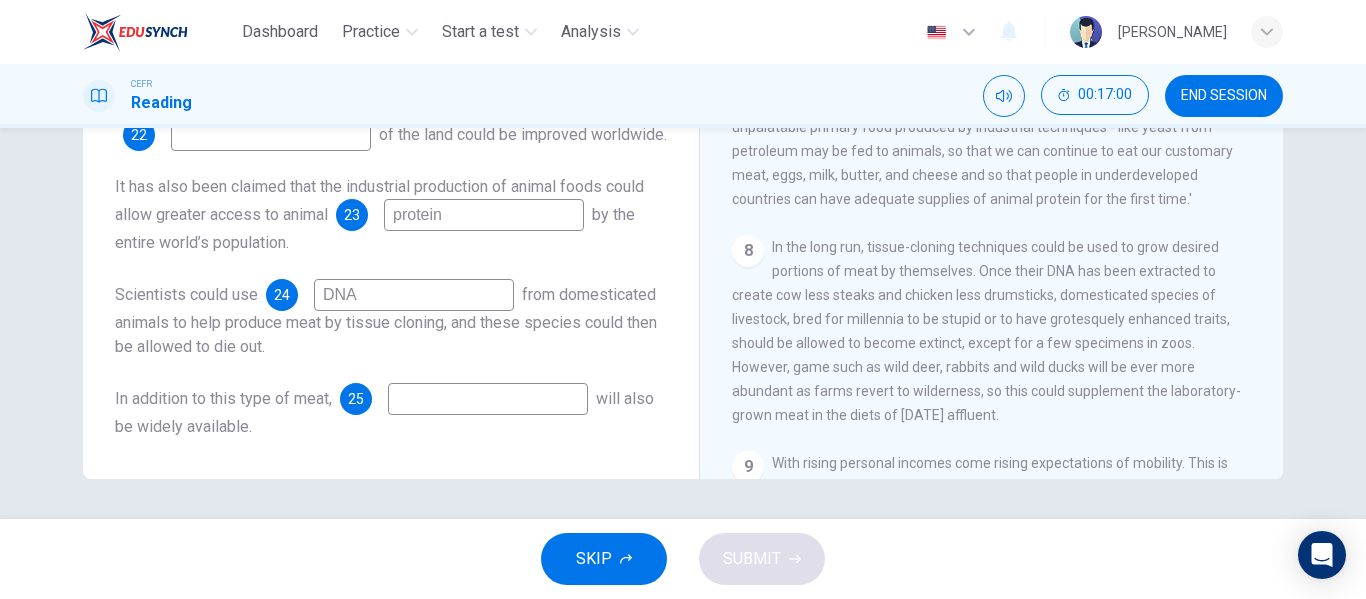 click at bounding box center (488, 399) 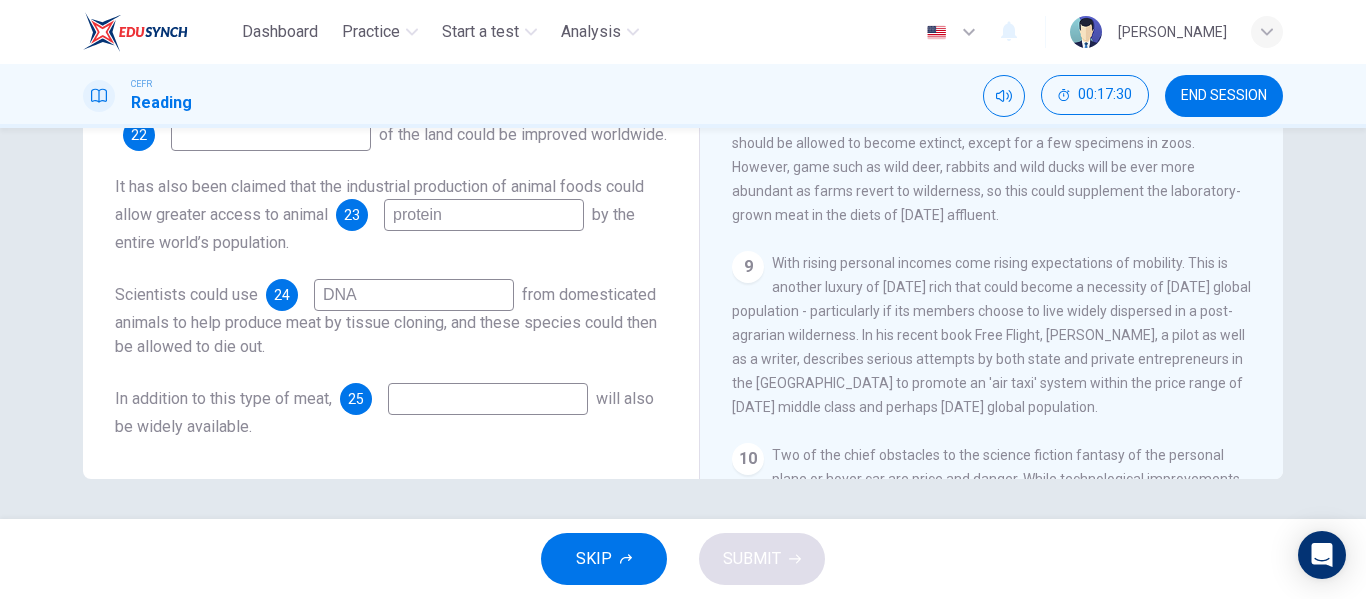 scroll, scrollTop: 1678, scrollLeft: 0, axis: vertical 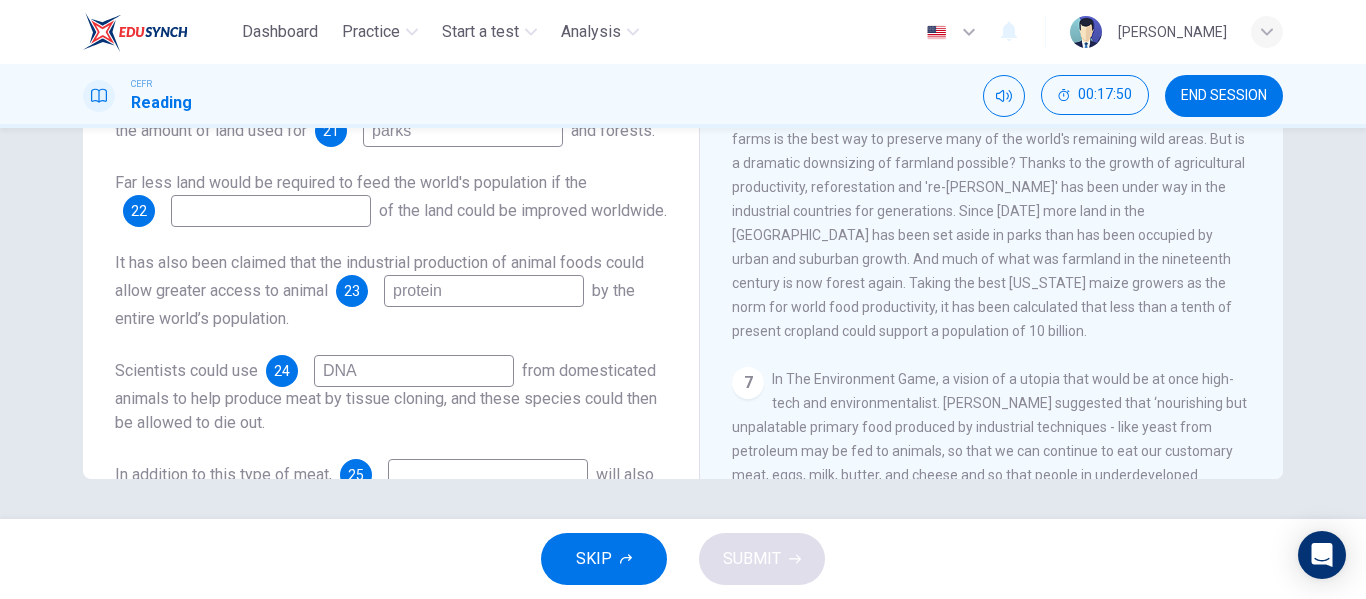 click at bounding box center (271, 211) 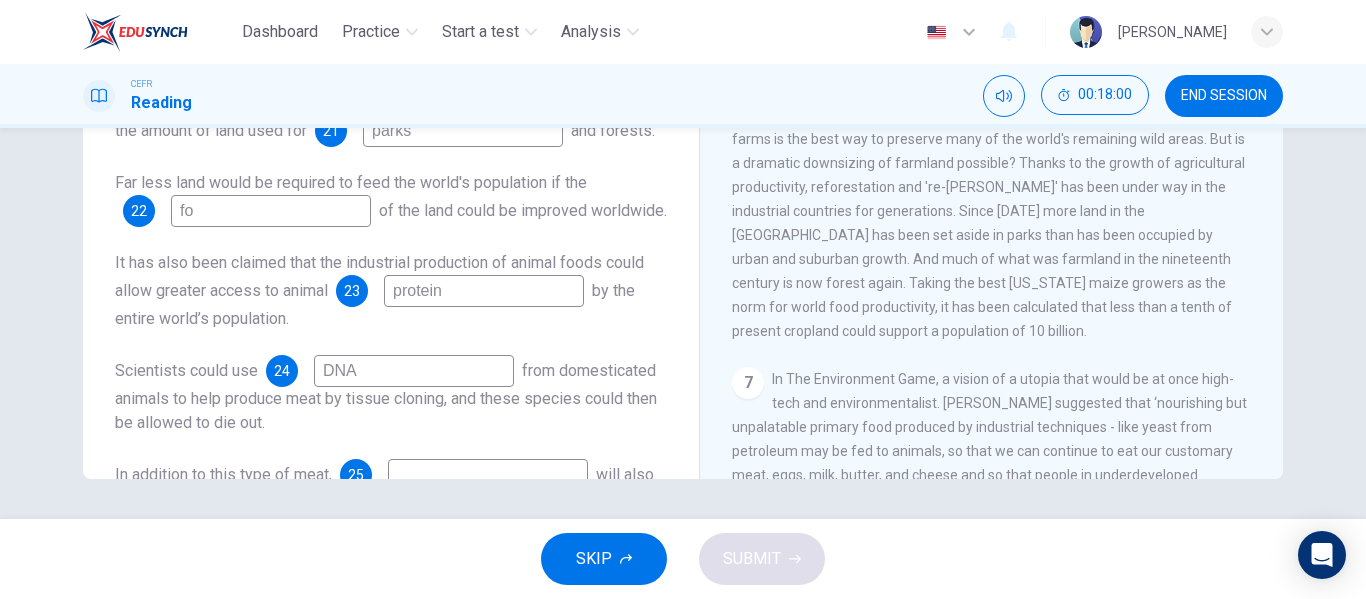 type on "f" 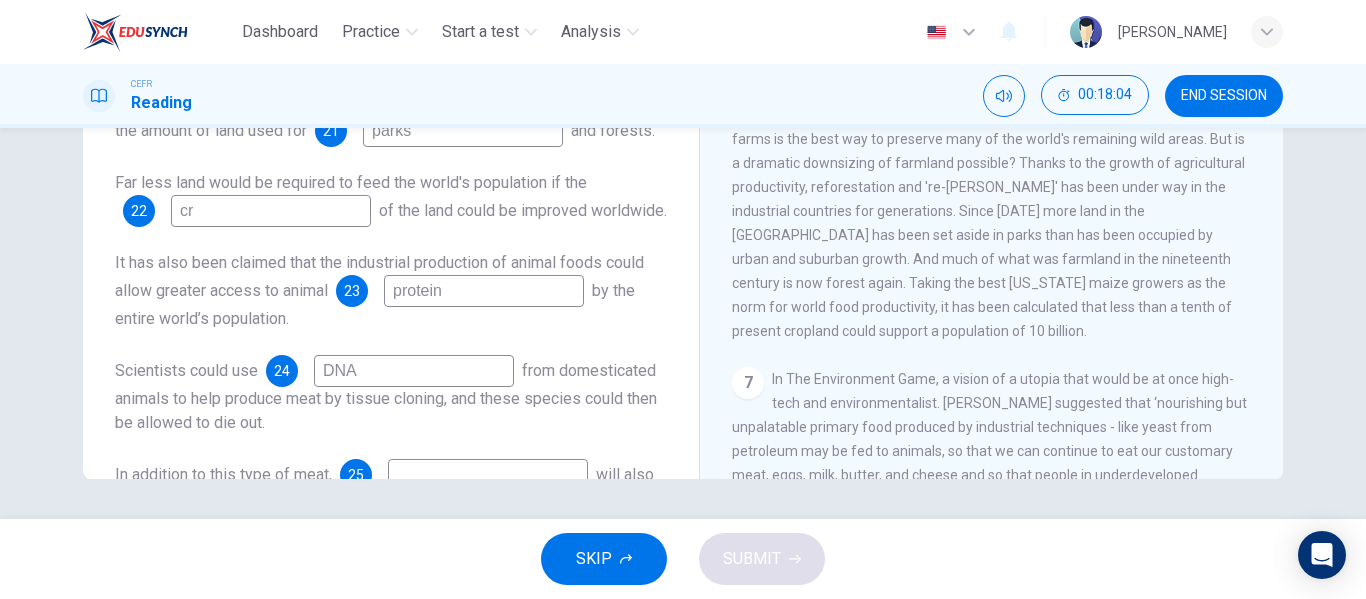 type on "c" 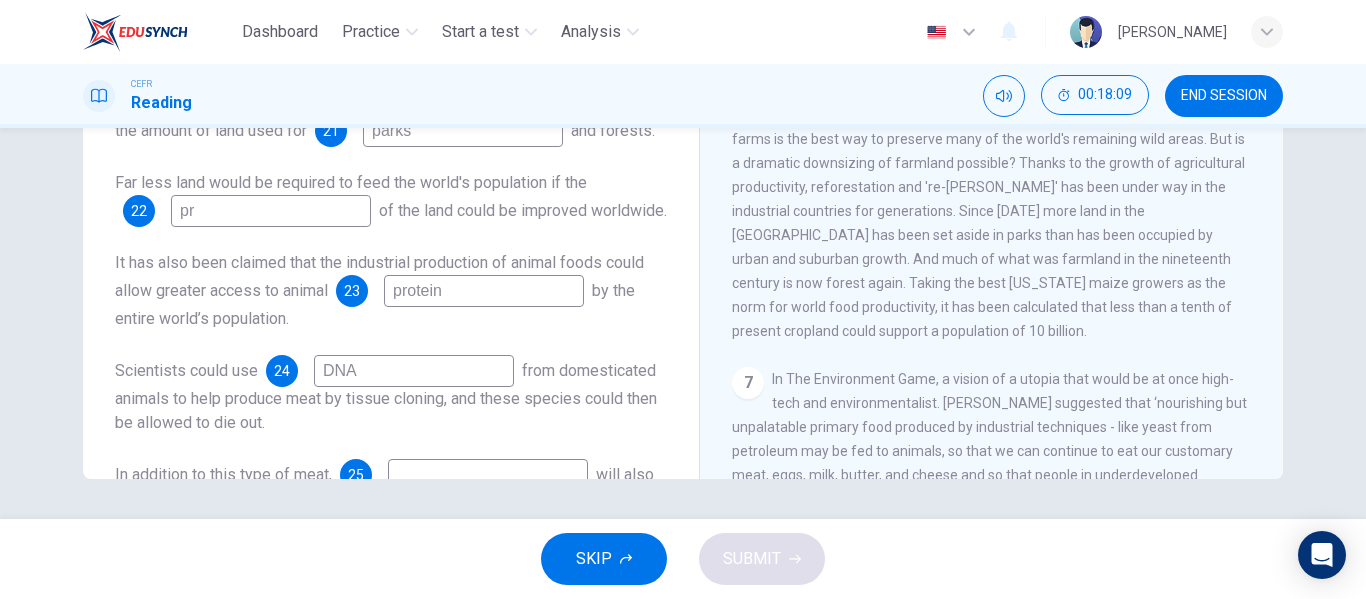 type on "p" 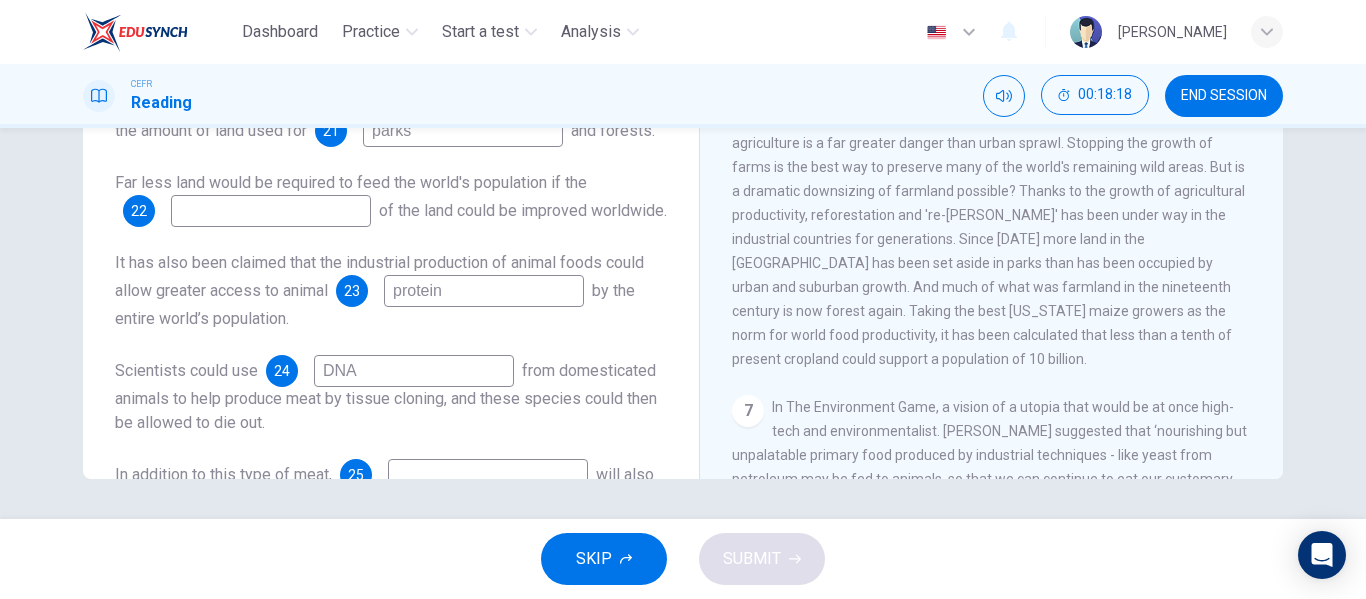scroll, scrollTop: 1051, scrollLeft: 0, axis: vertical 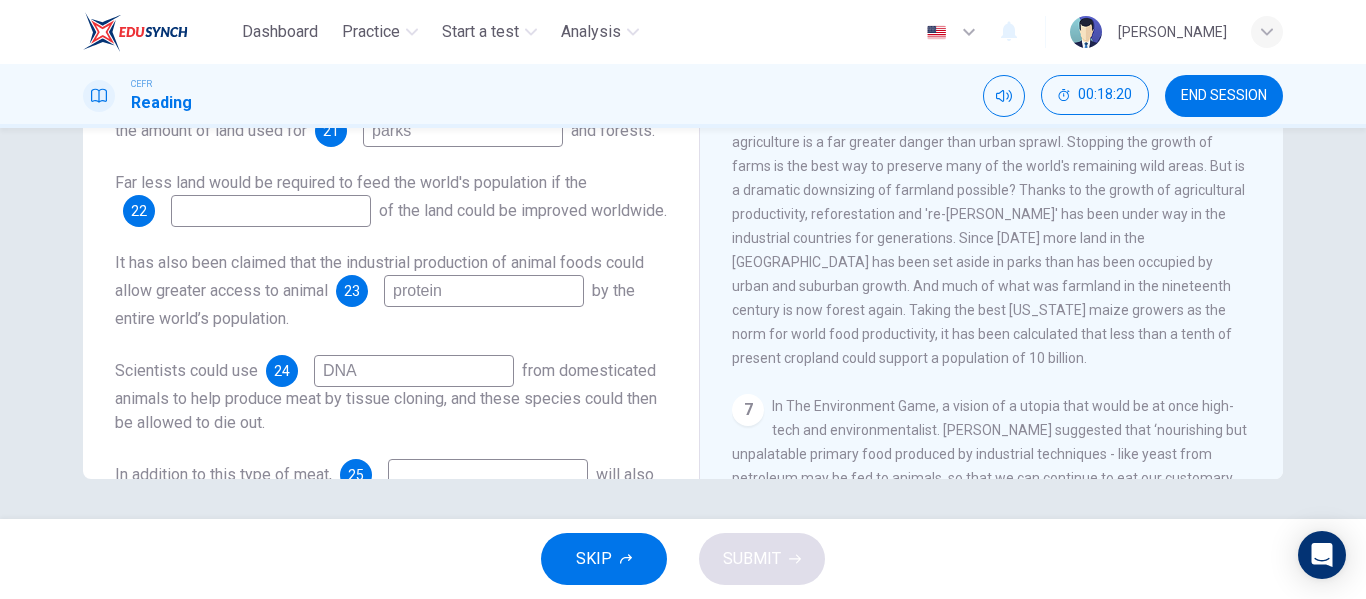click at bounding box center [271, 211] 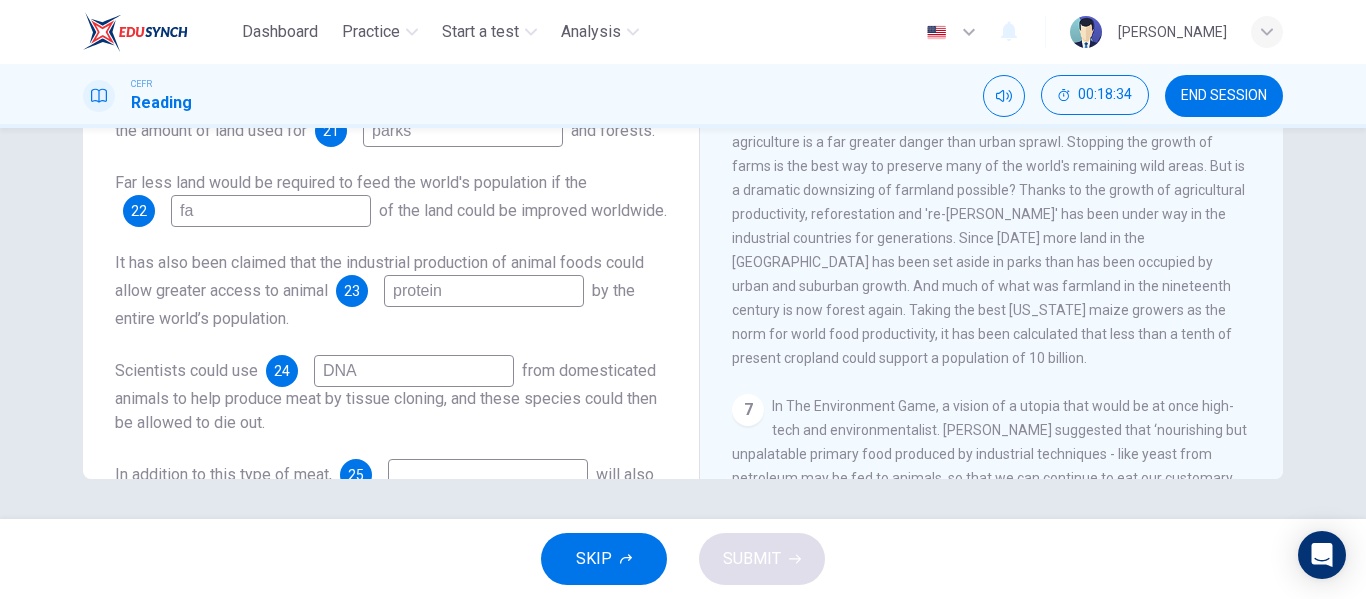 type on "f" 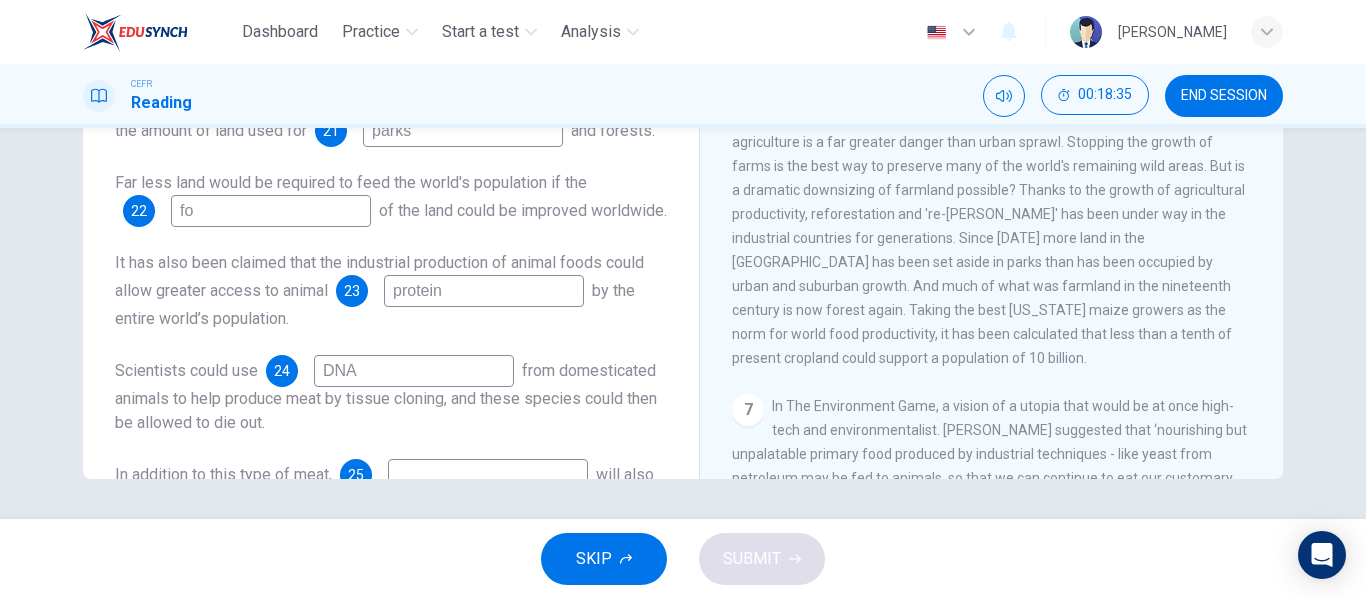 type on "f" 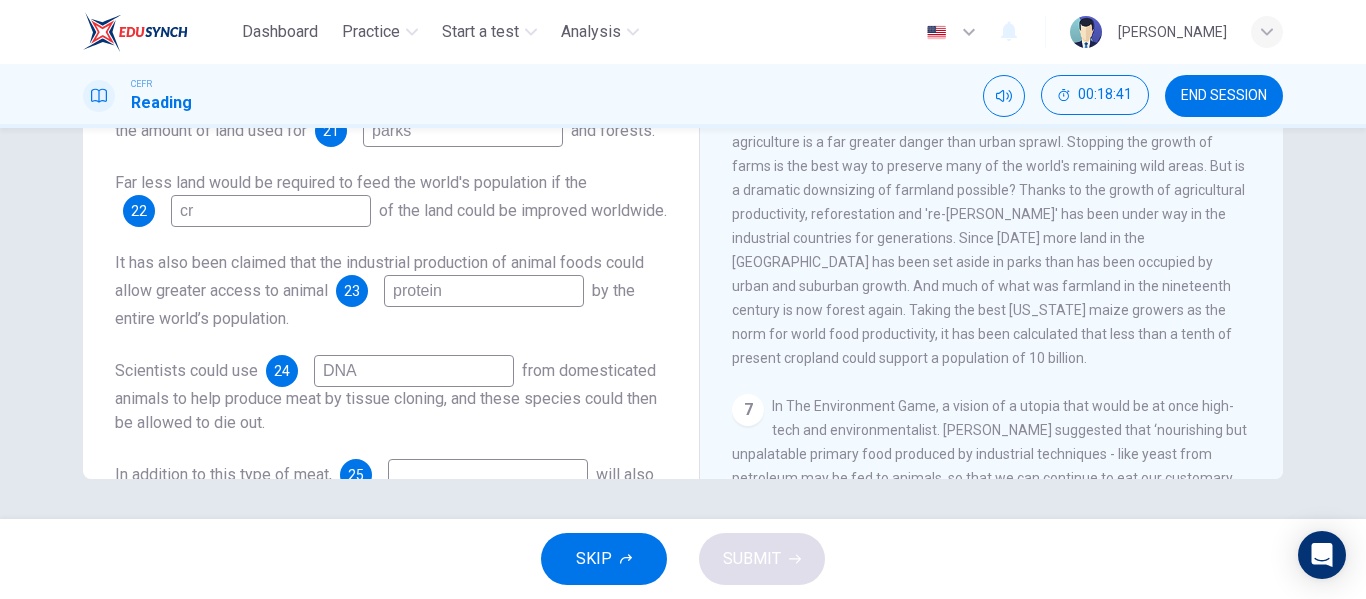 type on "c" 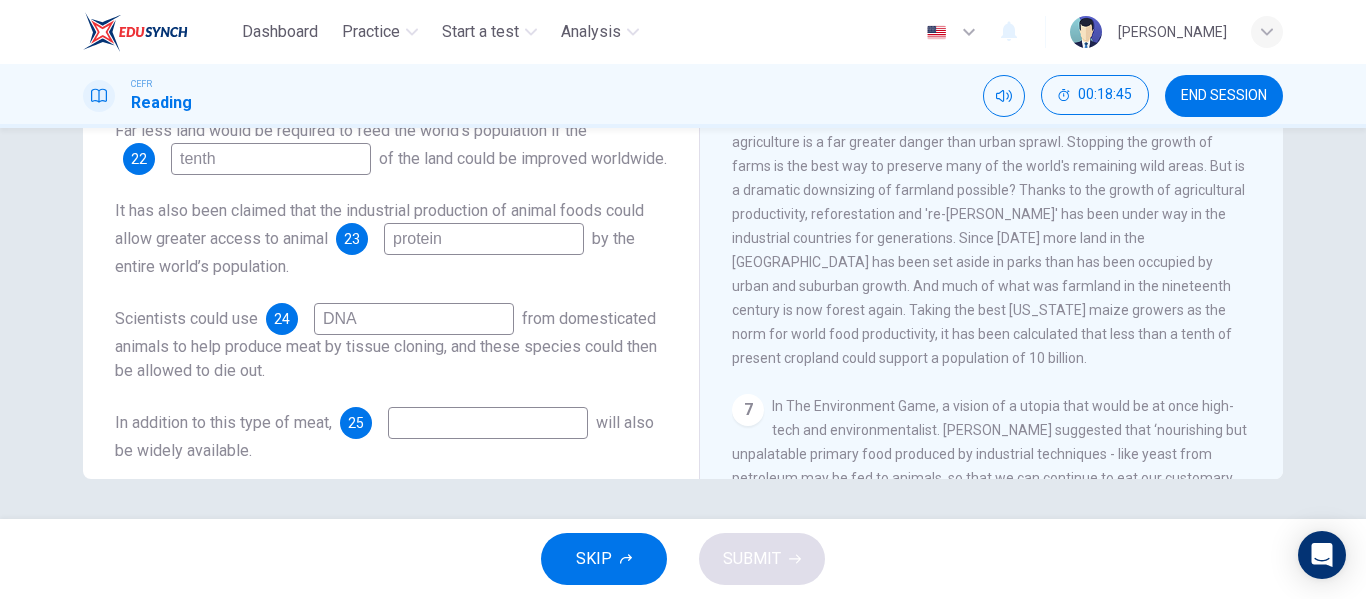 scroll, scrollTop: 153, scrollLeft: 0, axis: vertical 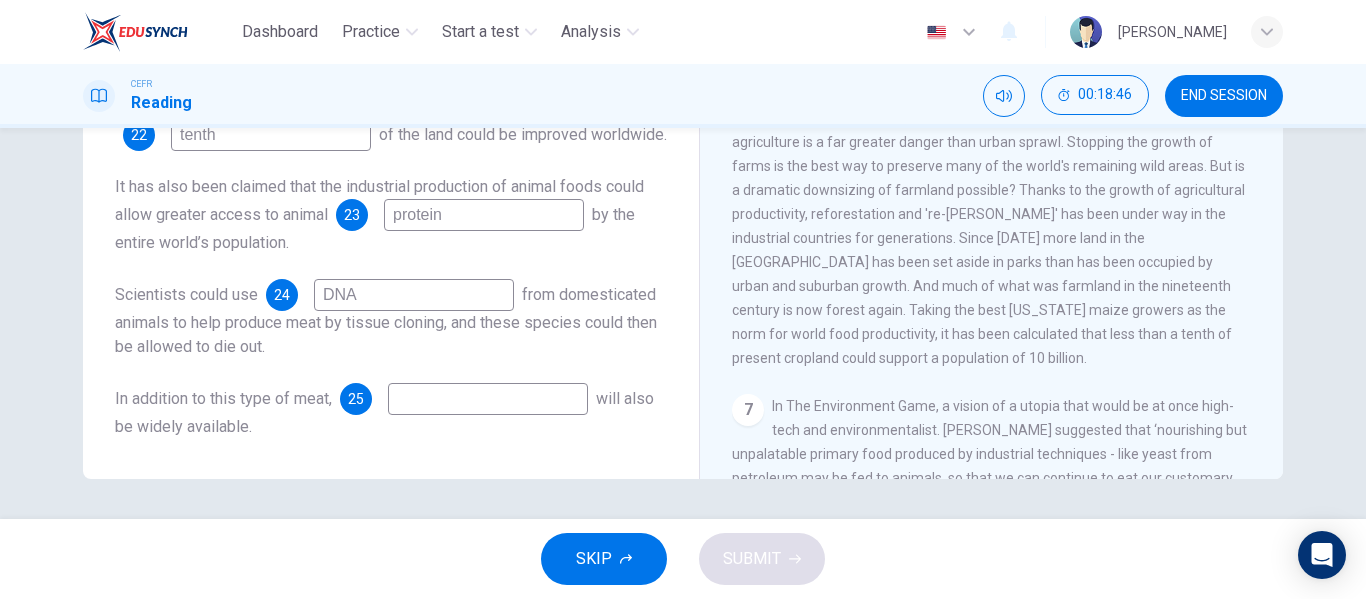 type on "tenth" 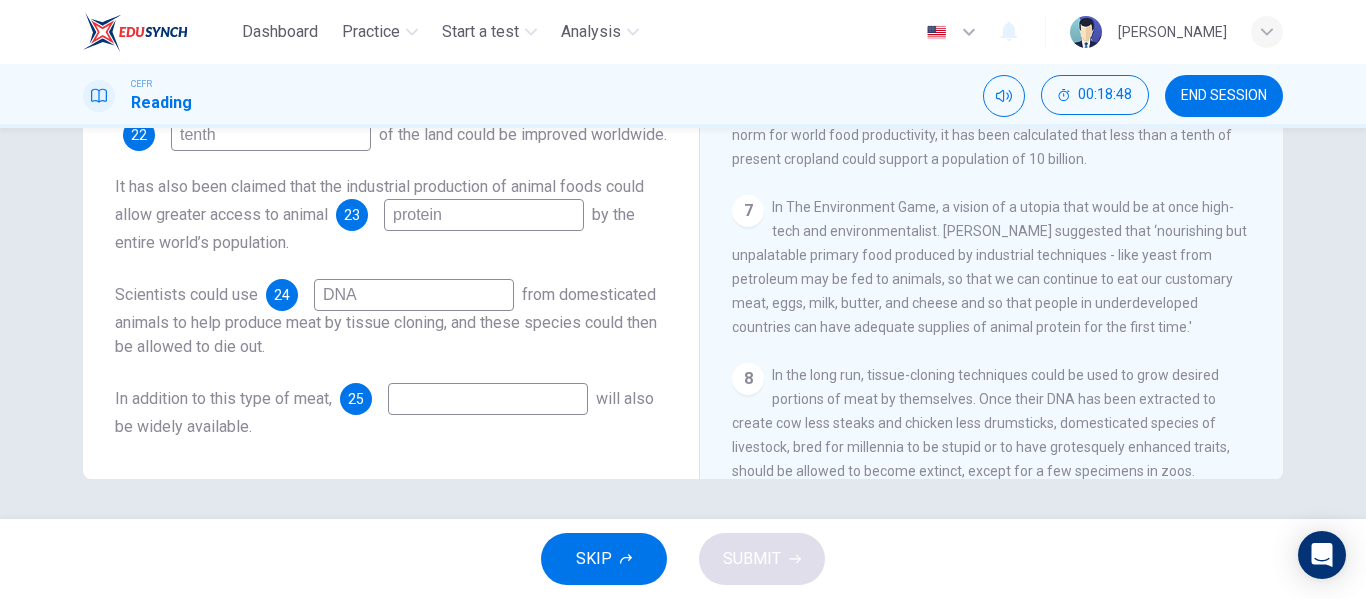 scroll, scrollTop: 1251, scrollLeft: 0, axis: vertical 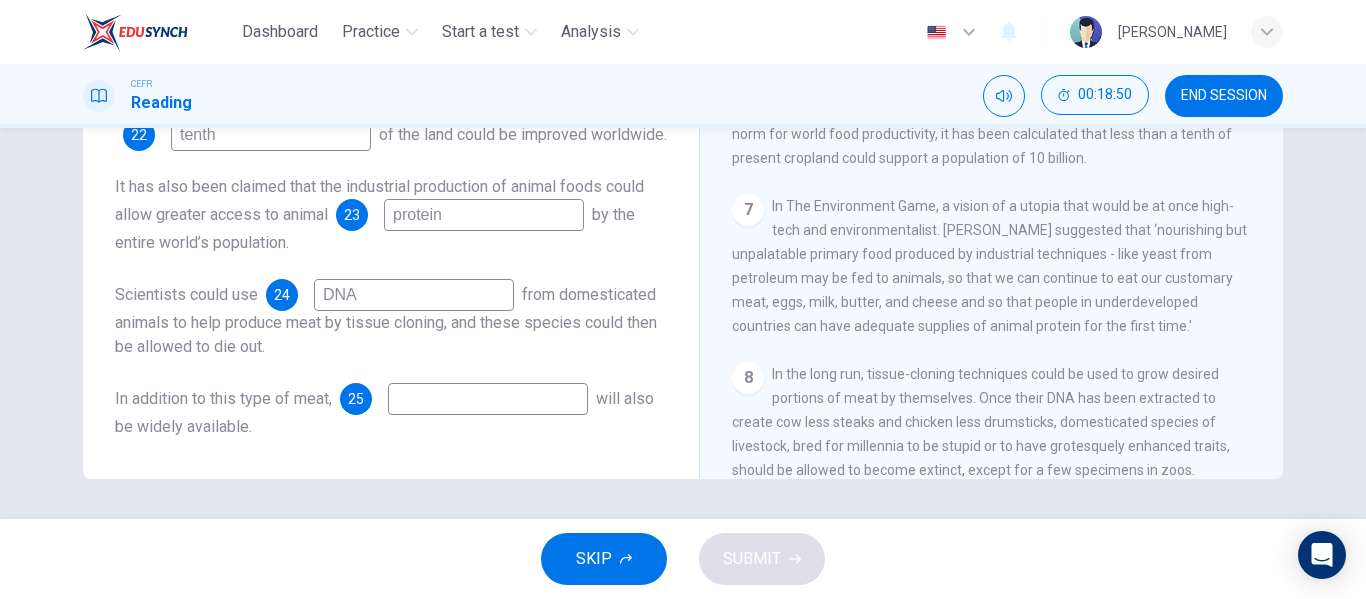 click on "According to the writer, the use of land for  20  is the most serious threat to the environment. However, in the [GEOGRAPHIC_DATA]. there has already been an increase in the amount of land used for  21 parks  and forests. Far less land would be required to feed the world's population if the  22 tenth  of the land could be improved worldwide. It has also been claimed that the industrial production of animal foods could allow greater access to animal  23 protein  by the entire world’s population. Scientists could use  24 DNA  from domesticated animals to help produce meat by tissue cloning, and these species could then be allowed to die out. In addition to this type of meat,  25  will also be widely available." at bounding box center [391, 175] 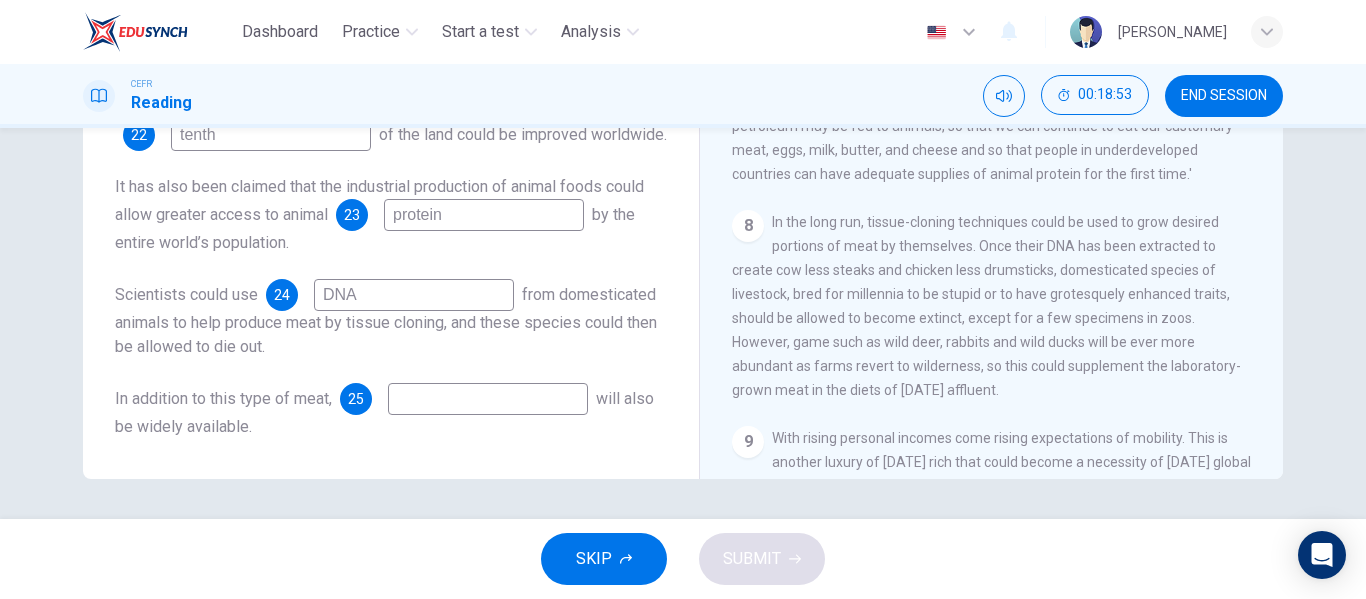 scroll, scrollTop: 1451, scrollLeft: 0, axis: vertical 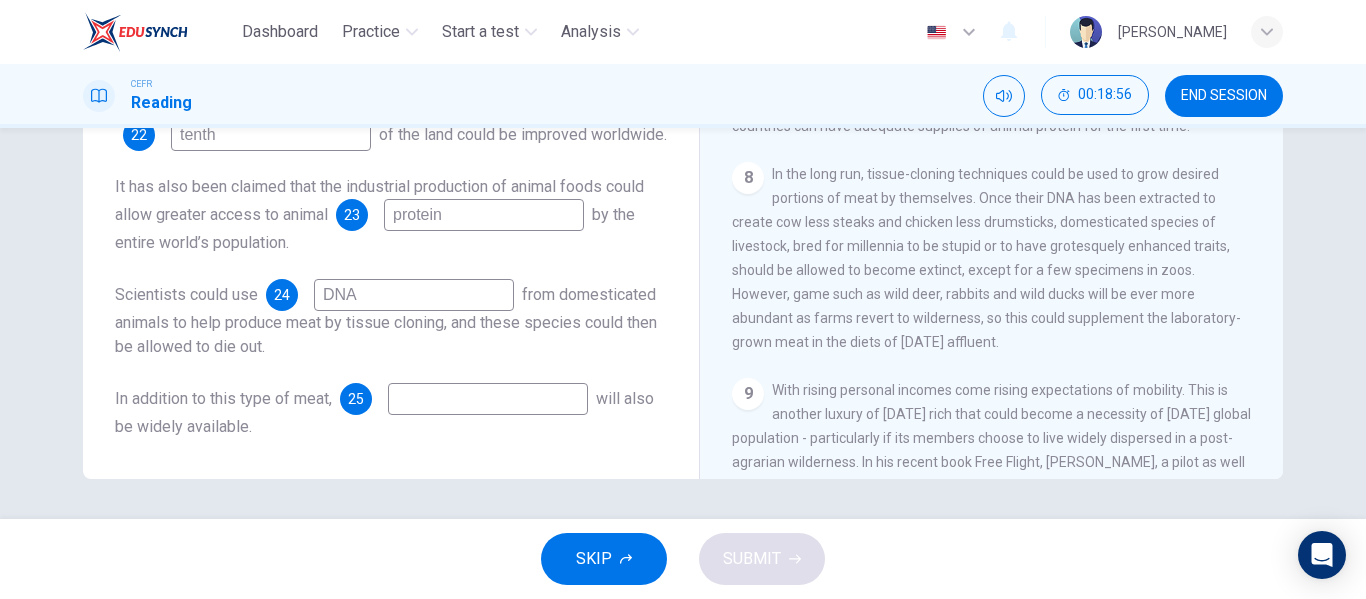 click at bounding box center (488, 399) 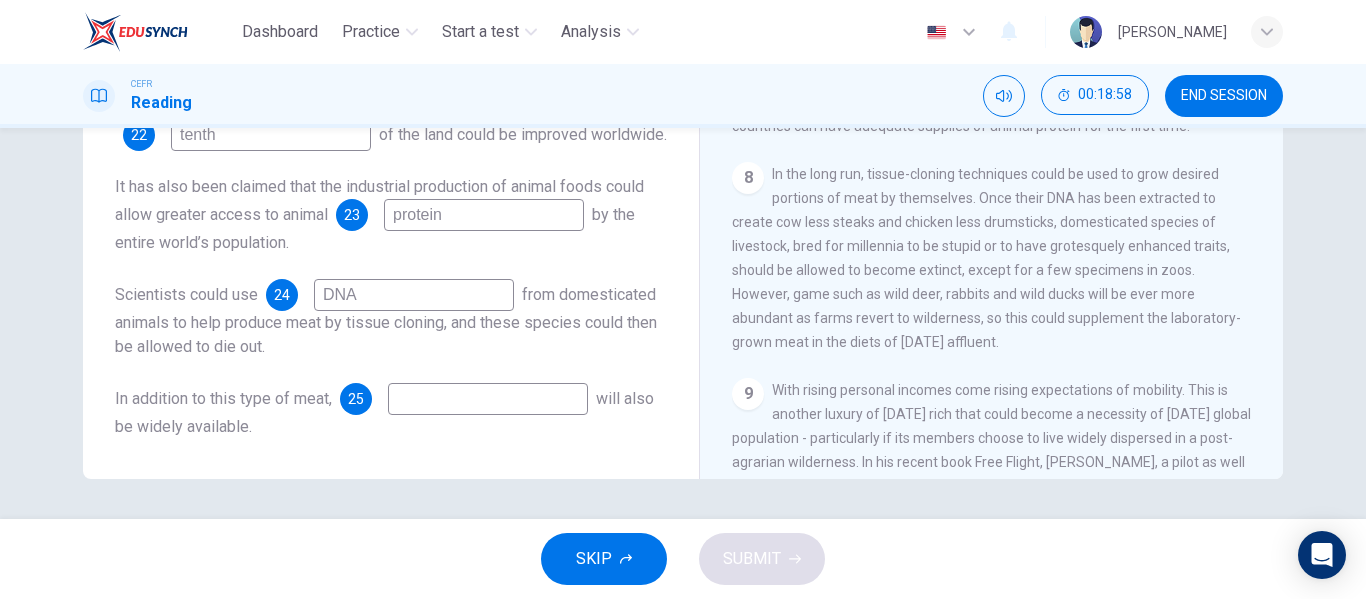 click at bounding box center (488, 399) 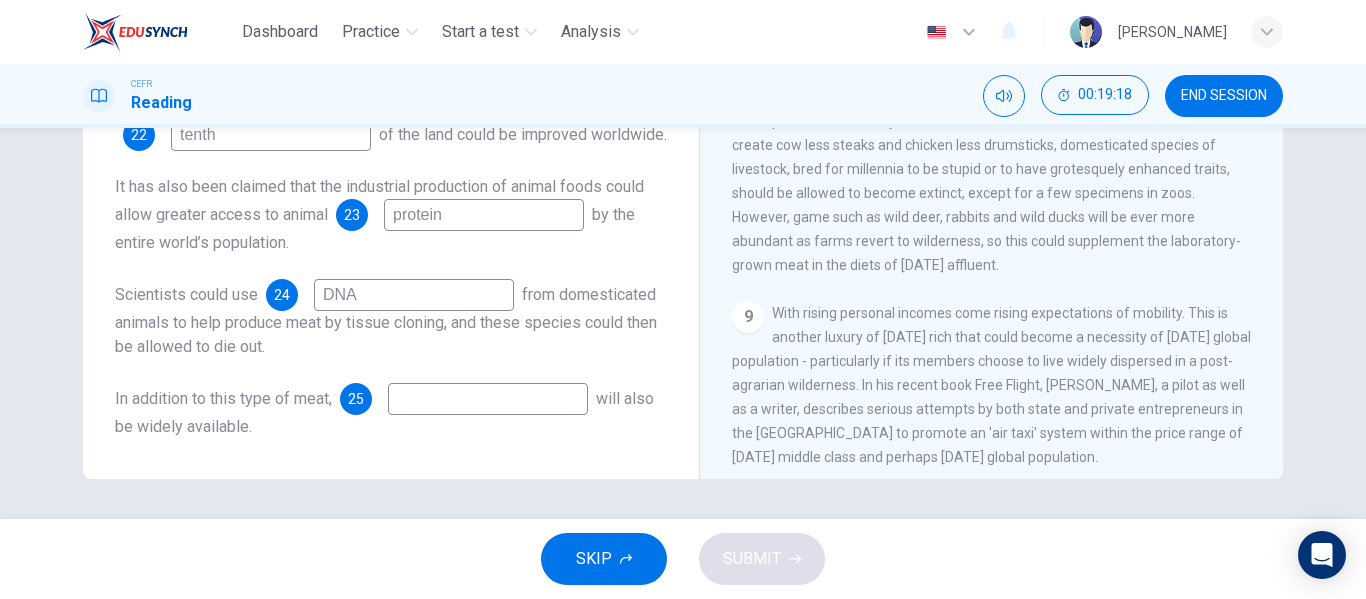 scroll, scrollTop: 1515, scrollLeft: 0, axis: vertical 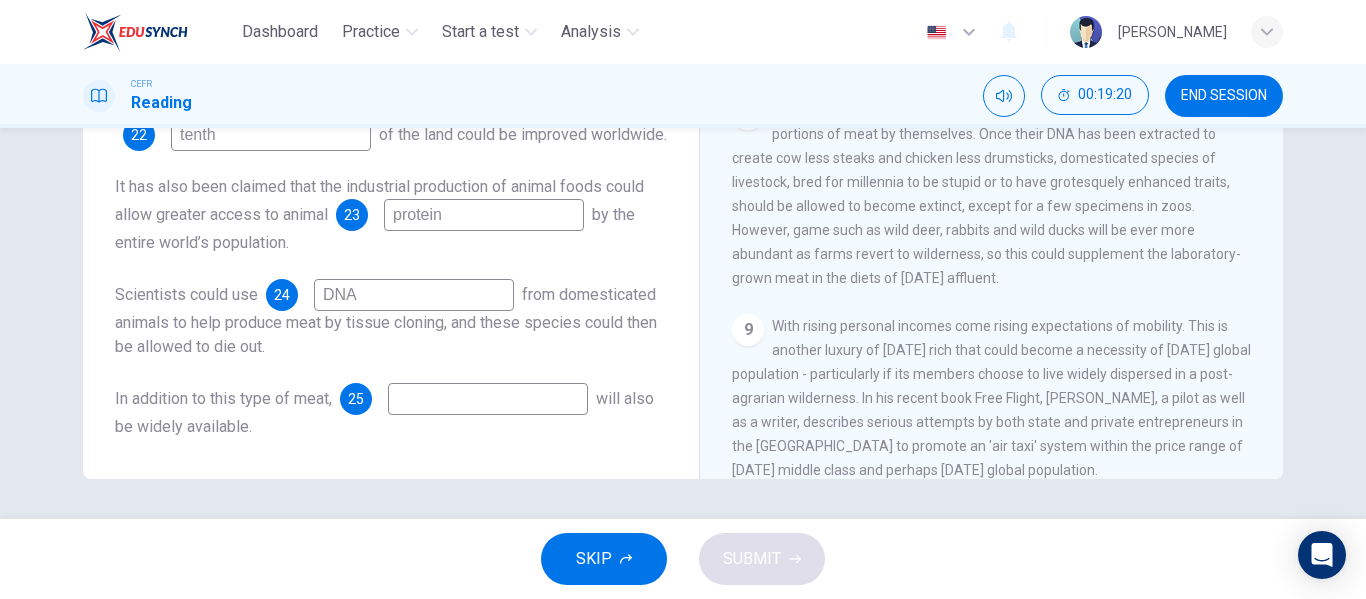 click at bounding box center [488, 399] 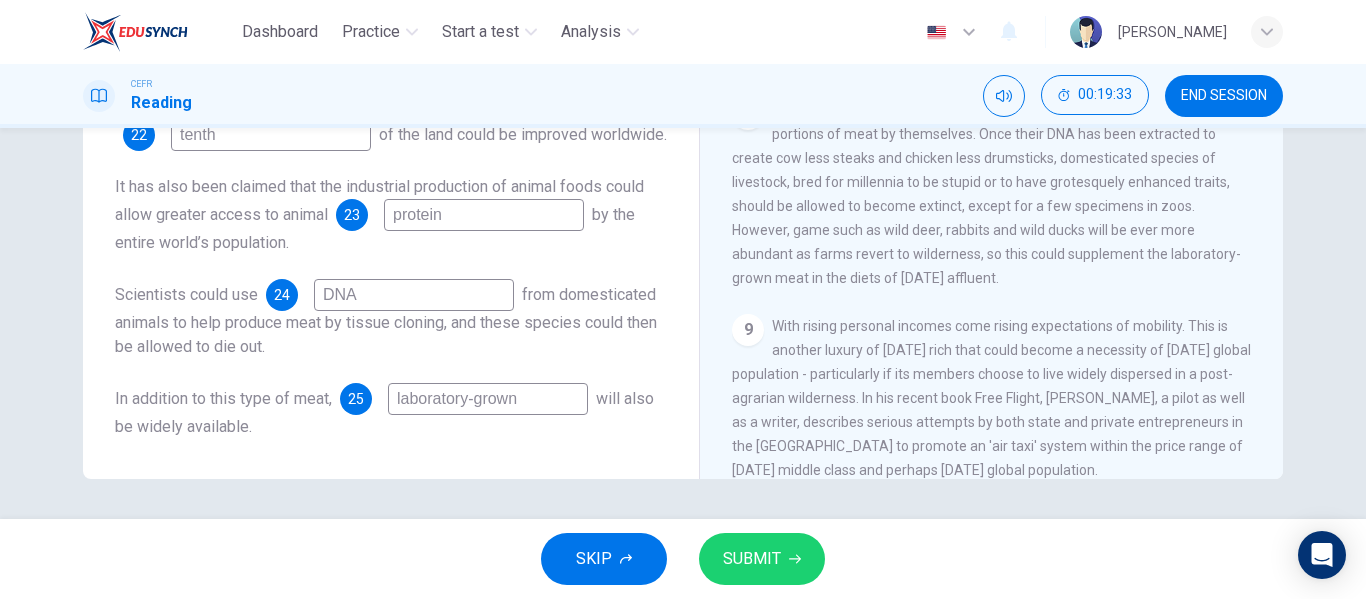 click on "laboratory-grown" at bounding box center (488, 399) 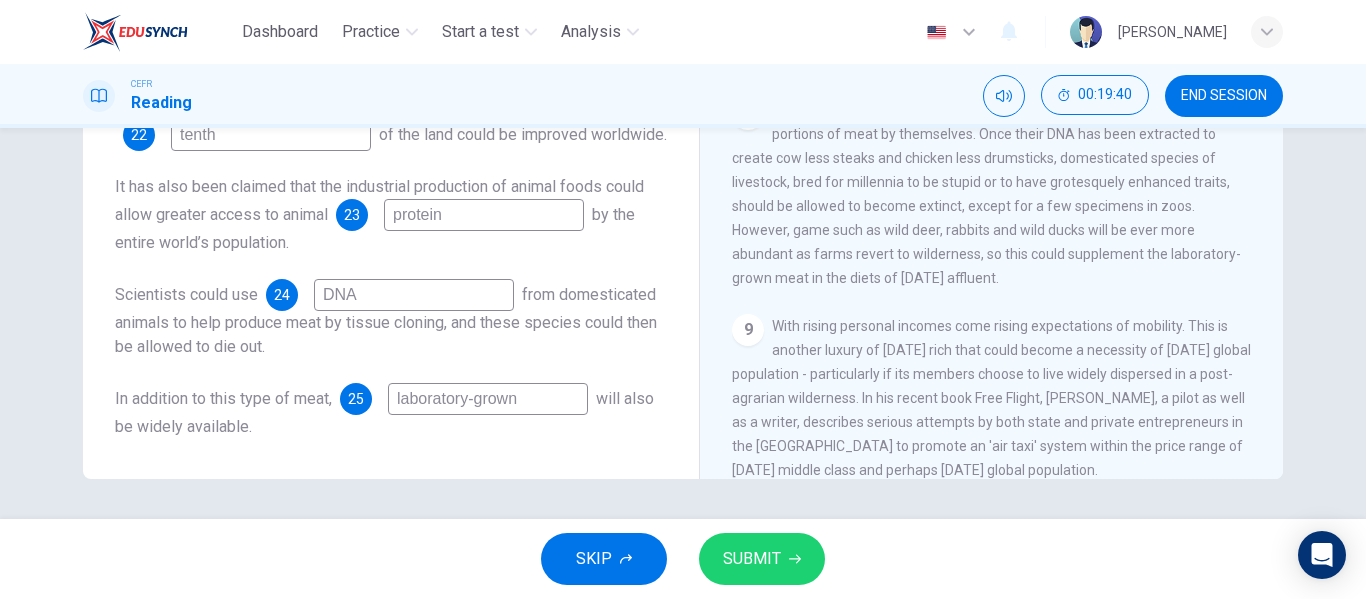 drag, startPoint x: 575, startPoint y: 395, endPoint x: 561, endPoint y: 395, distance: 14 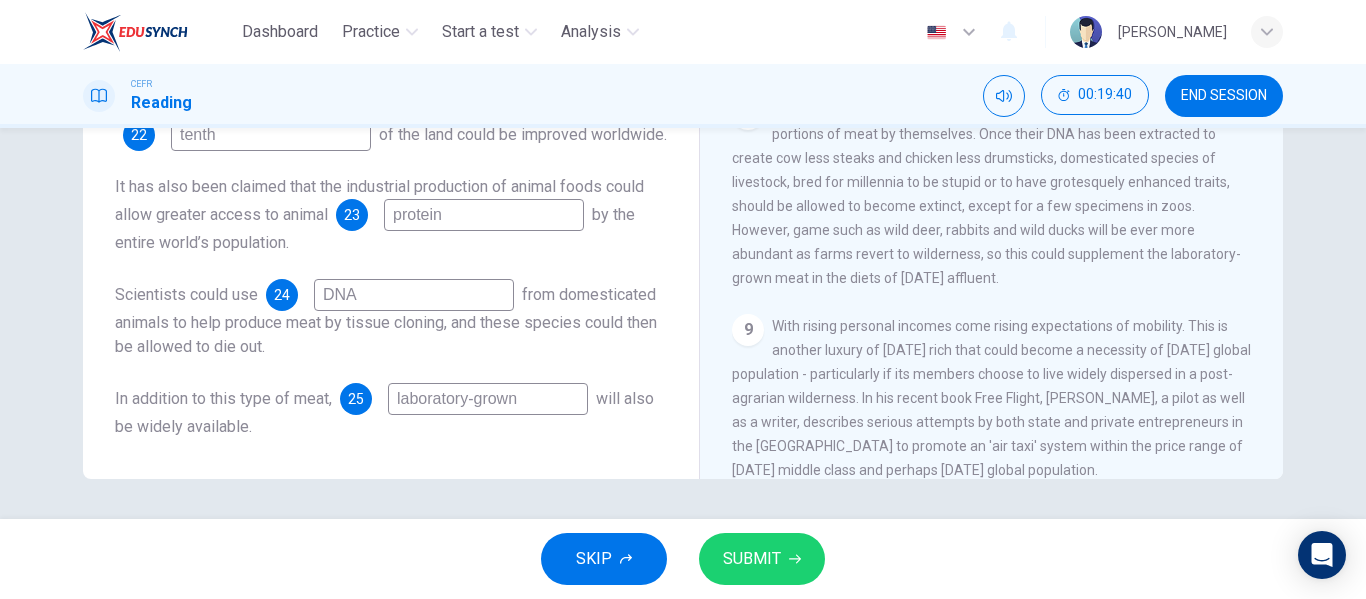 click on "laboratory-grown" at bounding box center [488, 399] 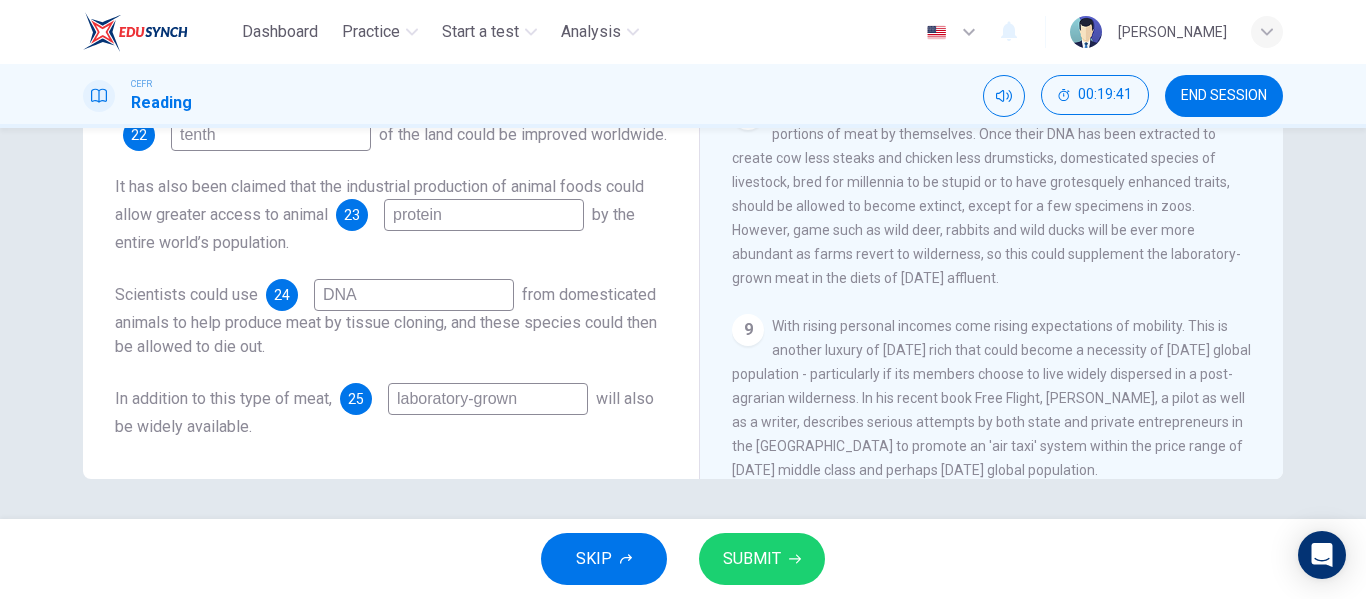 type on "laboratory-grown" 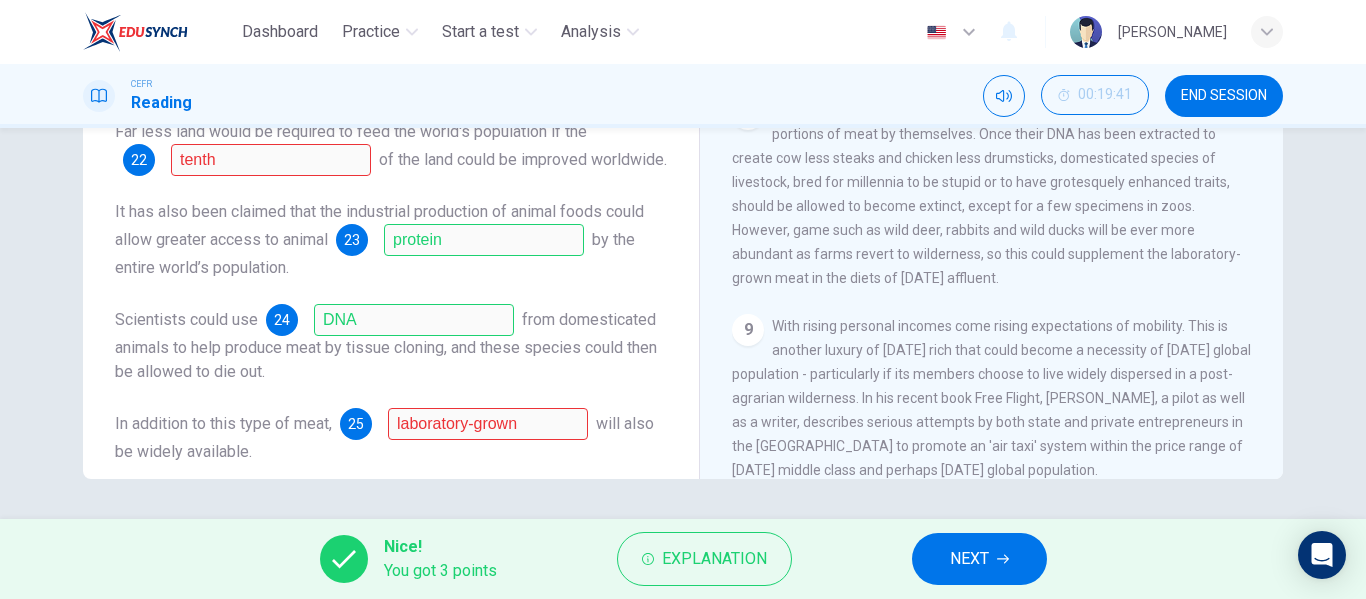 scroll, scrollTop: 153, scrollLeft: 0, axis: vertical 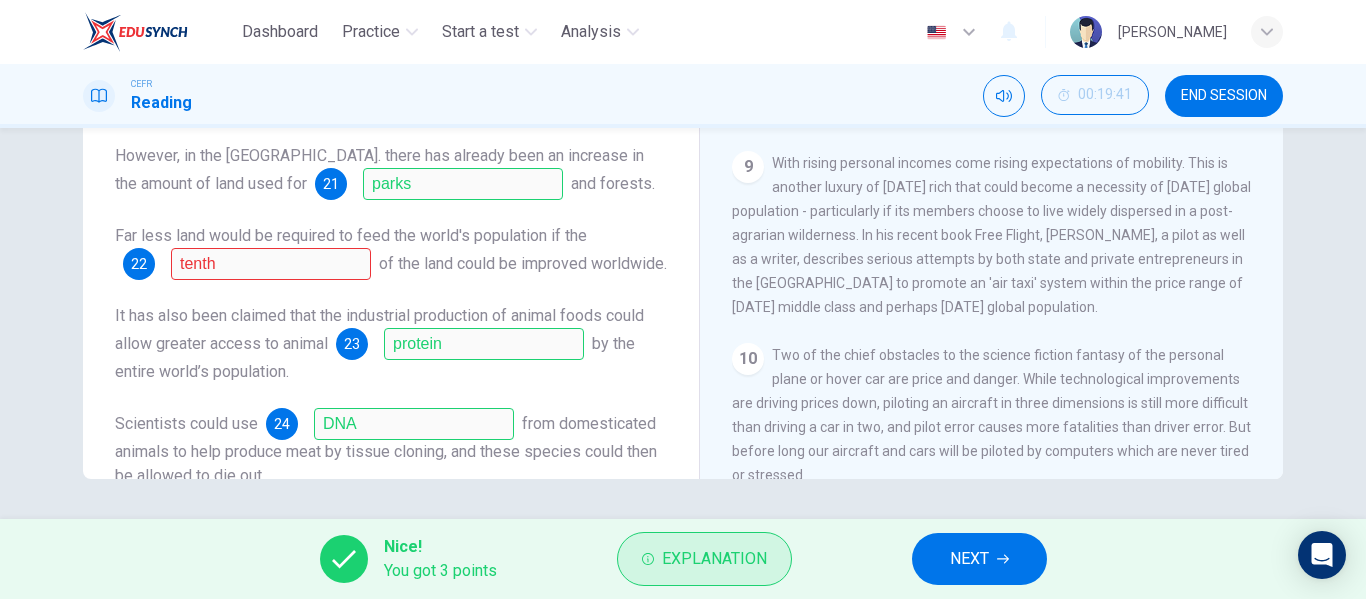 click on "Explanation" at bounding box center (714, 559) 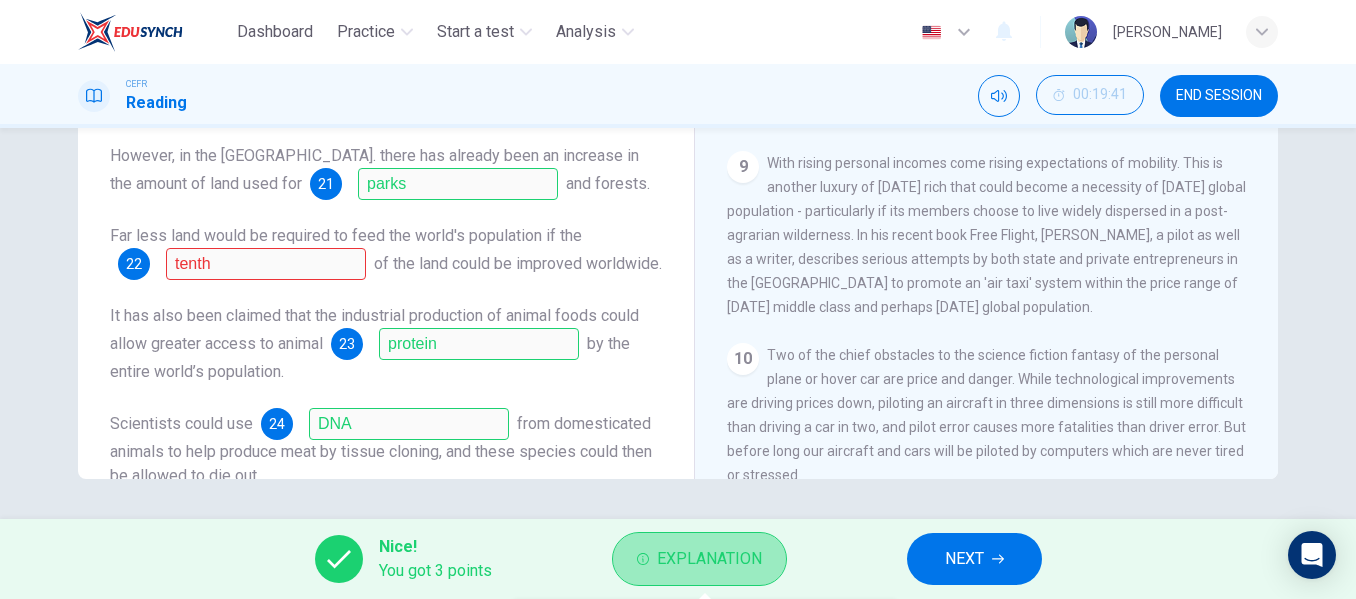 click on "Explanation" at bounding box center (709, 559) 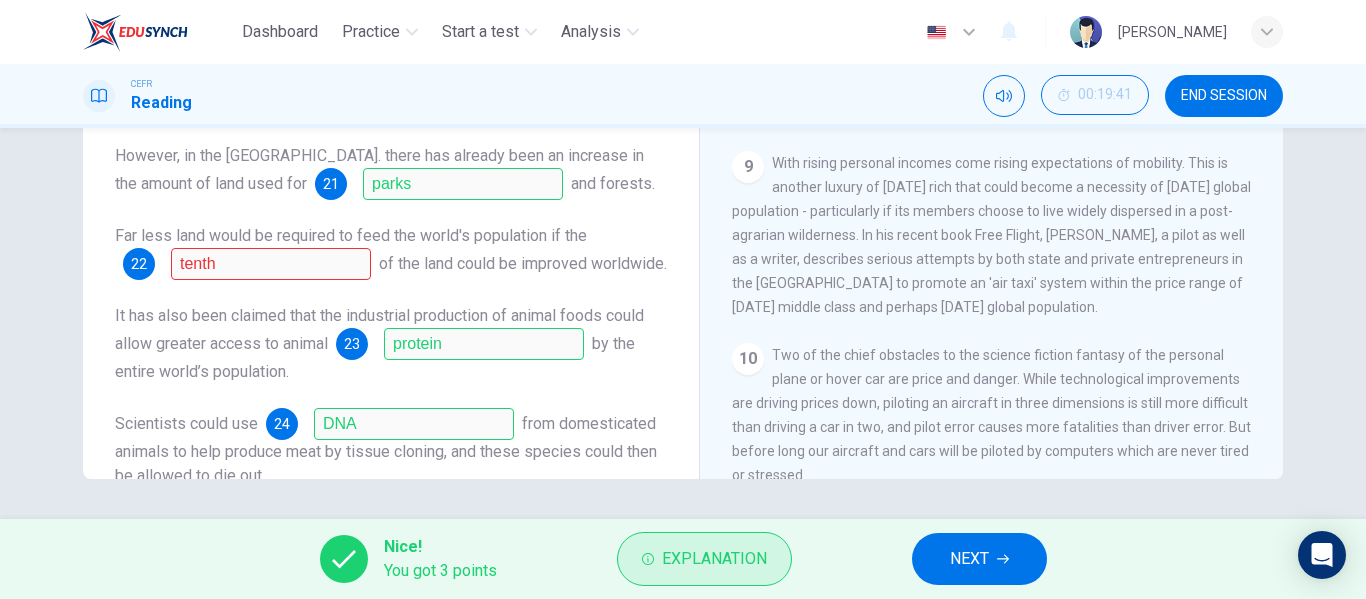 click on "Explanation" at bounding box center (704, 559) 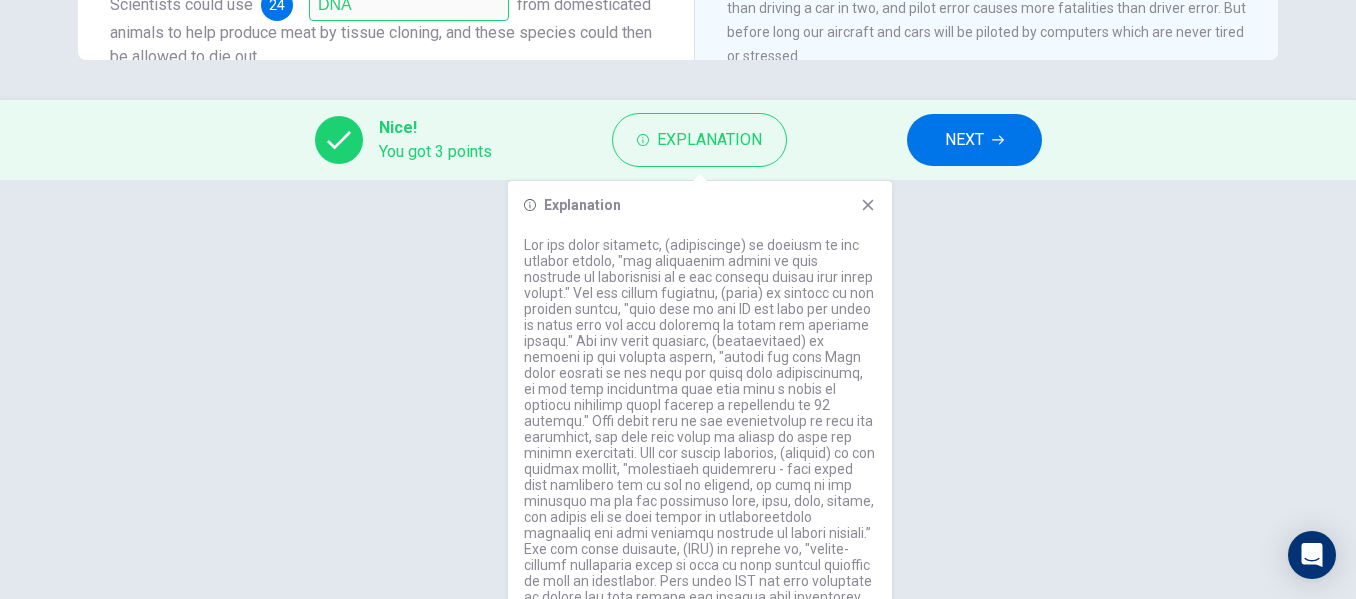 scroll, scrollTop: 29, scrollLeft: 0, axis: vertical 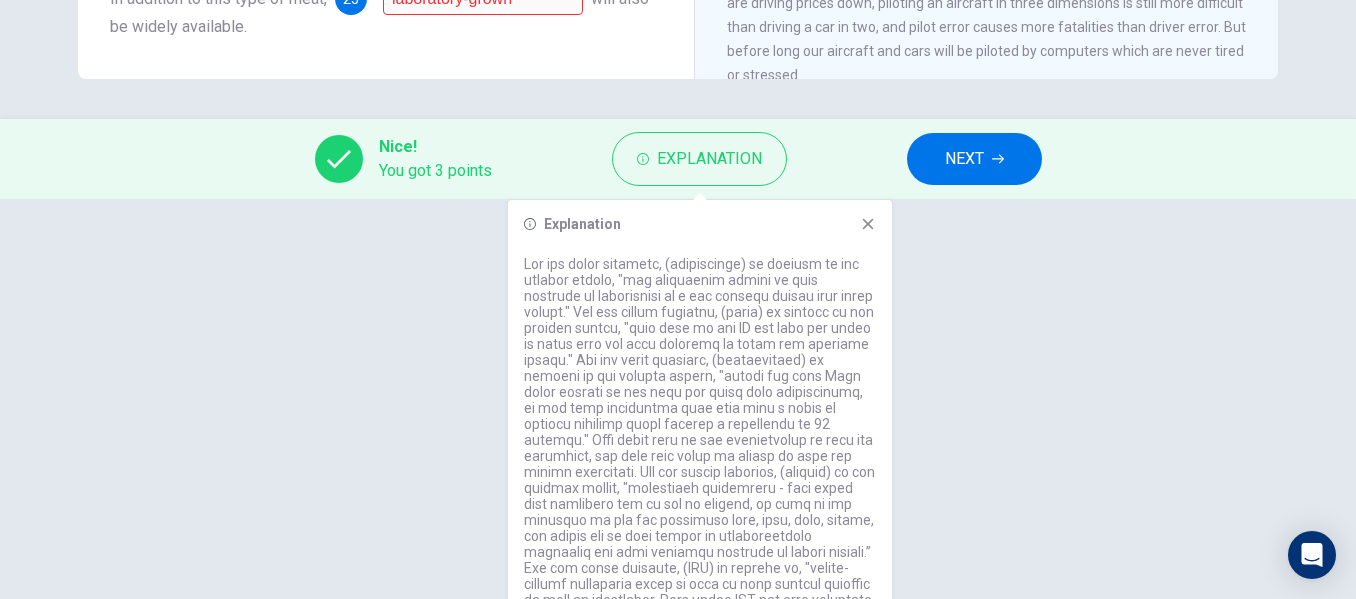 click on "NEXT" at bounding box center [964, 159] 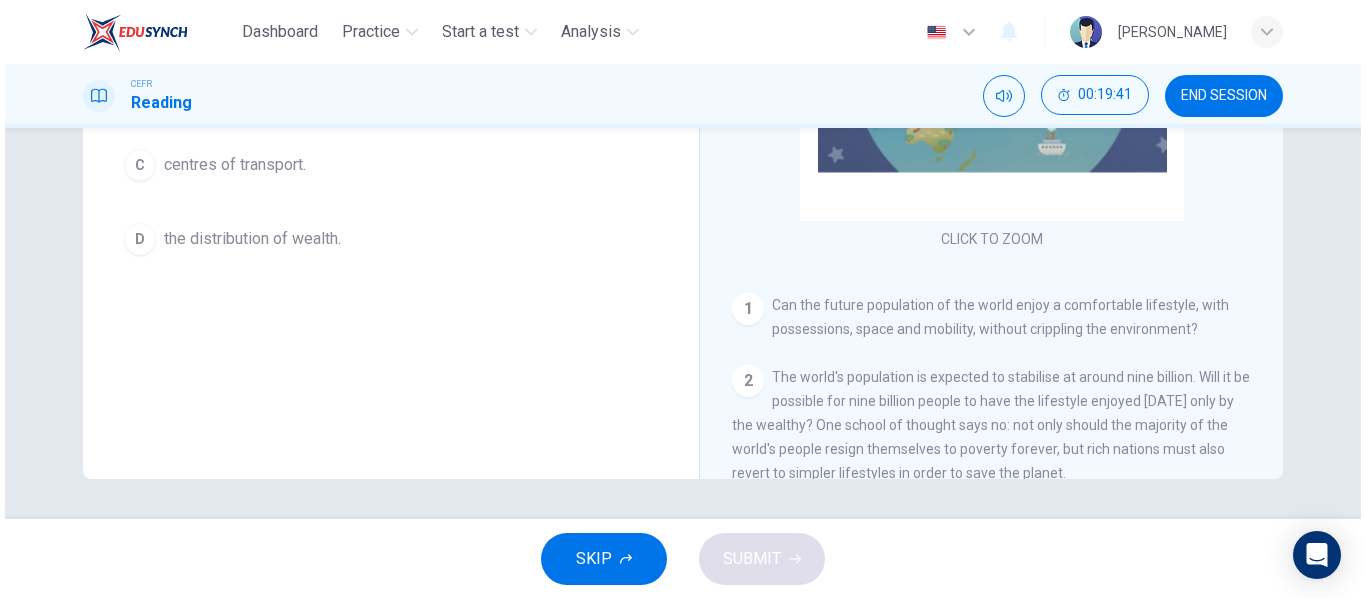 scroll, scrollTop: 0, scrollLeft: 0, axis: both 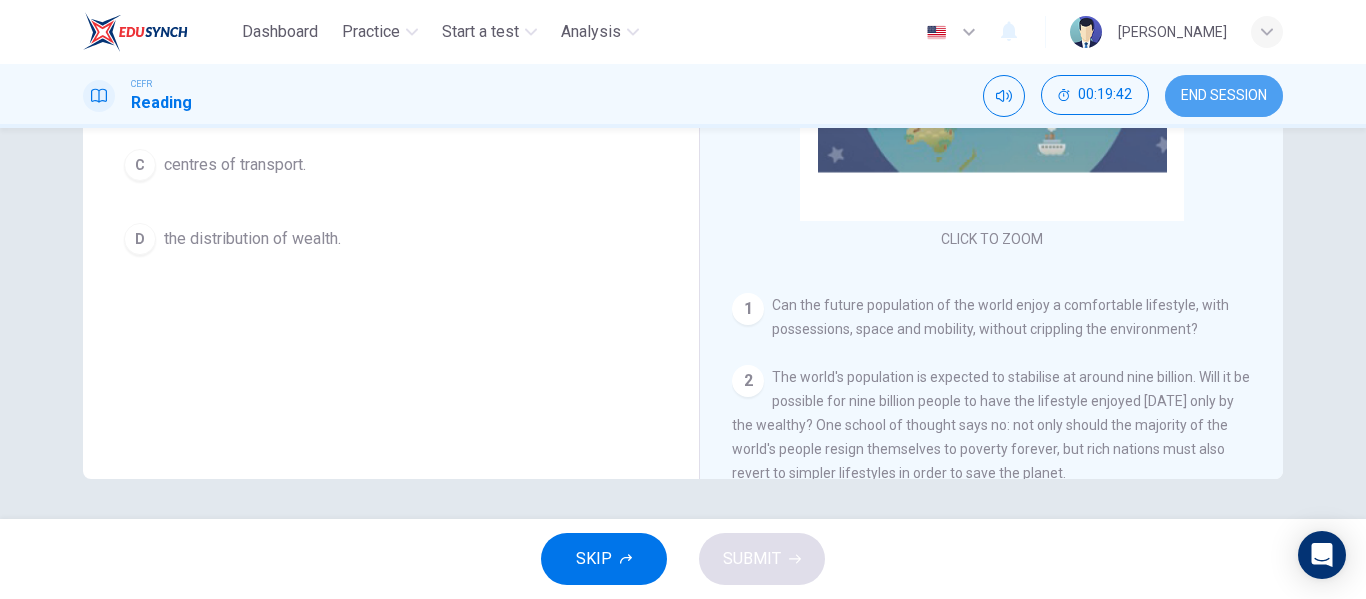 click on "END SESSION" at bounding box center [1224, 96] 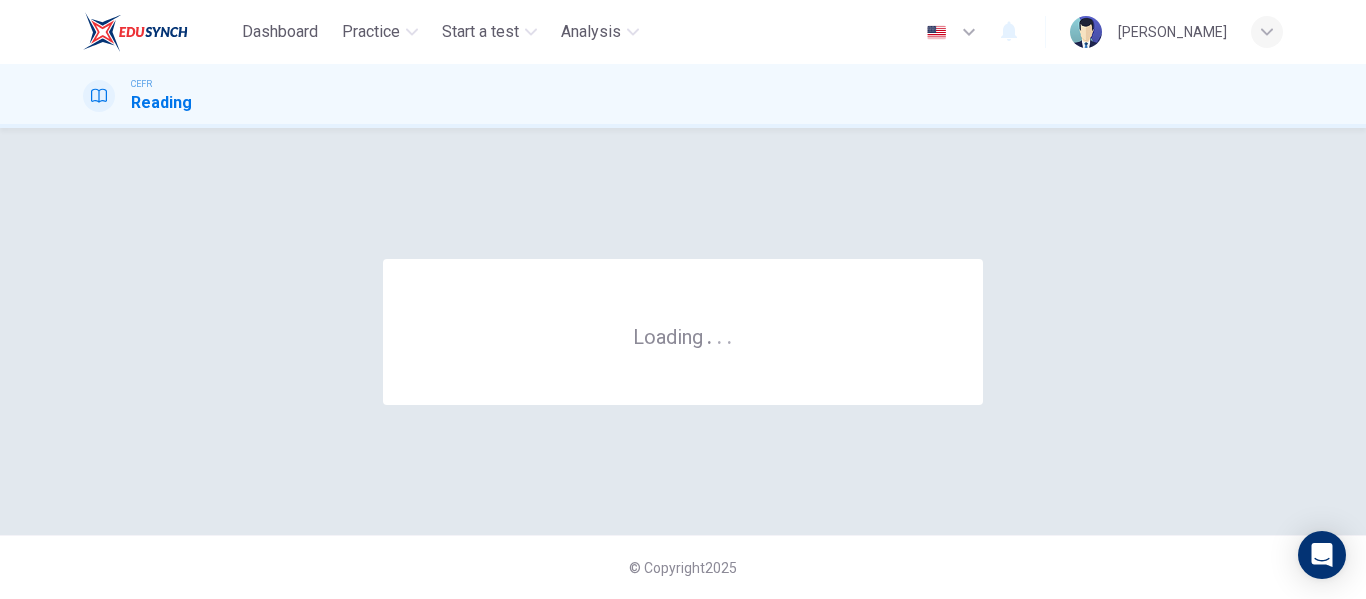 scroll, scrollTop: 0, scrollLeft: 0, axis: both 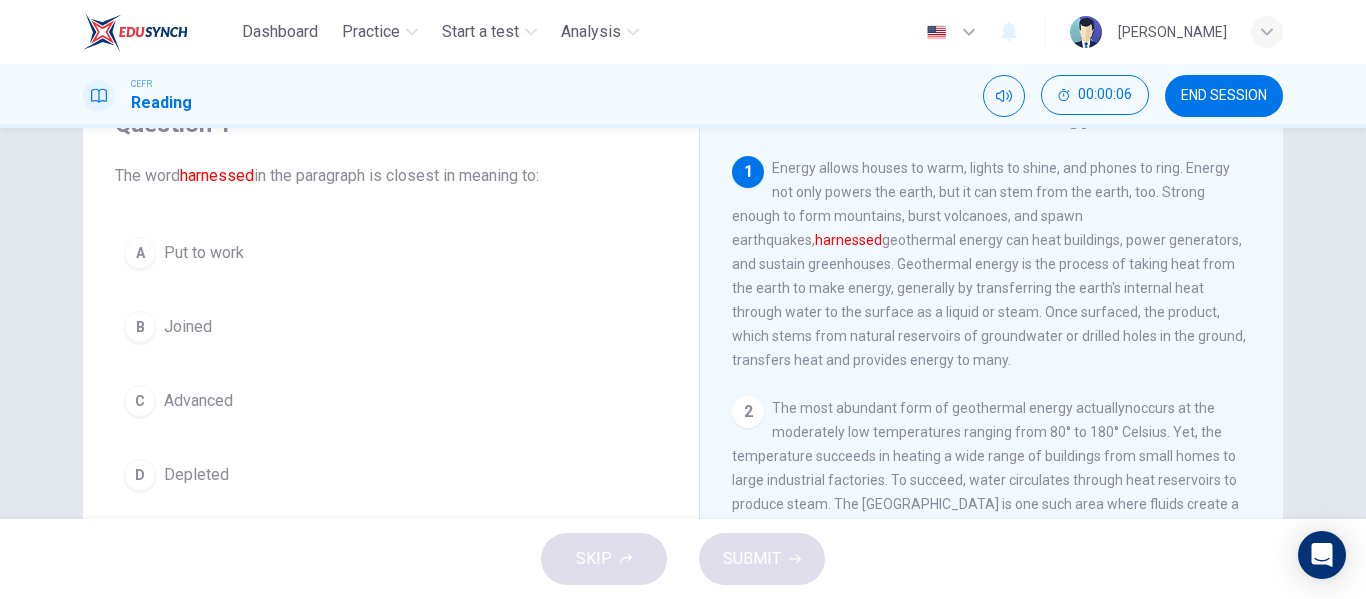 click on "D Depleted" at bounding box center [391, 475] 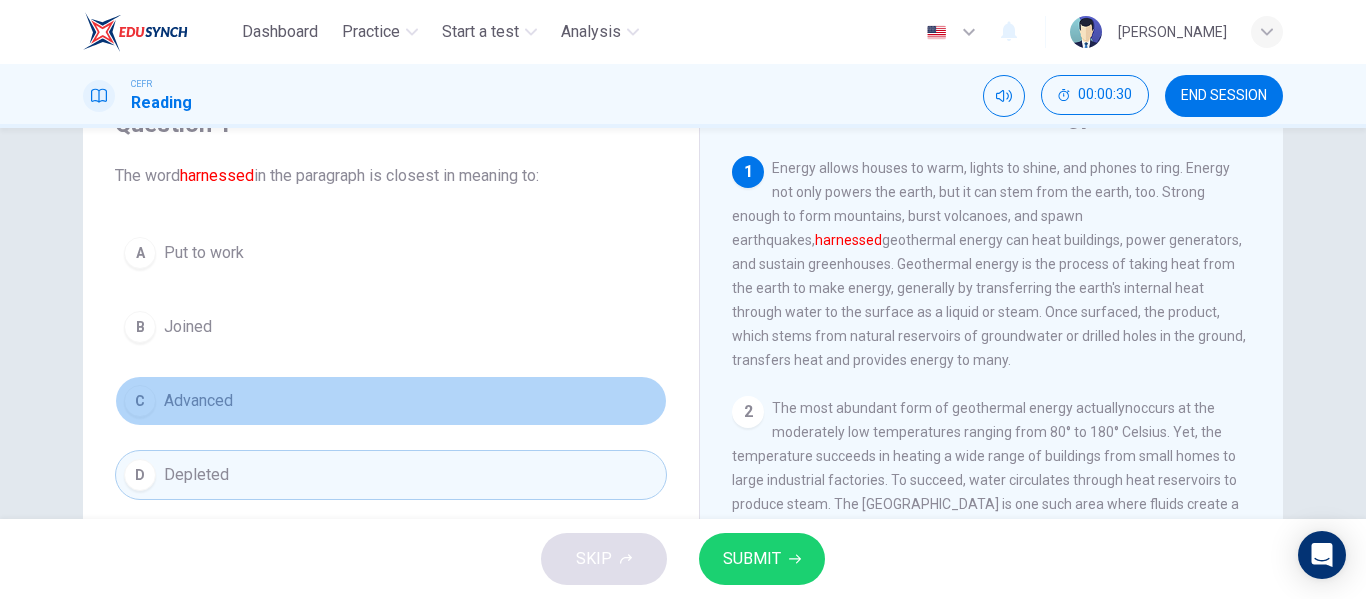 click on "C Advanced" at bounding box center (391, 401) 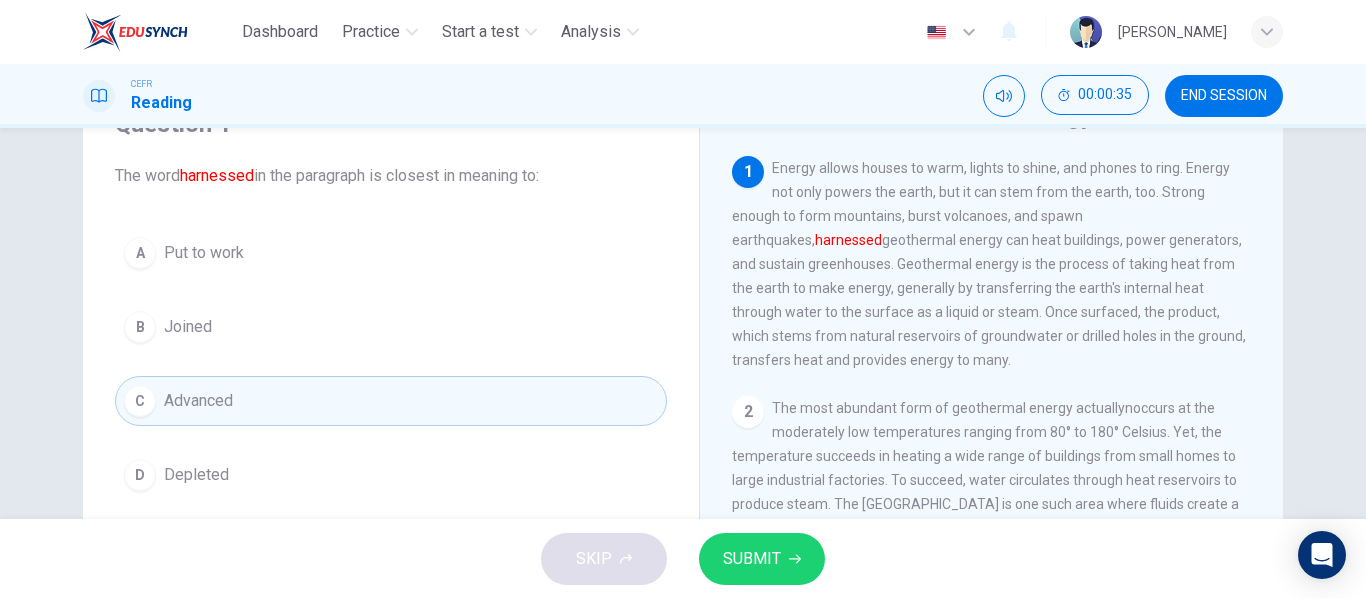 click on "Energy allows houses to warm, lights to shine, and phones to ring. Energy not only powers the earth, but it can stem from the earth, too. Strong enough to form mountains, burst volcanoes, and spawn earthquakes,  harnessed  geothermal energy can heat buildings, power generators, and sustain greenhouses. Geothermal energy is the process of taking heat from the earth to make energy, generally by transferring the earth's internal heat through water to the surface as a liquid or steam. Once surfaced, the product, which stems from natural reservoirs of groundwater or drilled holes in the ground, transfers heat and provides energy to many." at bounding box center [989, 264] 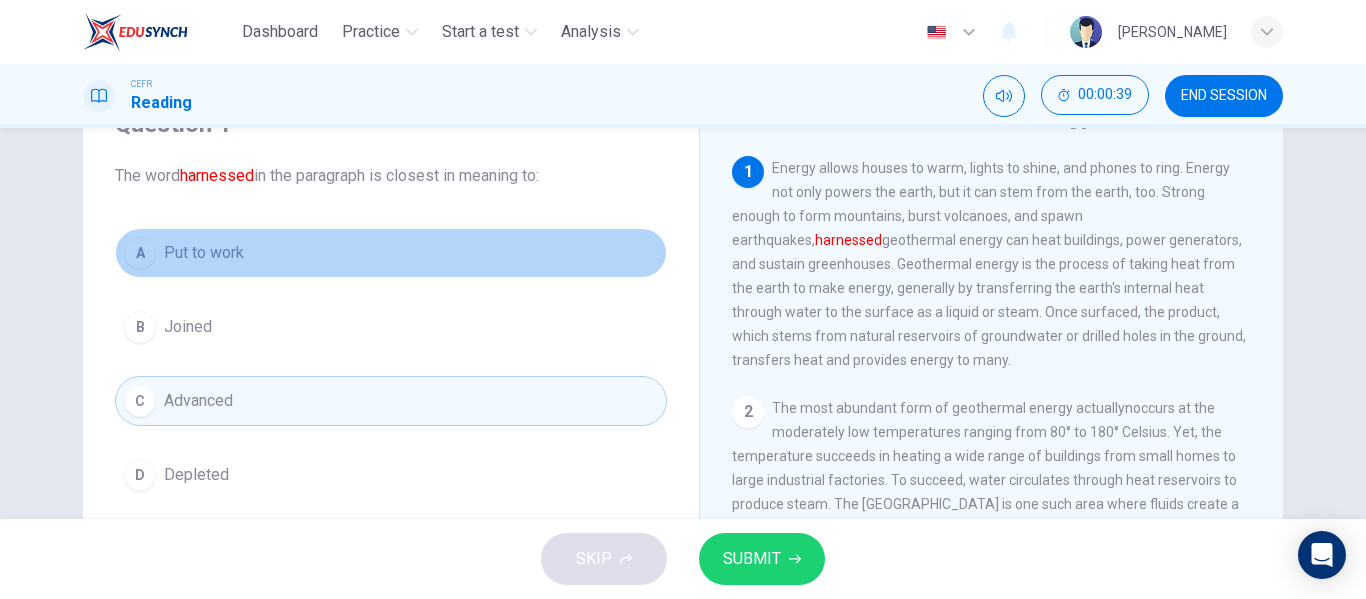 click on "A Put to work" at bounding box center [391, 253] 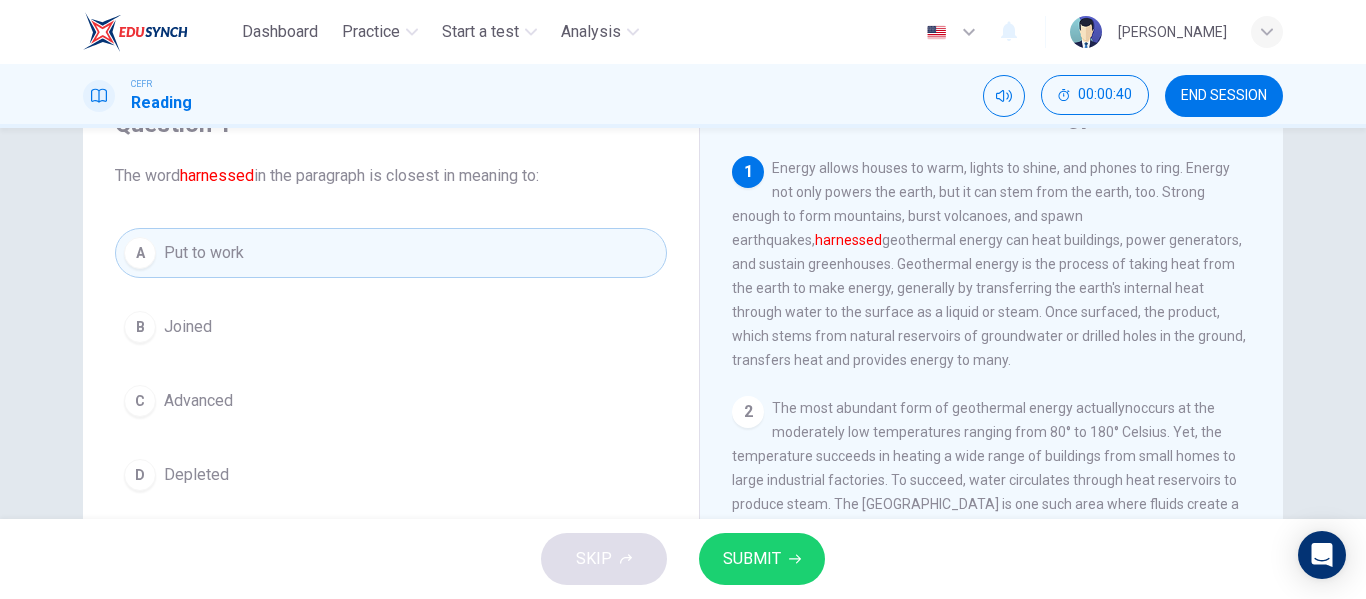 click on "A Put to work" at bounding box center (391, 253) 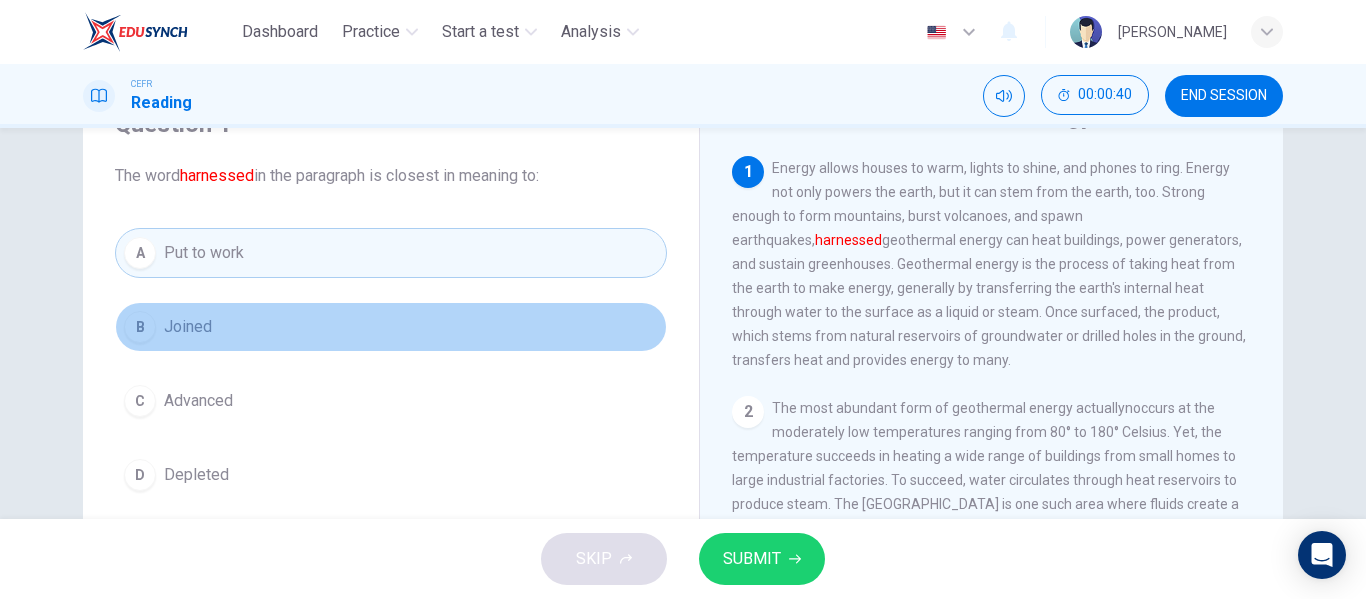 click on "B Joined" at bounding box center [391, 327] 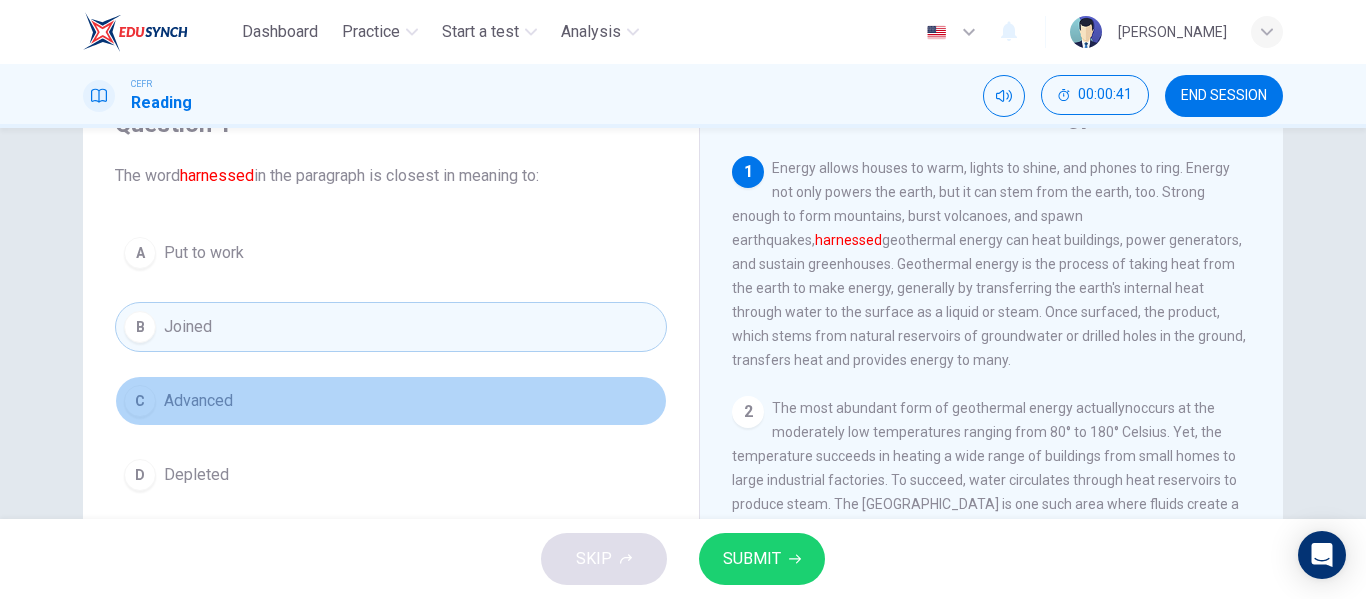 click on "C Advanced" at bounding box center (391, 401) 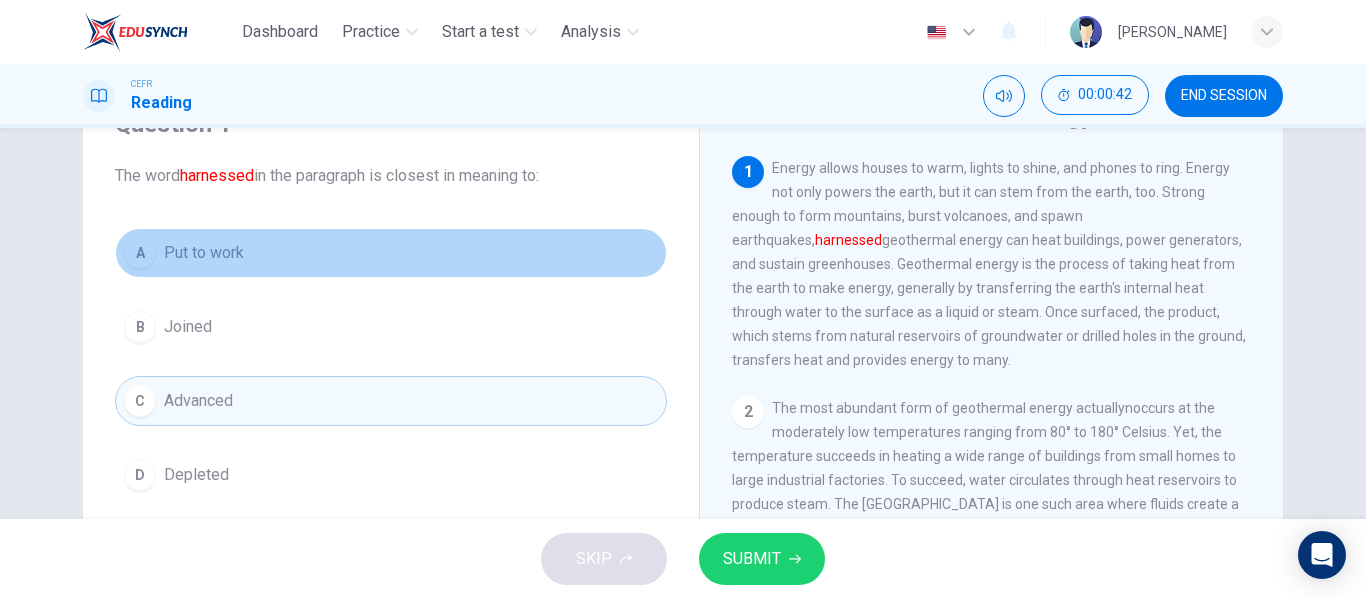 click on "A Put to work" at bounding box center (391, 253) 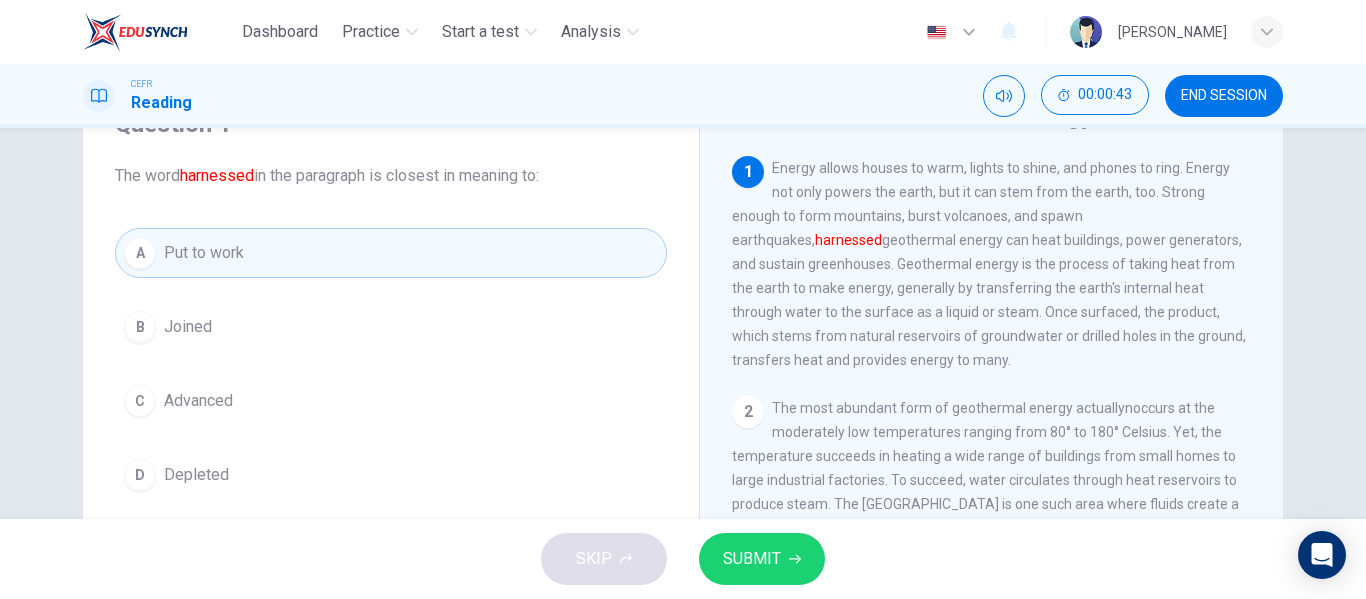 click on "SUBMIT" at bounding box center [752, 559] 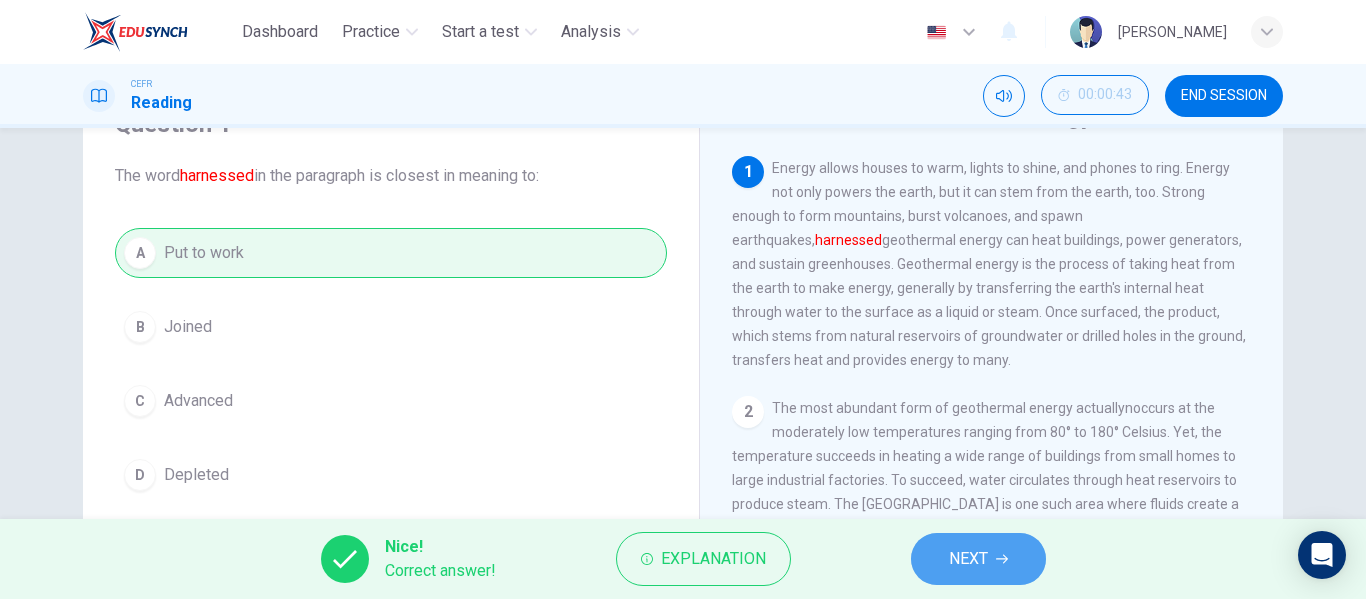 click on "NEXT" at bounding box center [978, 559] 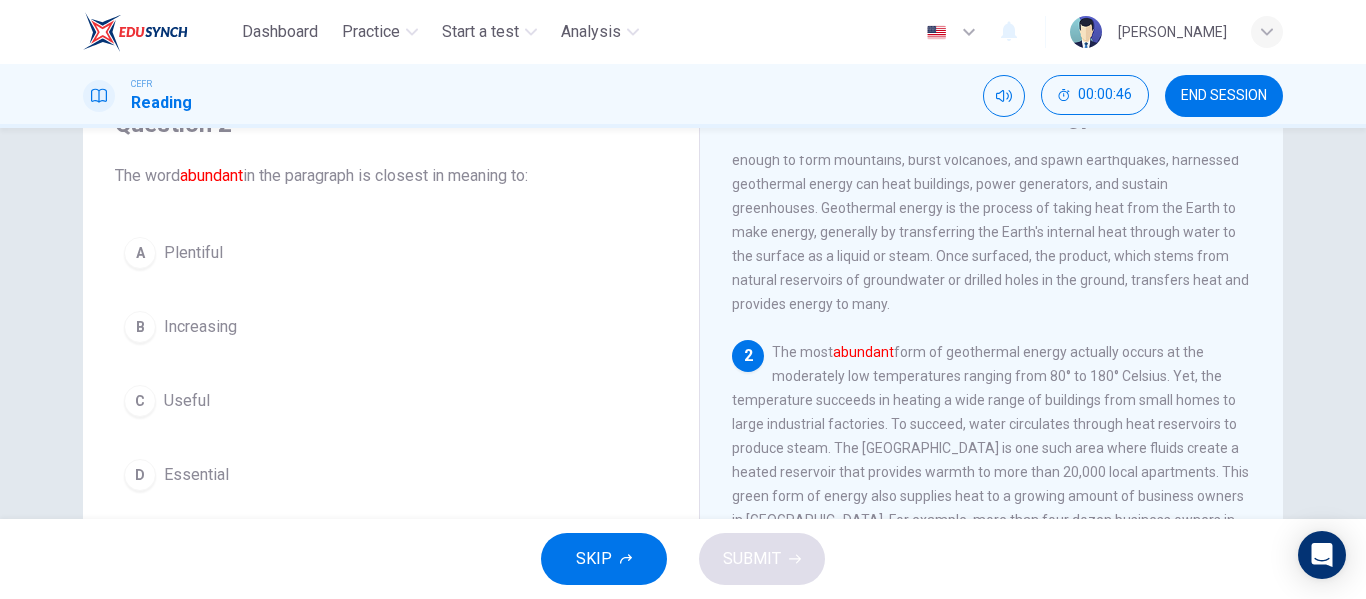scroll, scrollTop: 100, scrollLeft: 0, axis: vertical 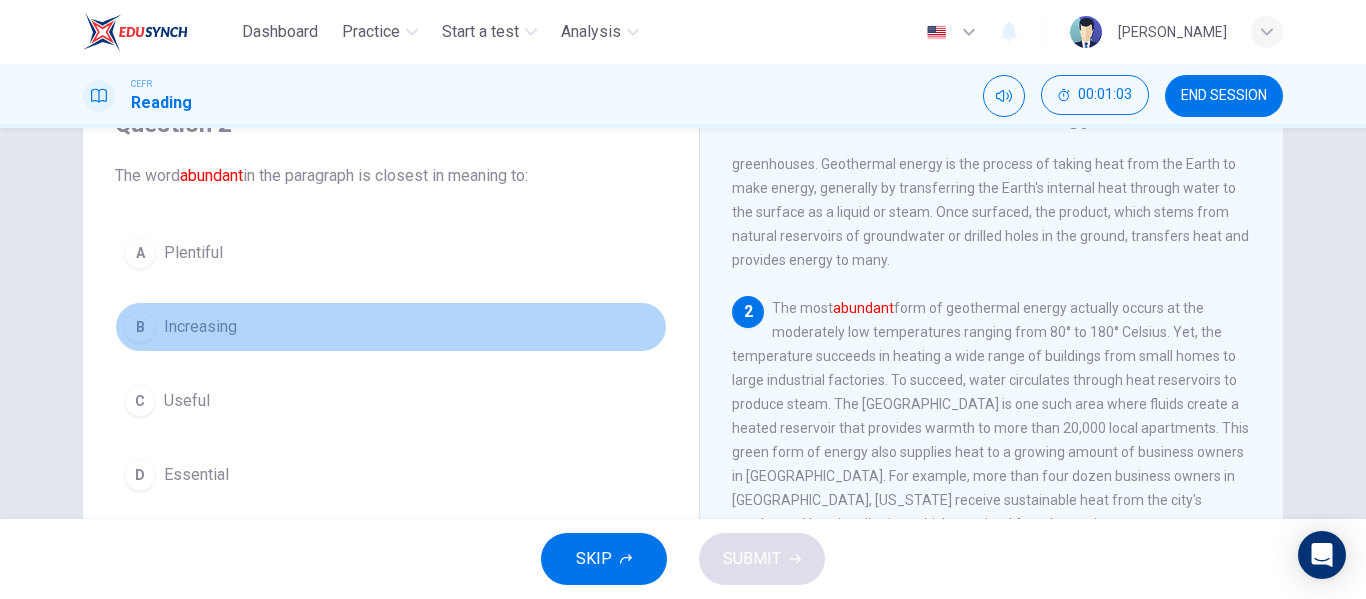 click on "B Increasing" at bounding box center (391, 327) 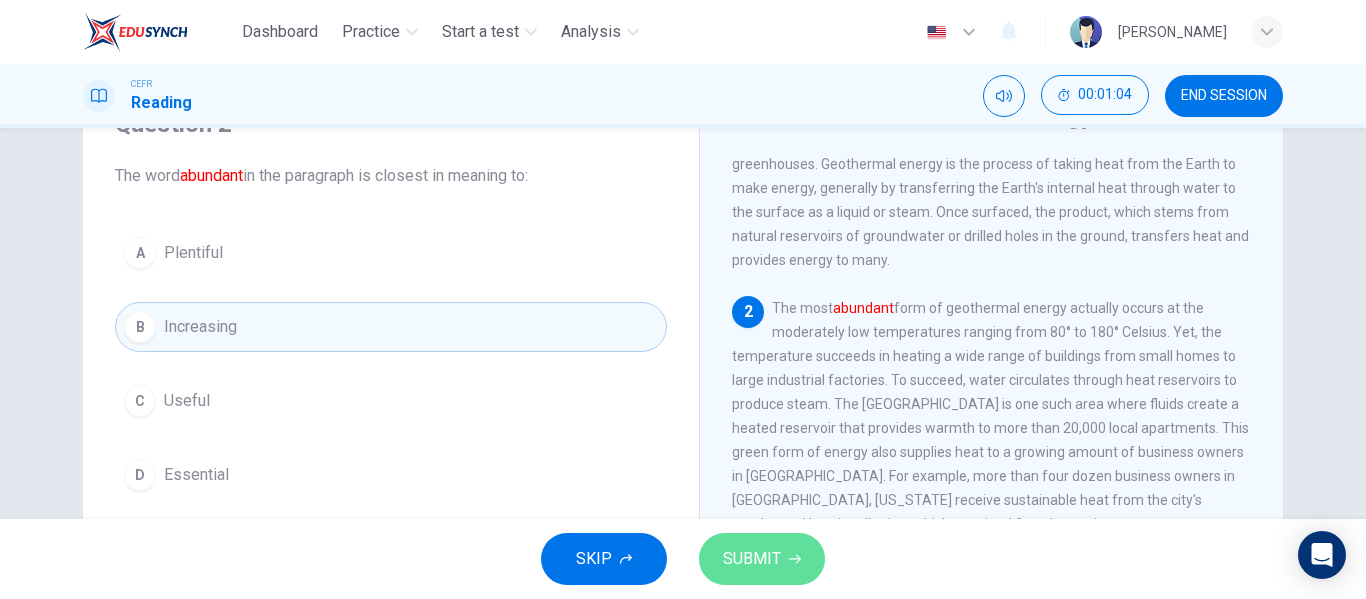 click on "SUBMIT" at bounding box center (762, 559) 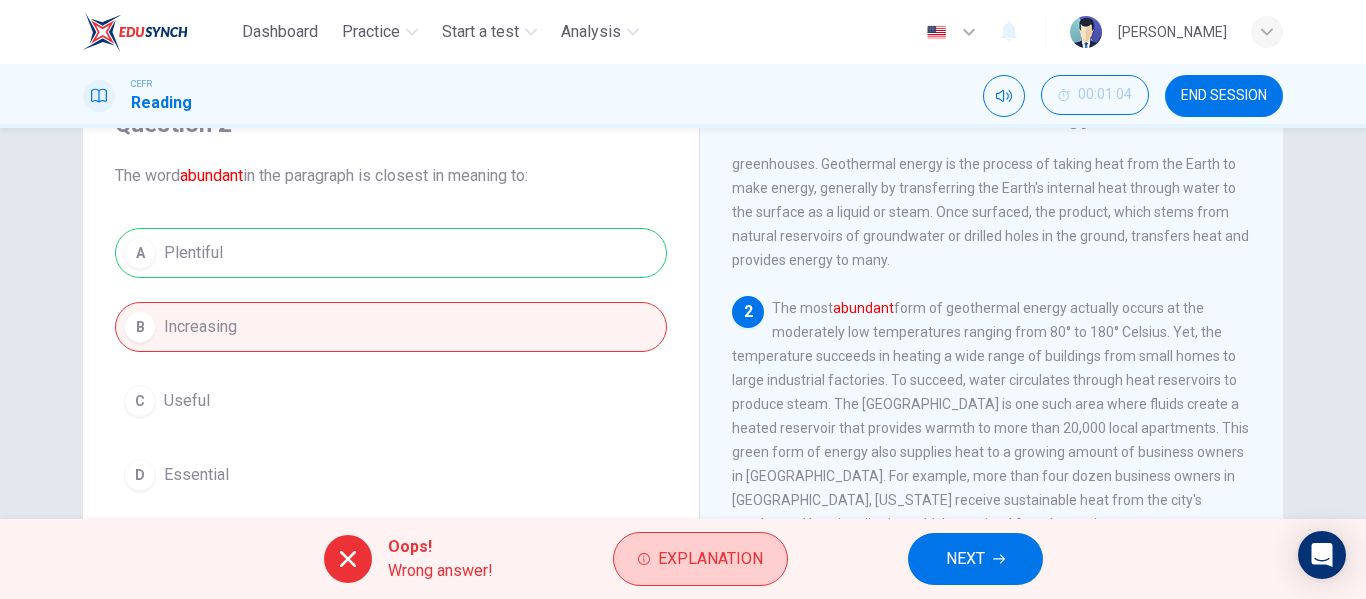 click on "Explanation" at bounding box center (700, 559) 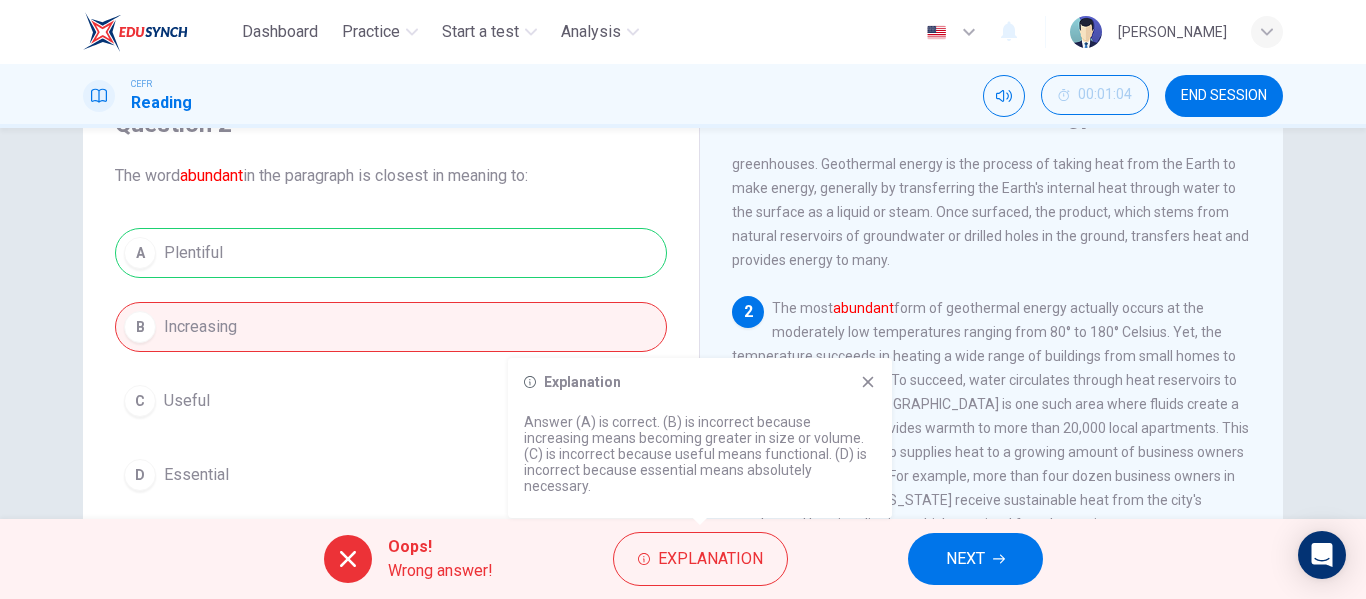 click 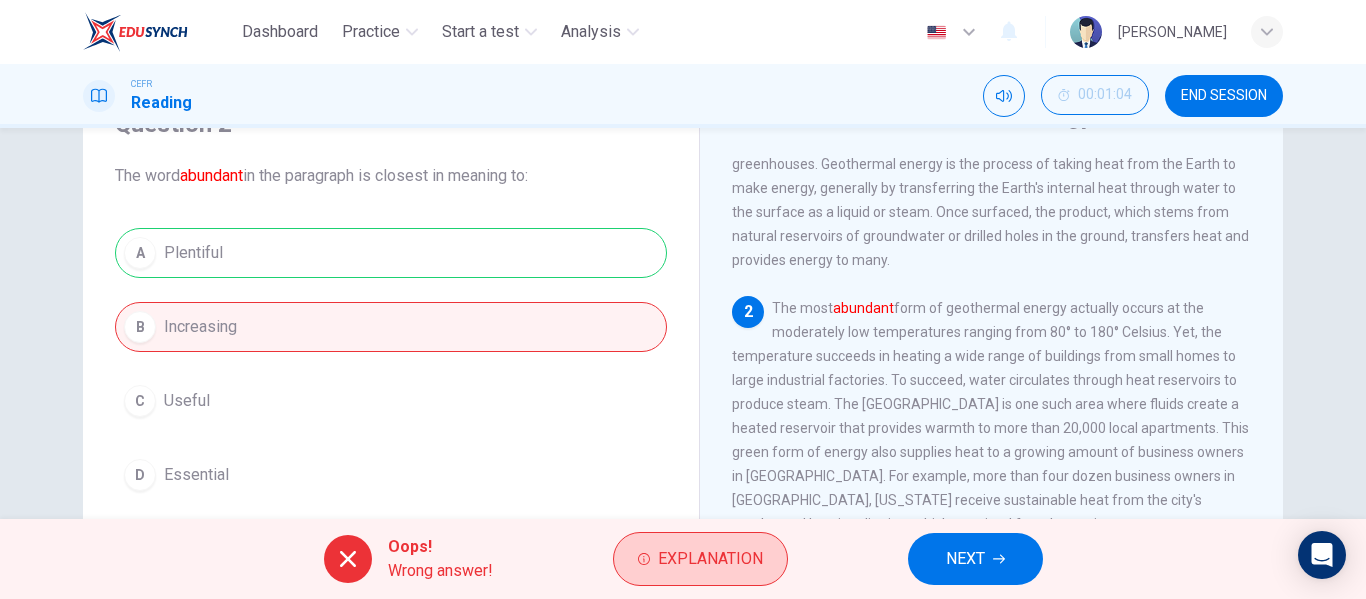 click on "Explanation" at bounding box center [710, 559] 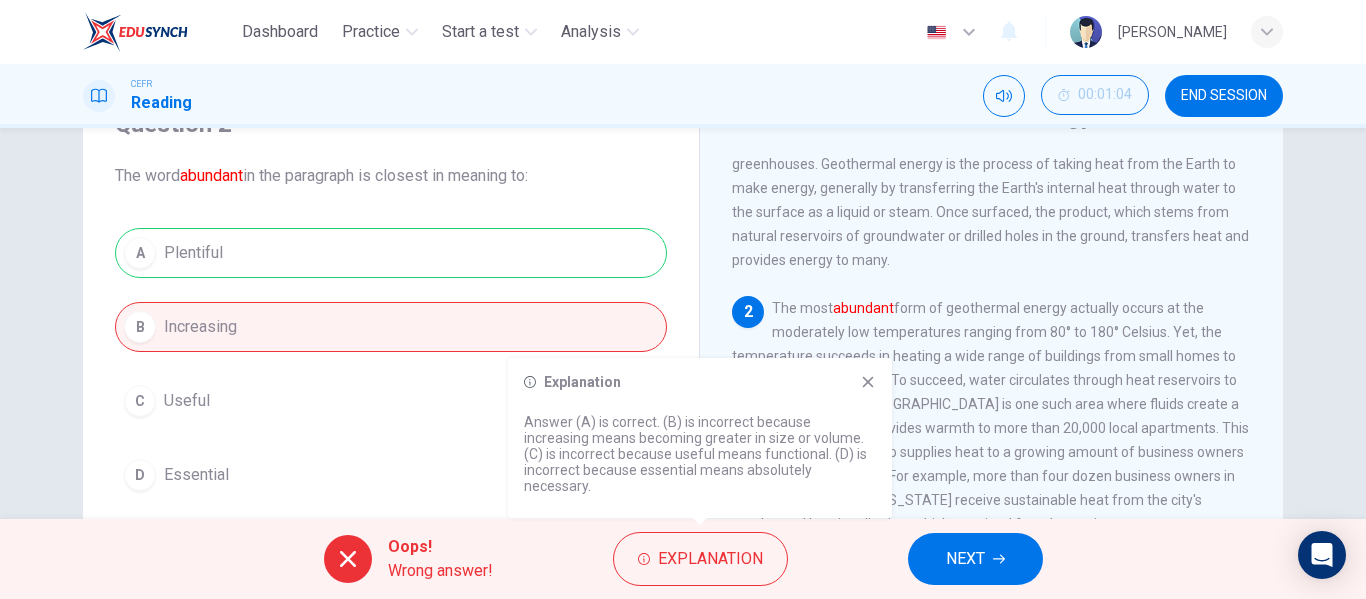 click on "Explanation Answer (A) is correct. (B) is incorrect because increasing means becoming greater in size or volume. (C) is incorrect because useful means functional. (D) is incorrect because essential means absolutely necessary." at bounding box center (700, 438) 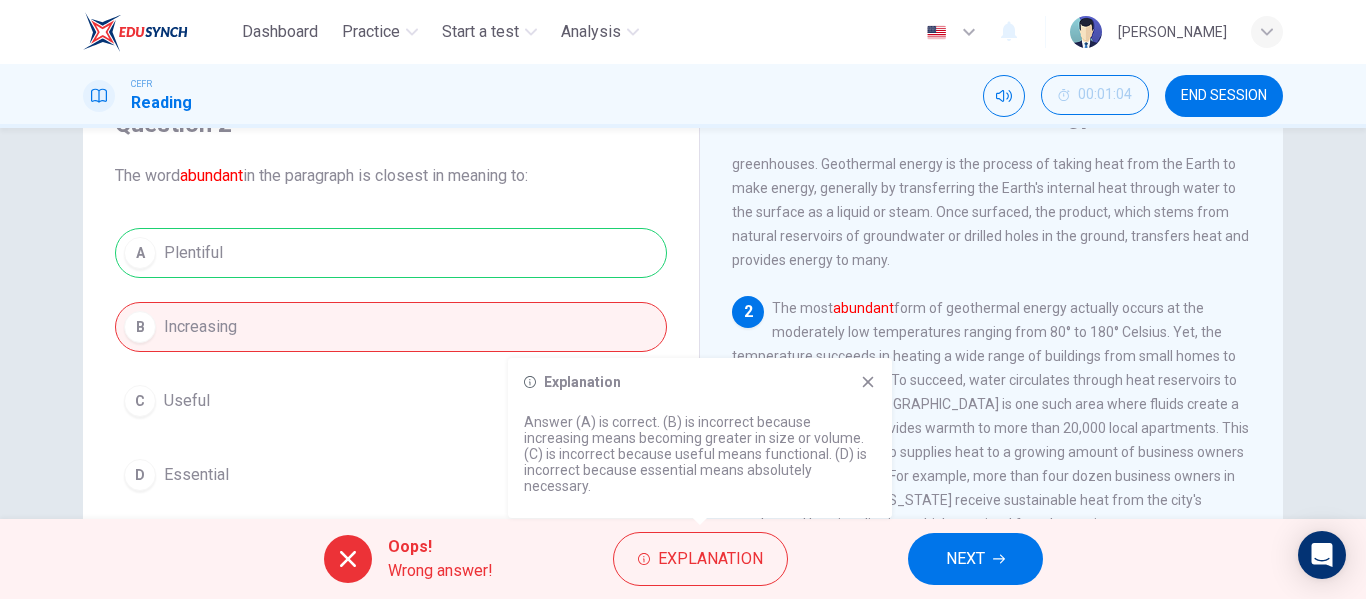 click on "NEXT" at bounding box center (975, 559) 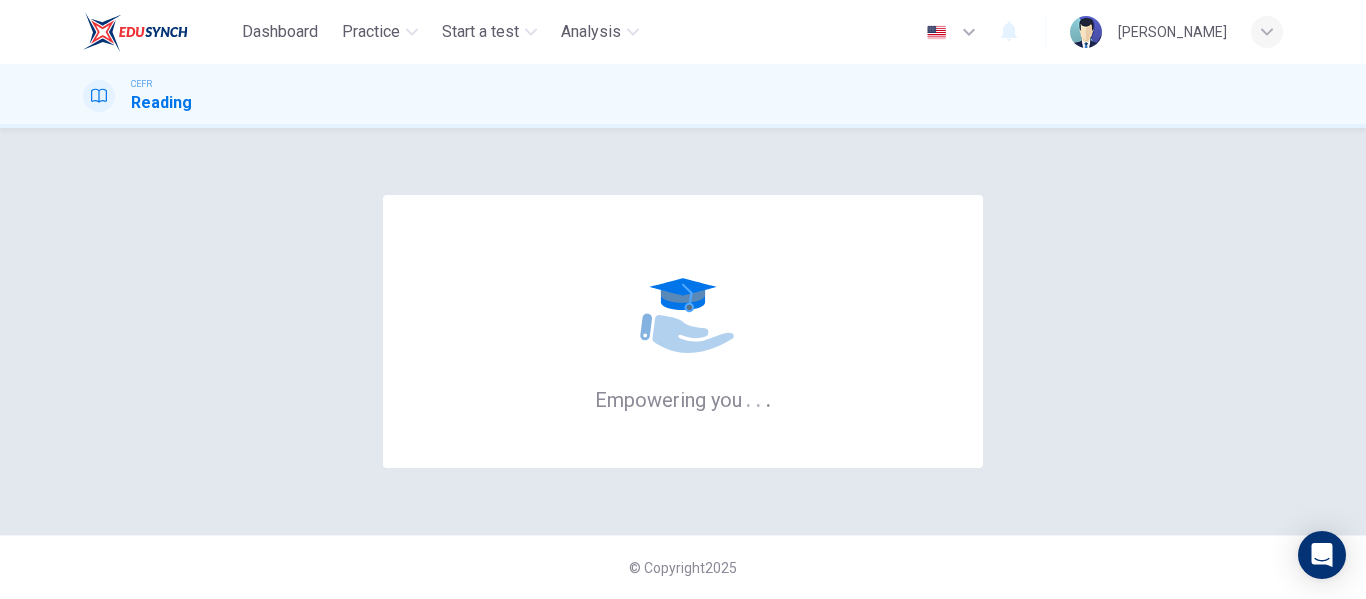 scroll, scrollTop: 0, scrollLeft: 0, axis: both 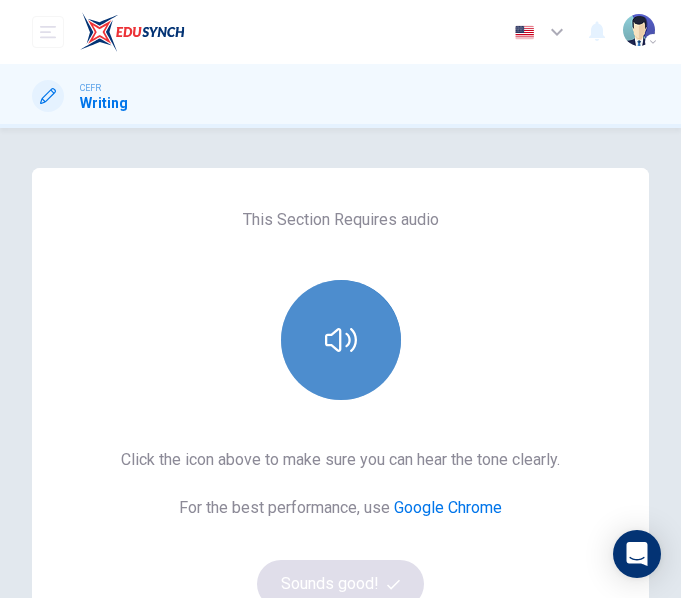 click at bounding box center [341, 340] 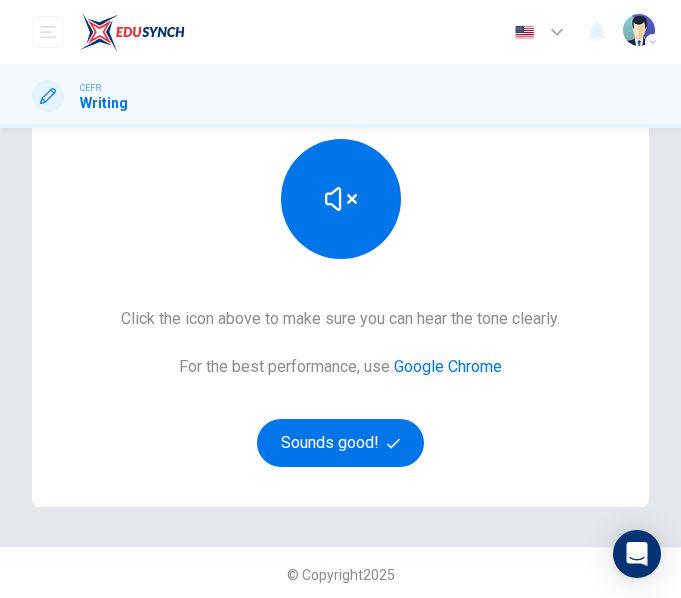 scroll, scrollTop: 145, scrollLeft: 0, axis: vertical 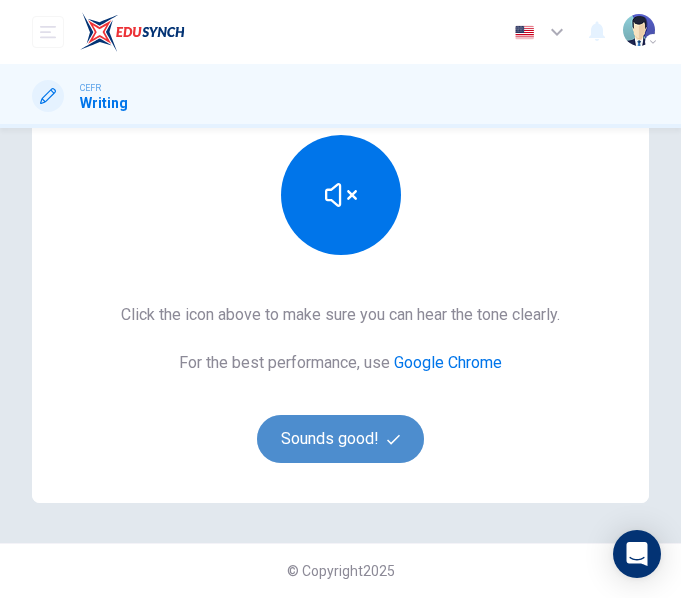 click on "Sounds good!" at bounding box center [341, 439] 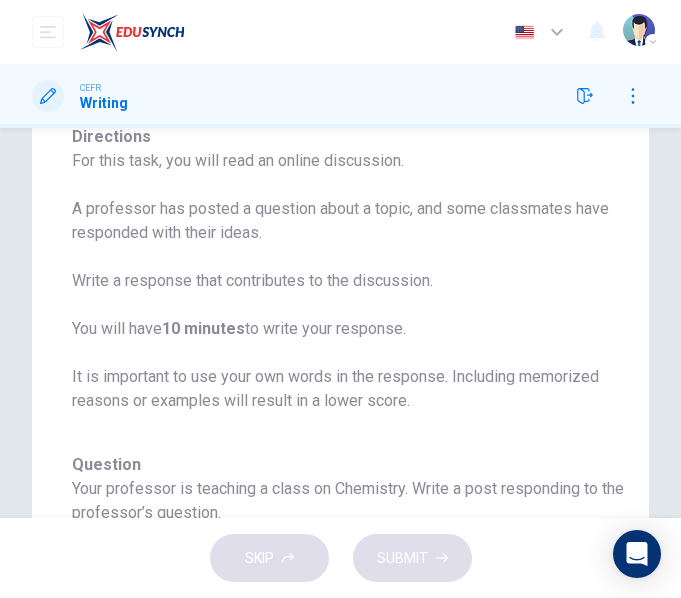 scroll, scrollTop: 118, scrollLeft: 0, axis: vertical 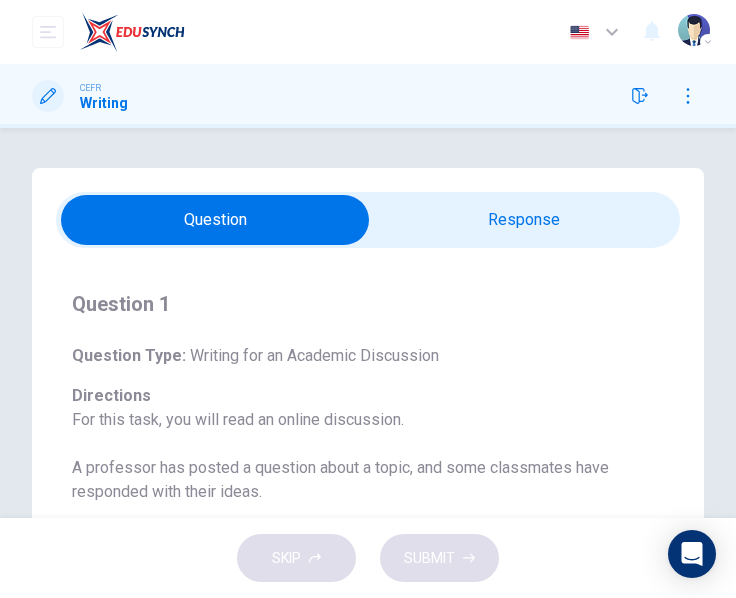 click at bounding box center (215, 220) 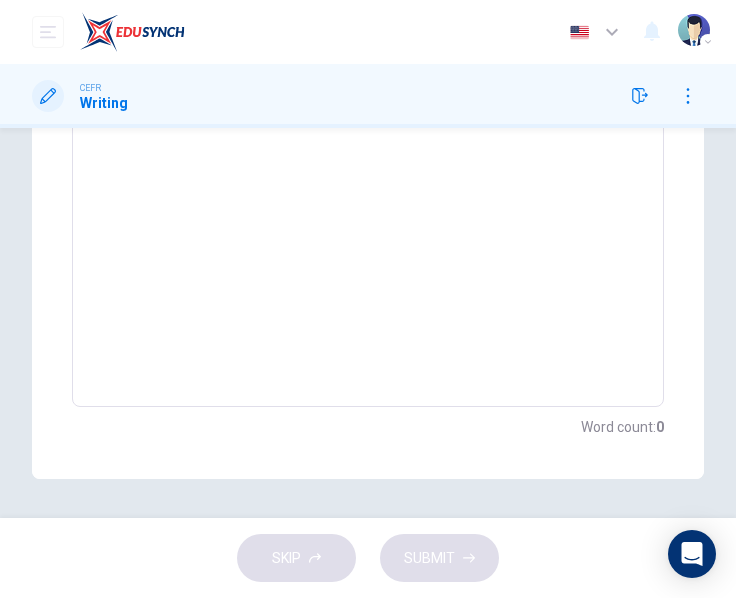 scroll, scrollTop: 212, scrollLeft: 0, axis: vertical 